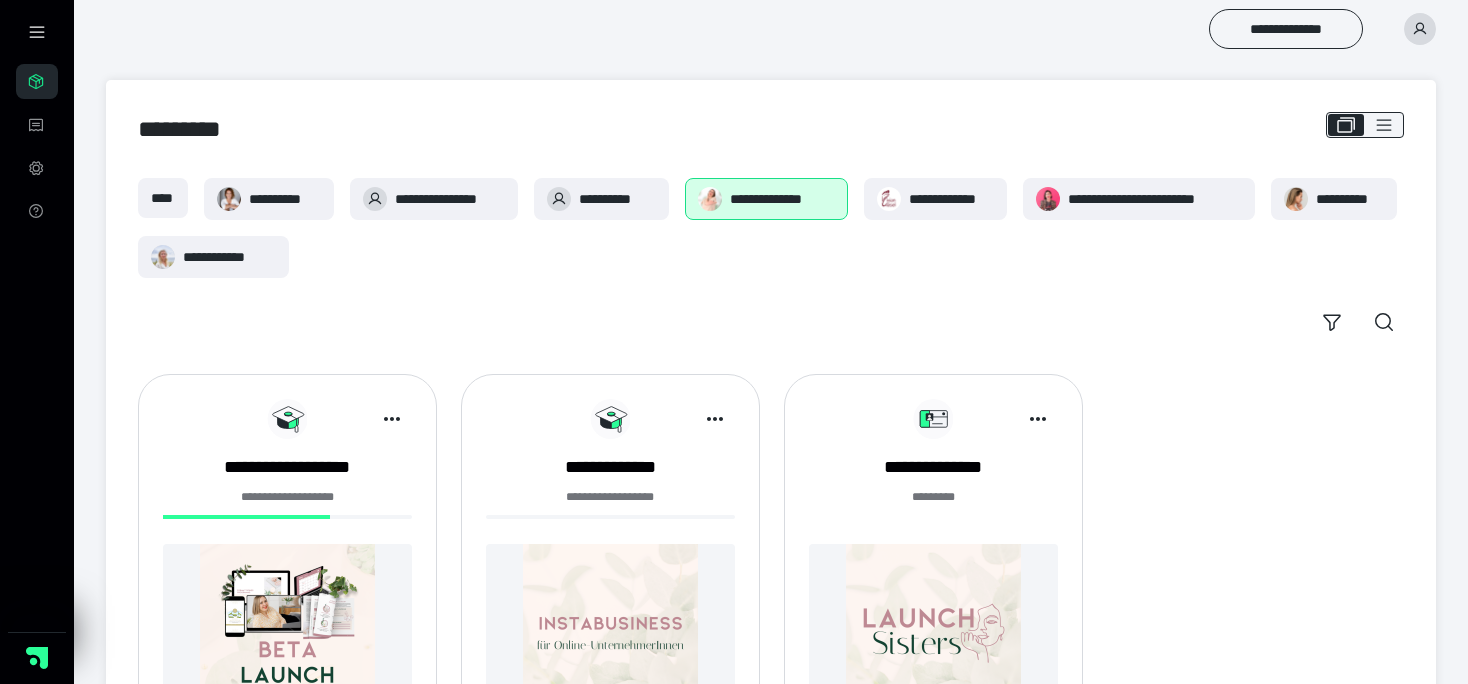 scroll, scrollTop: 154, scrollLeft: 0, axis: vertical 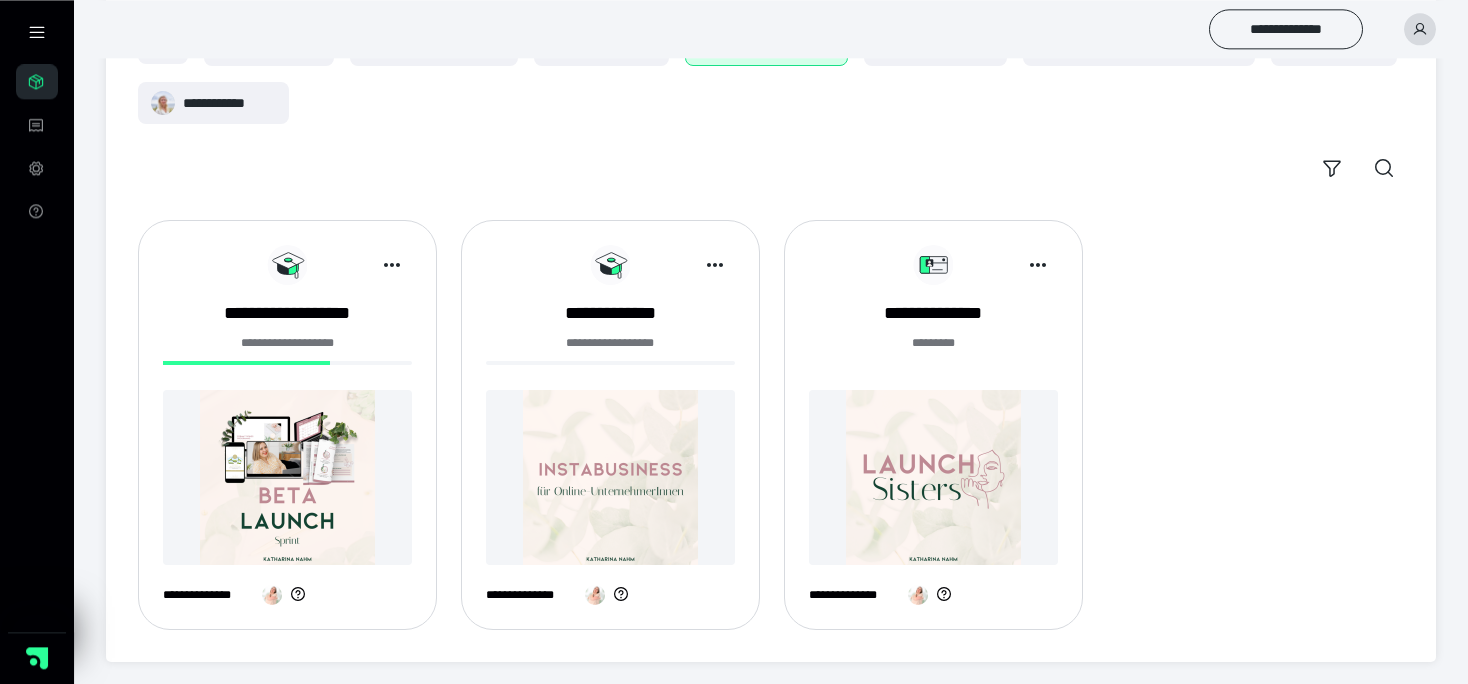 click at bounding box center [287, 477] 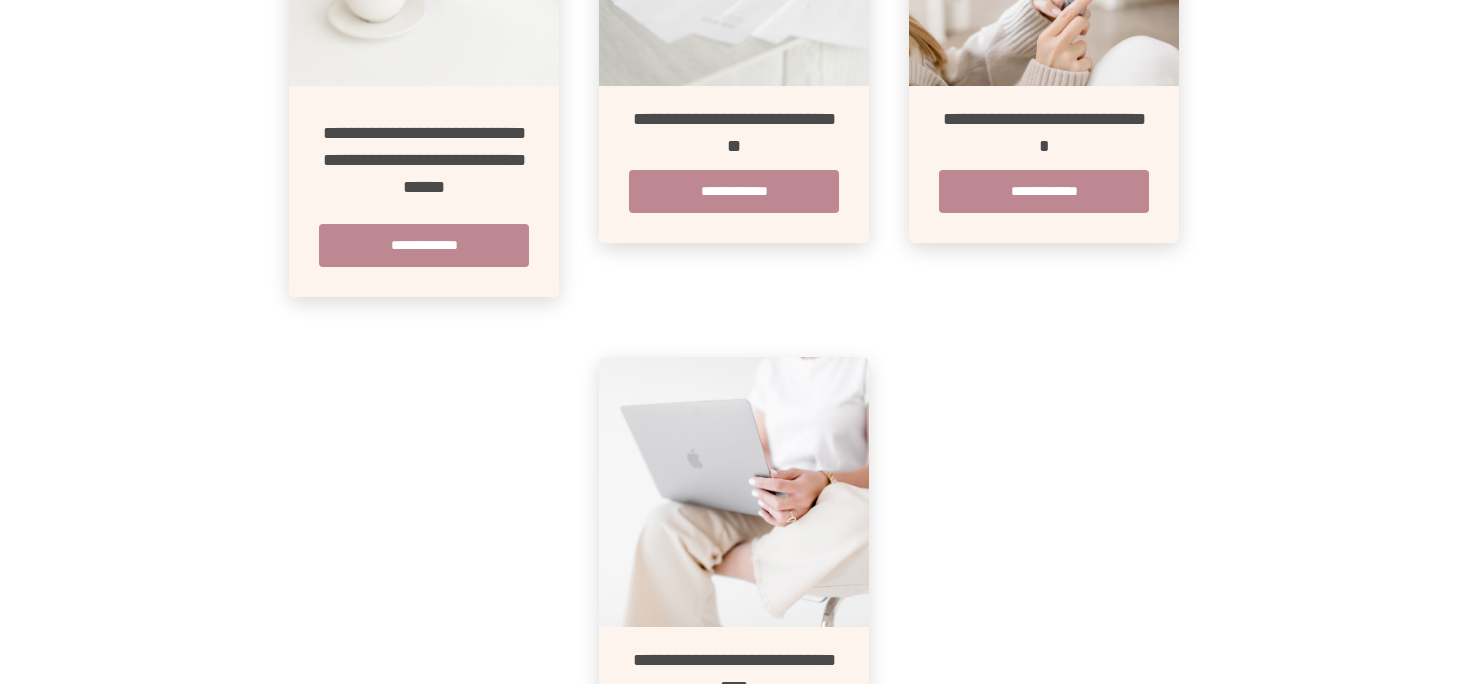 scroll, scrollTop: 704, scrollLeft: 0, axis: vertical 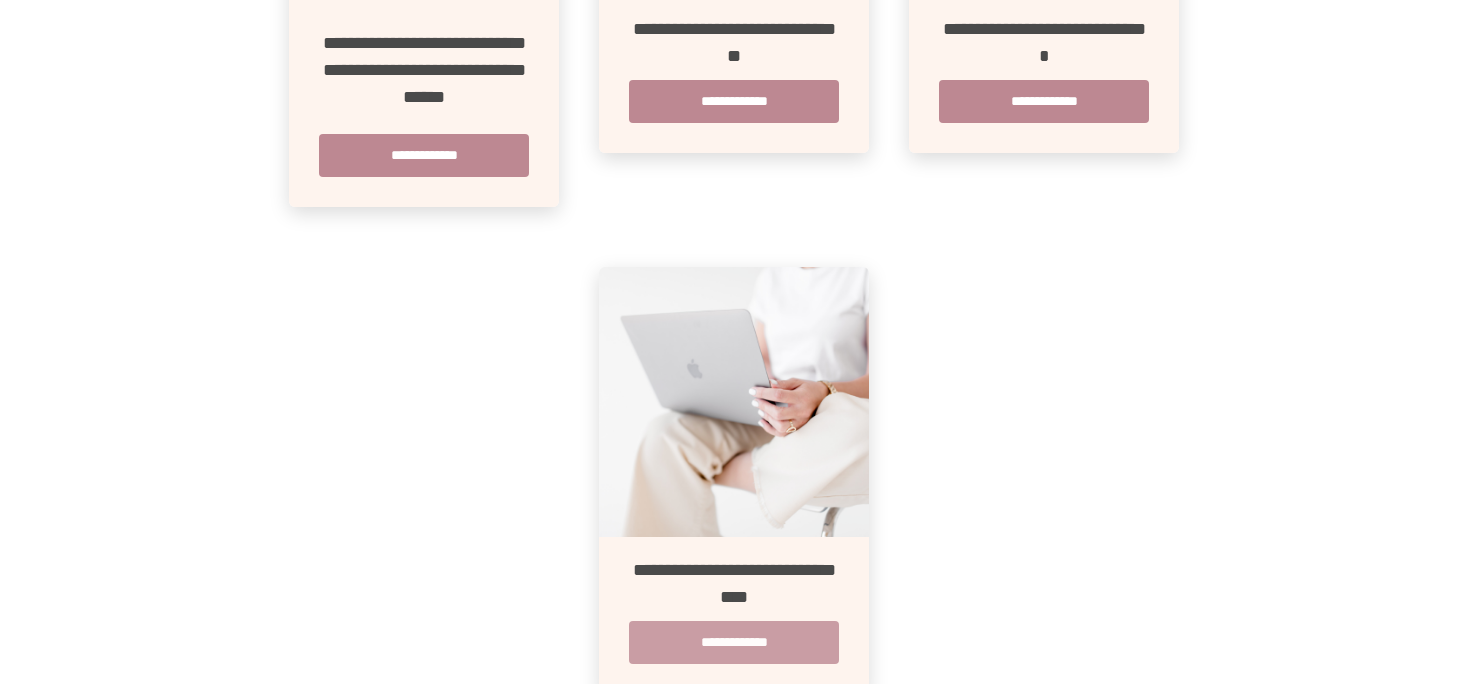 click on "**********" at bounding box center (734, 642) 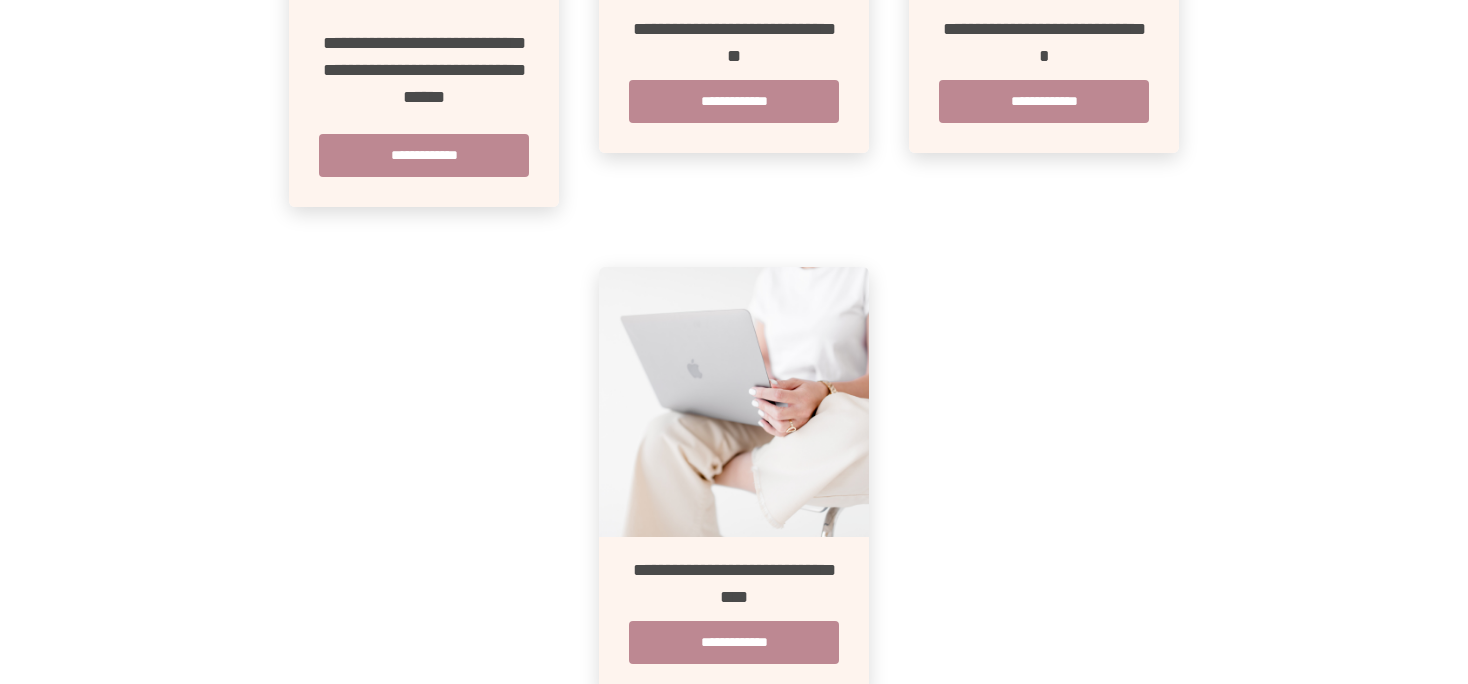 scroll, scrollTop: 0, scrollLeft: 0, axis: both 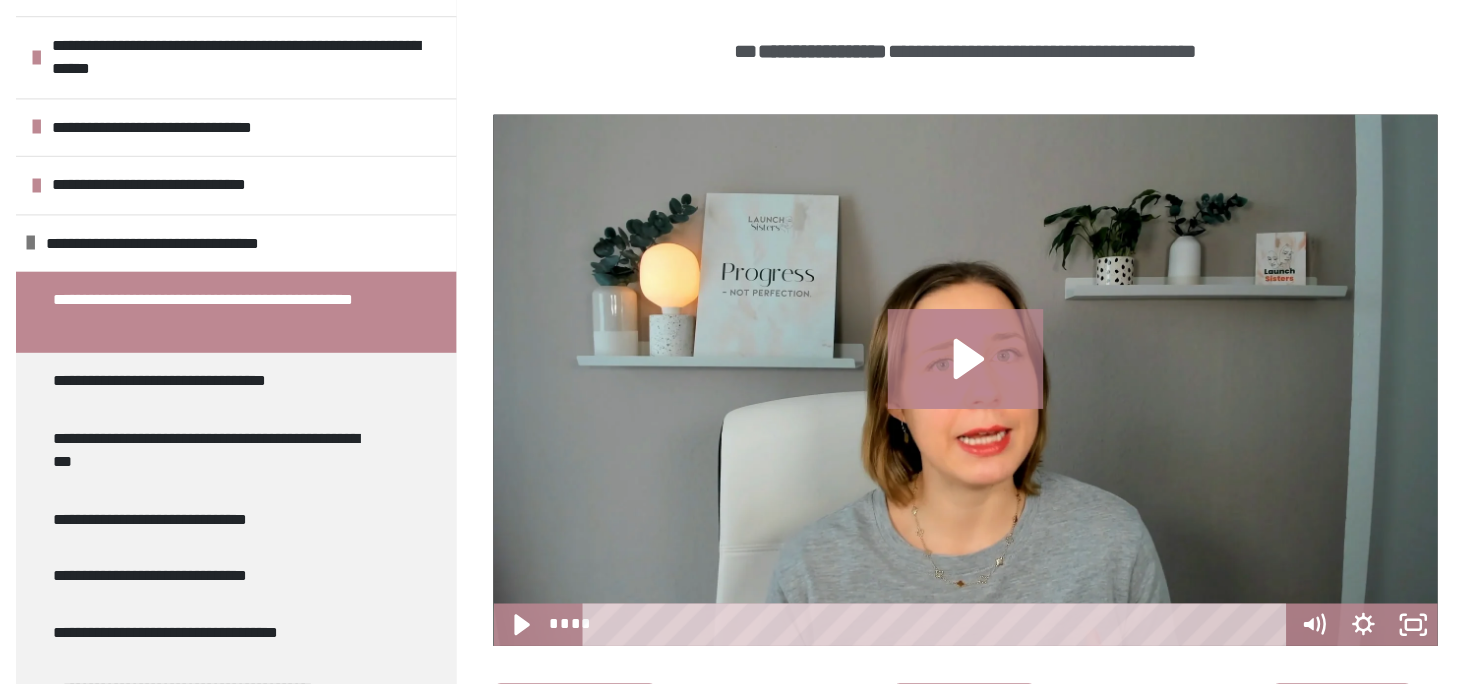 drag, startPoint x: 566, startPoint y: 588, endPoint x: 722, endPoint y: 655, distance: 169.77927 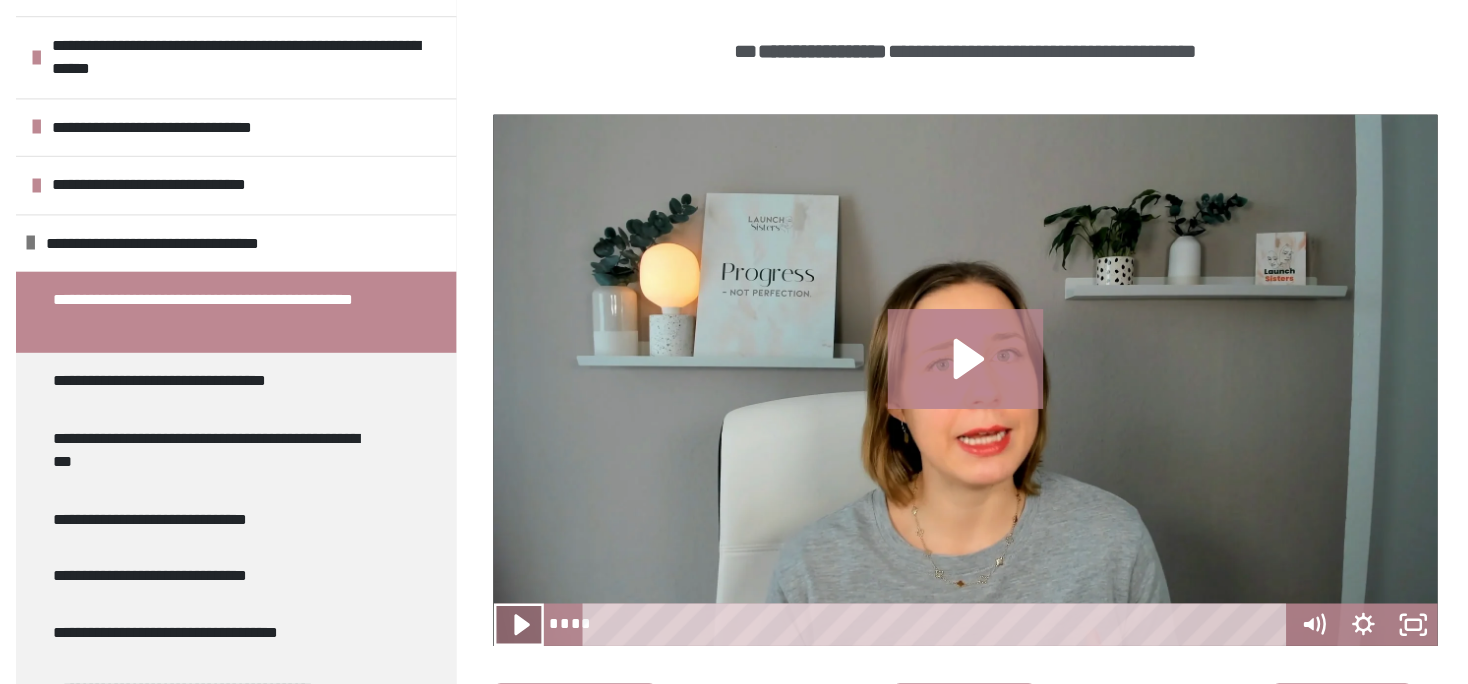 click 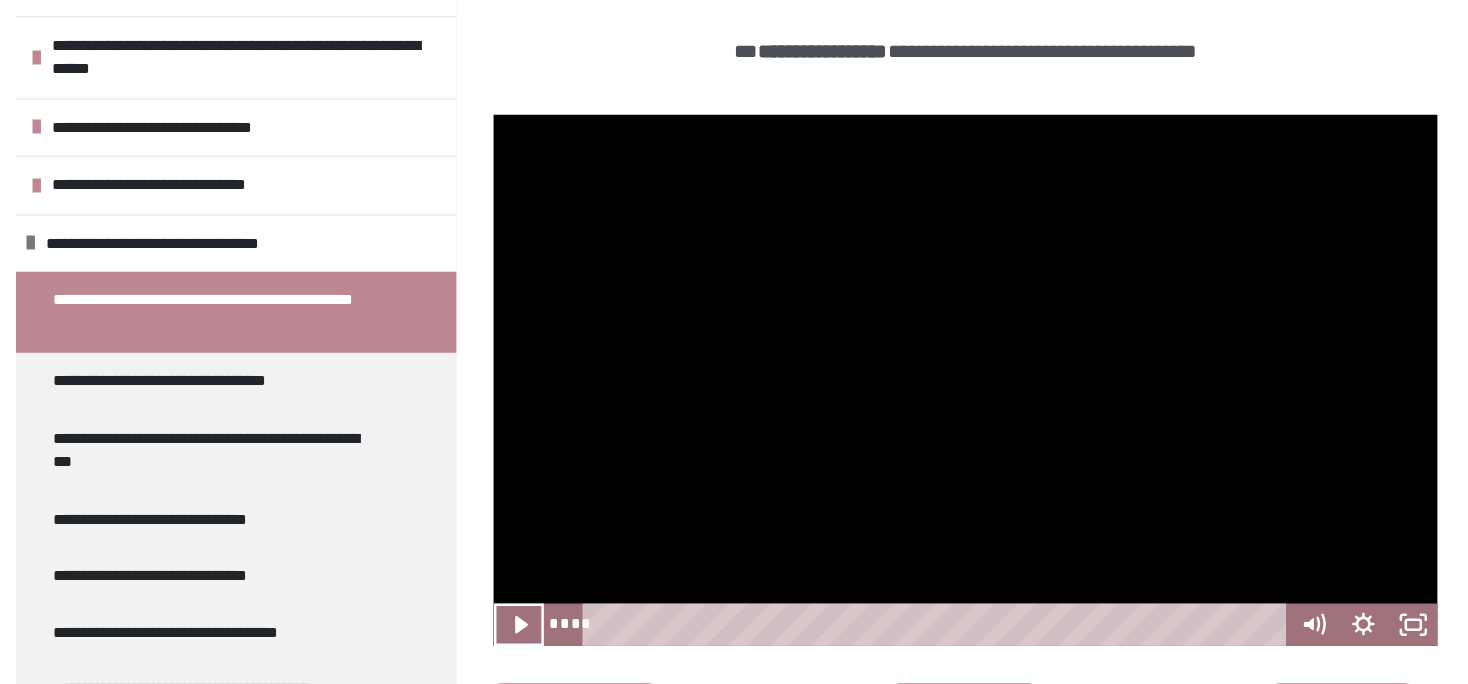 scroll, scrollTop: 358, scrollLeft: 0, axis: vertical 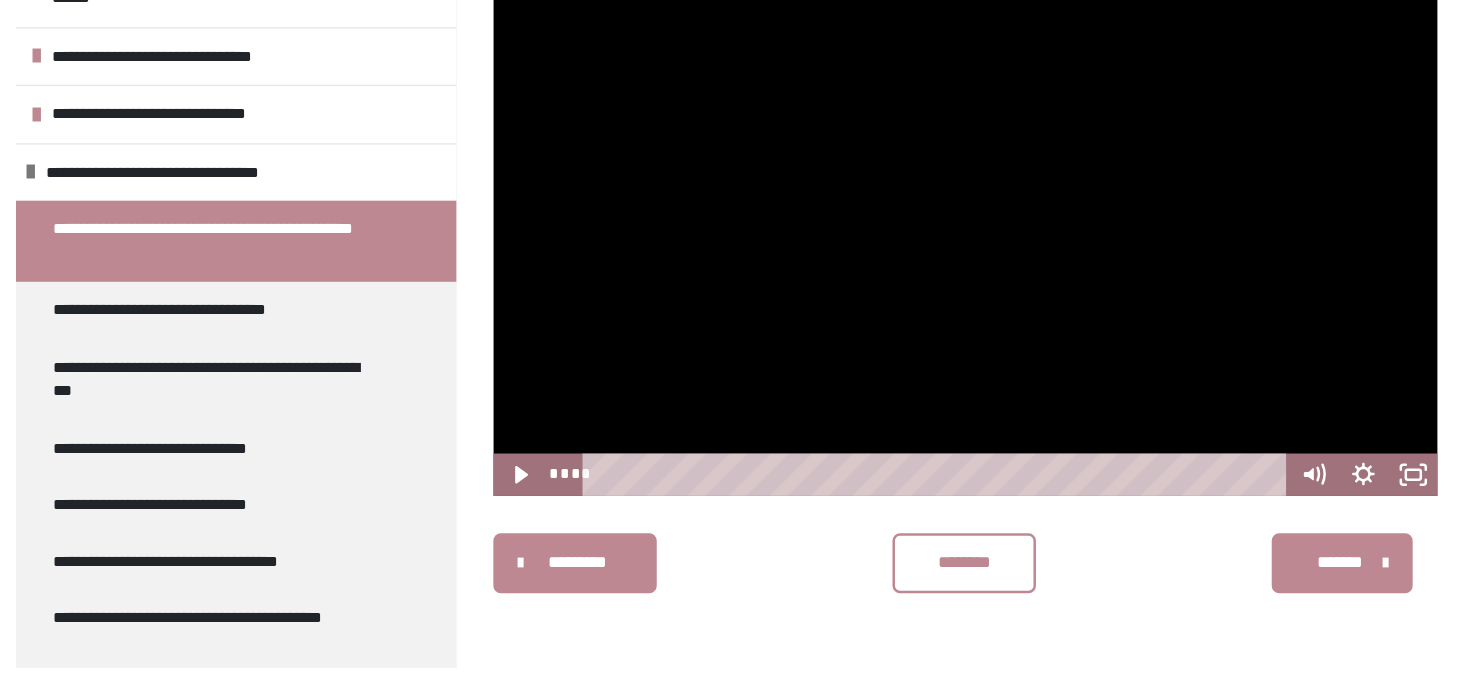 click on "********" at bounding box center [925, 600] 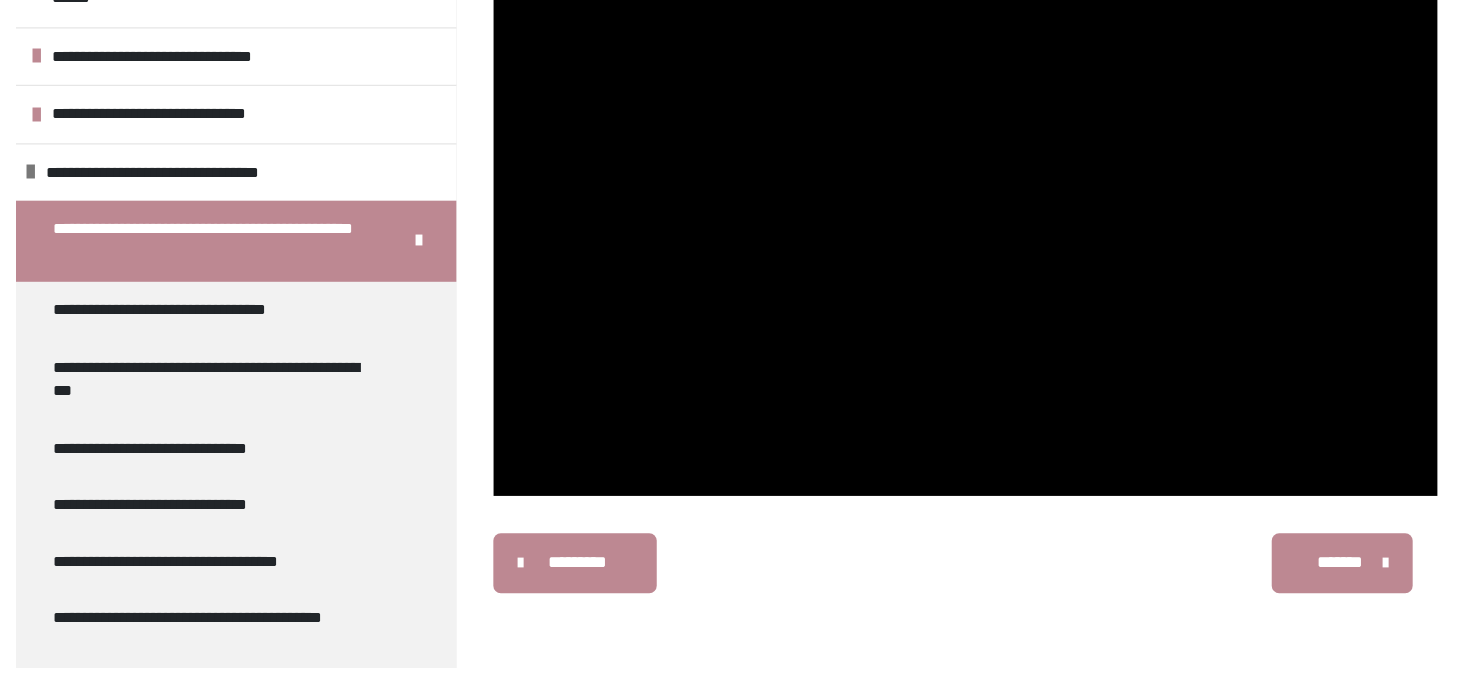 click on "*******" at bounding box center [1227, 601] 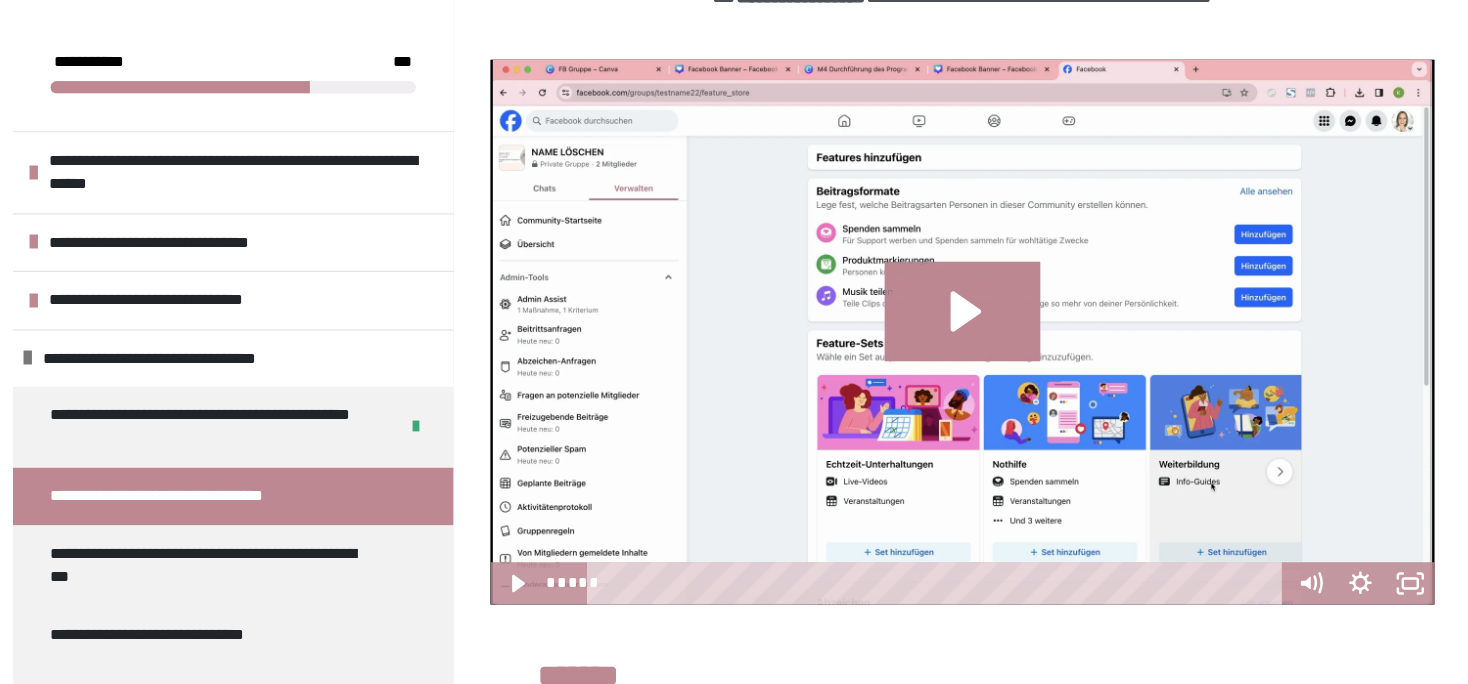 scroll, scrollTop: 430, scrollLeft: 0, axis: vertical 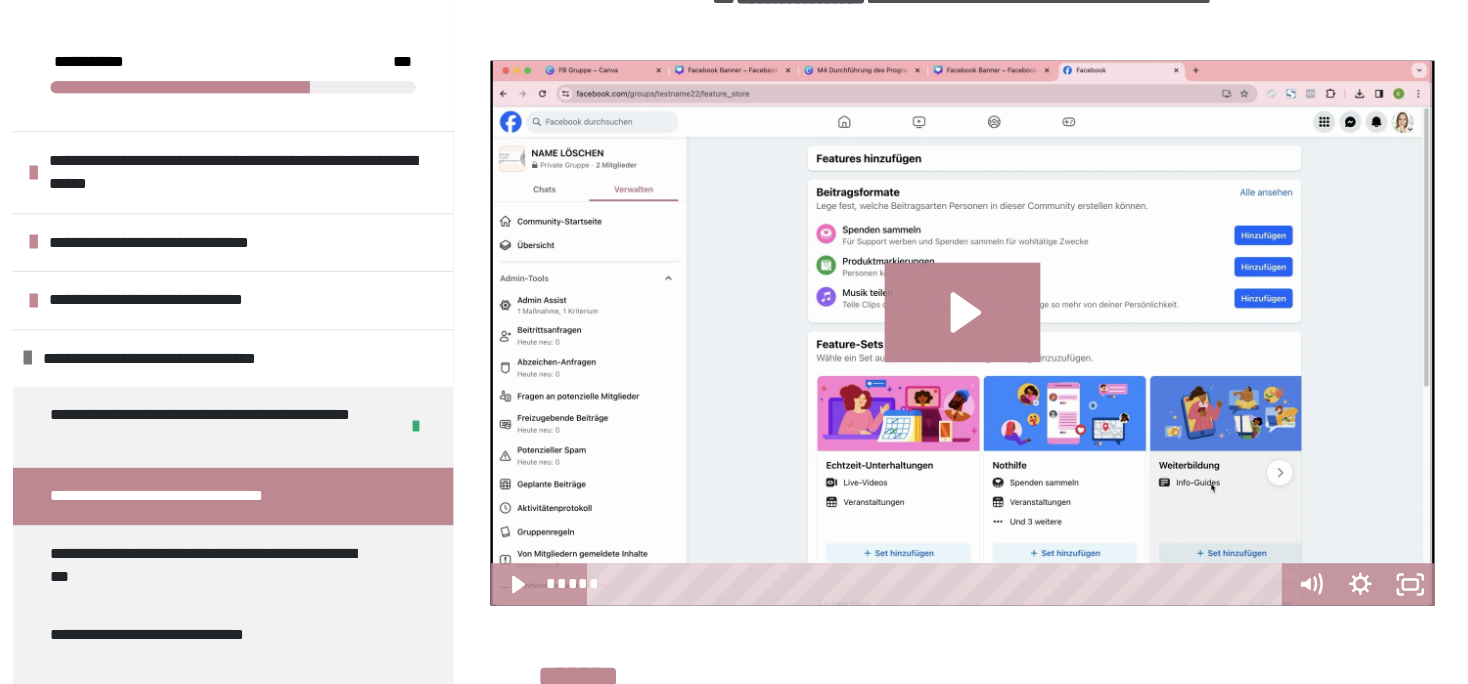 click on "******* ******* *****" at bounding box center [925, 548] 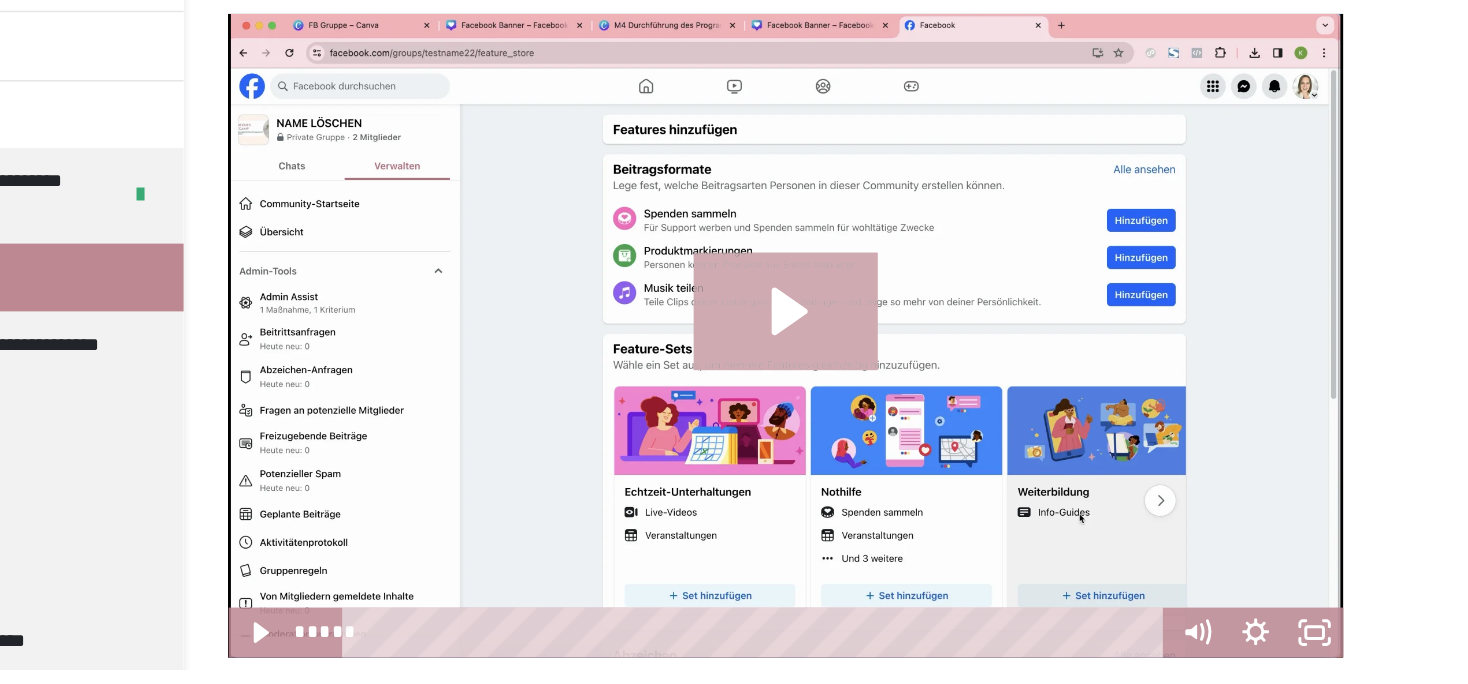 scroll, scrollTop: 243, scrollLeft: 0, axis: vertical 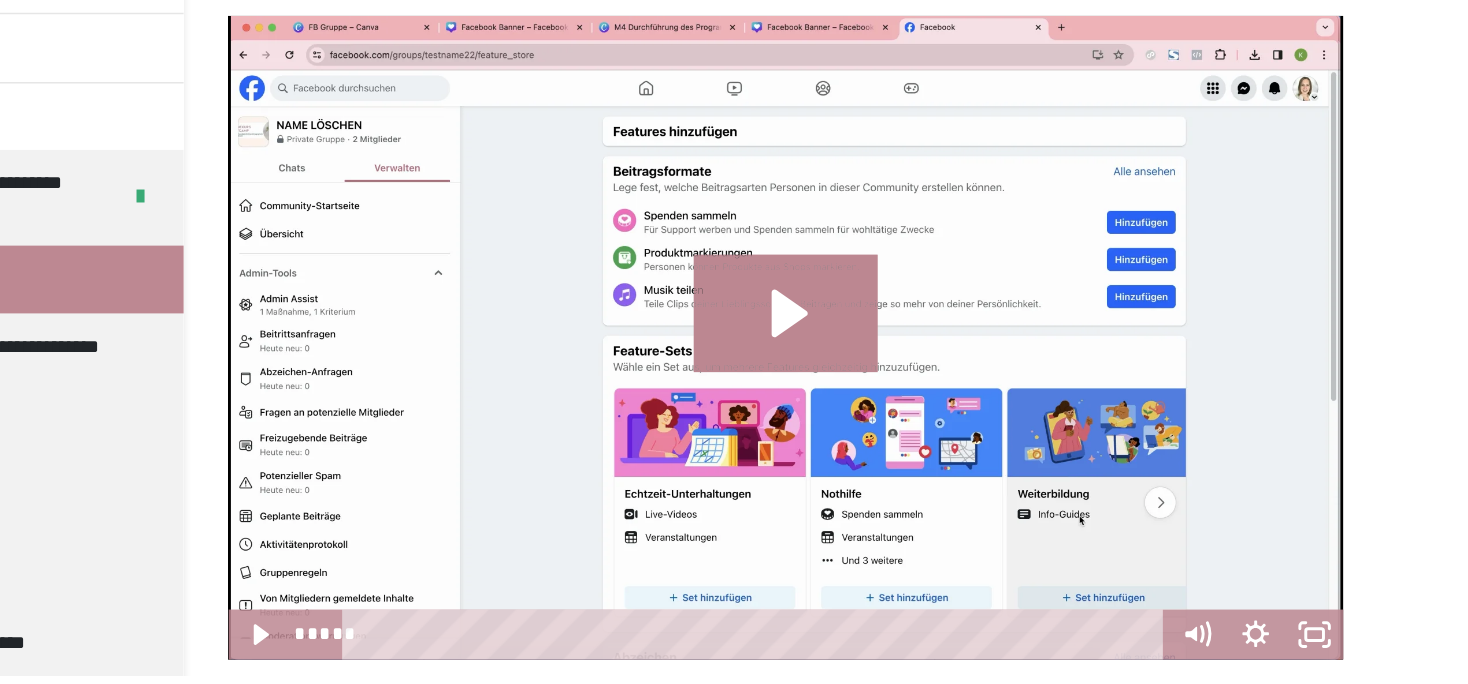 drag, startPoint x: 928, startPoint y: 435, endPoint x: 863, endPoint y: 707, distance: 279.65872 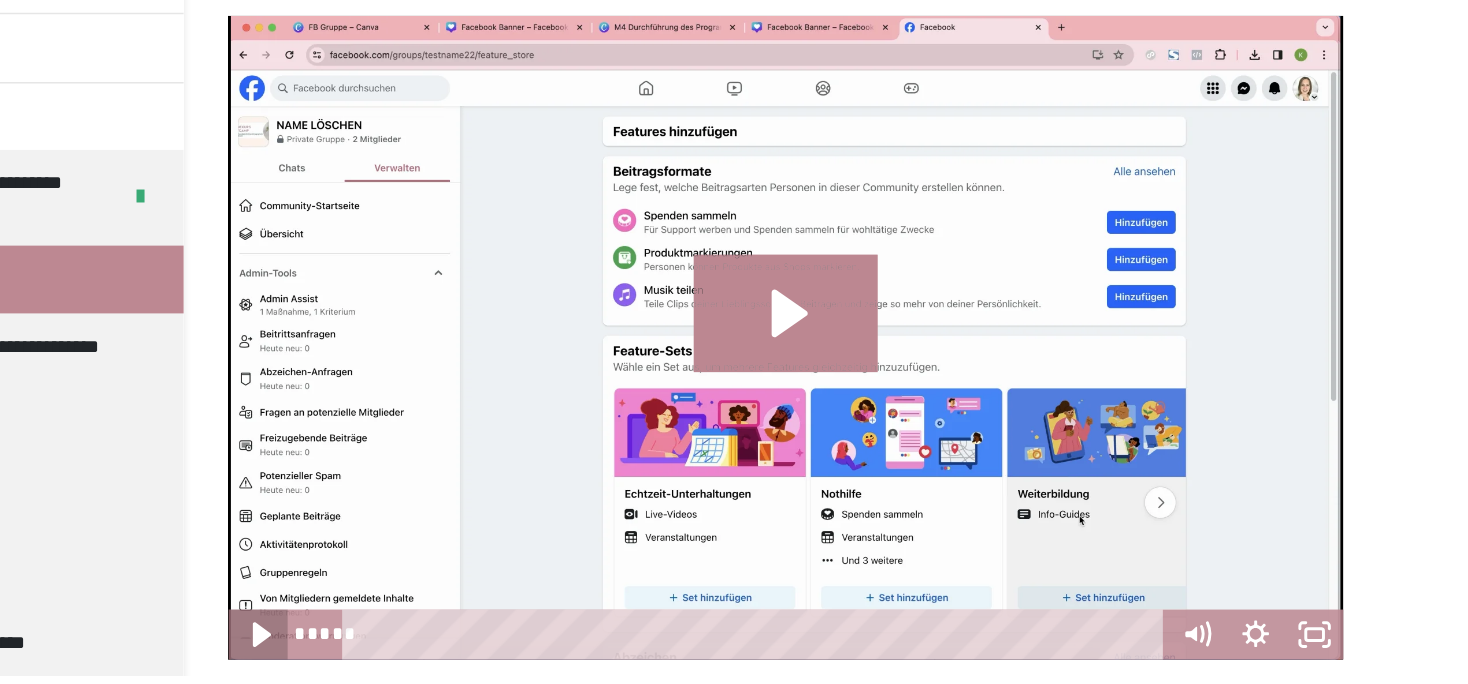 drag, startPoint x: 567, startPoint y: 656, endPoint x: 561, endPoint y: 670, distance: 15.231546 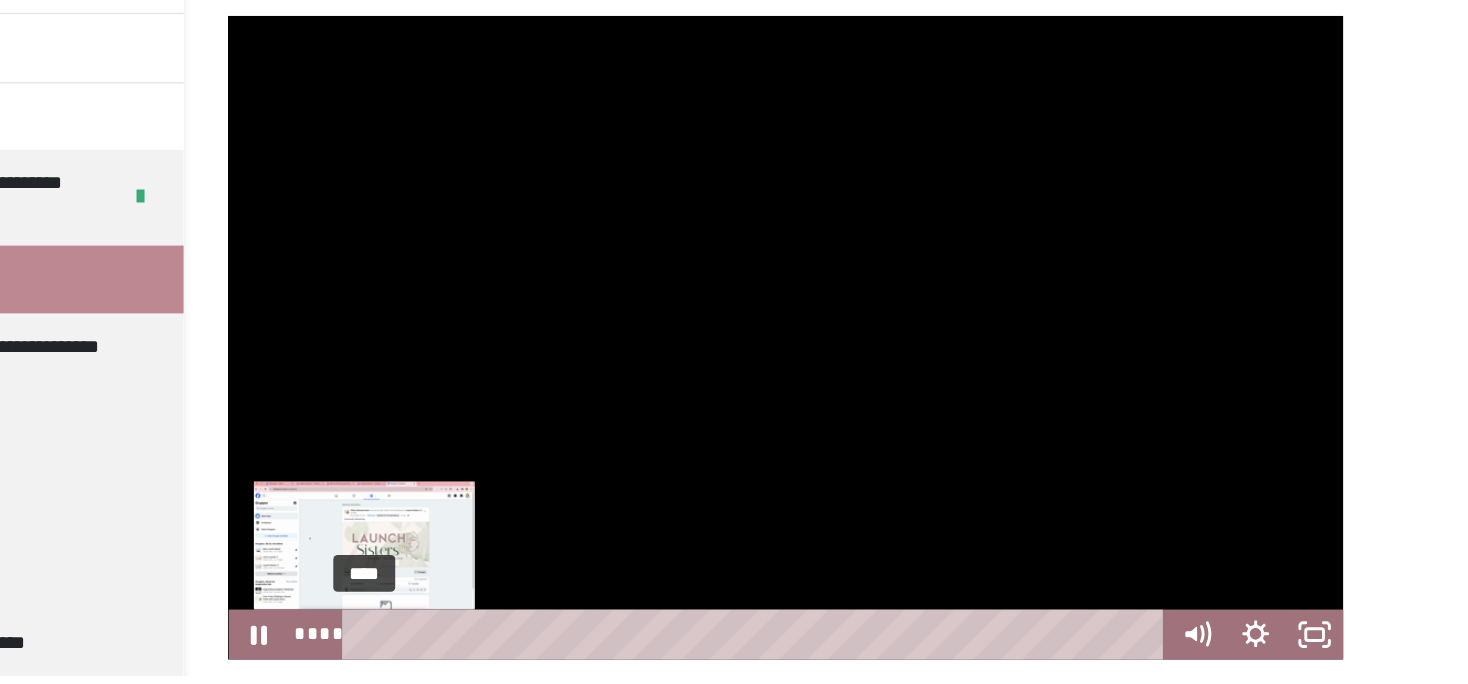 click at bounding box center [639, 656] 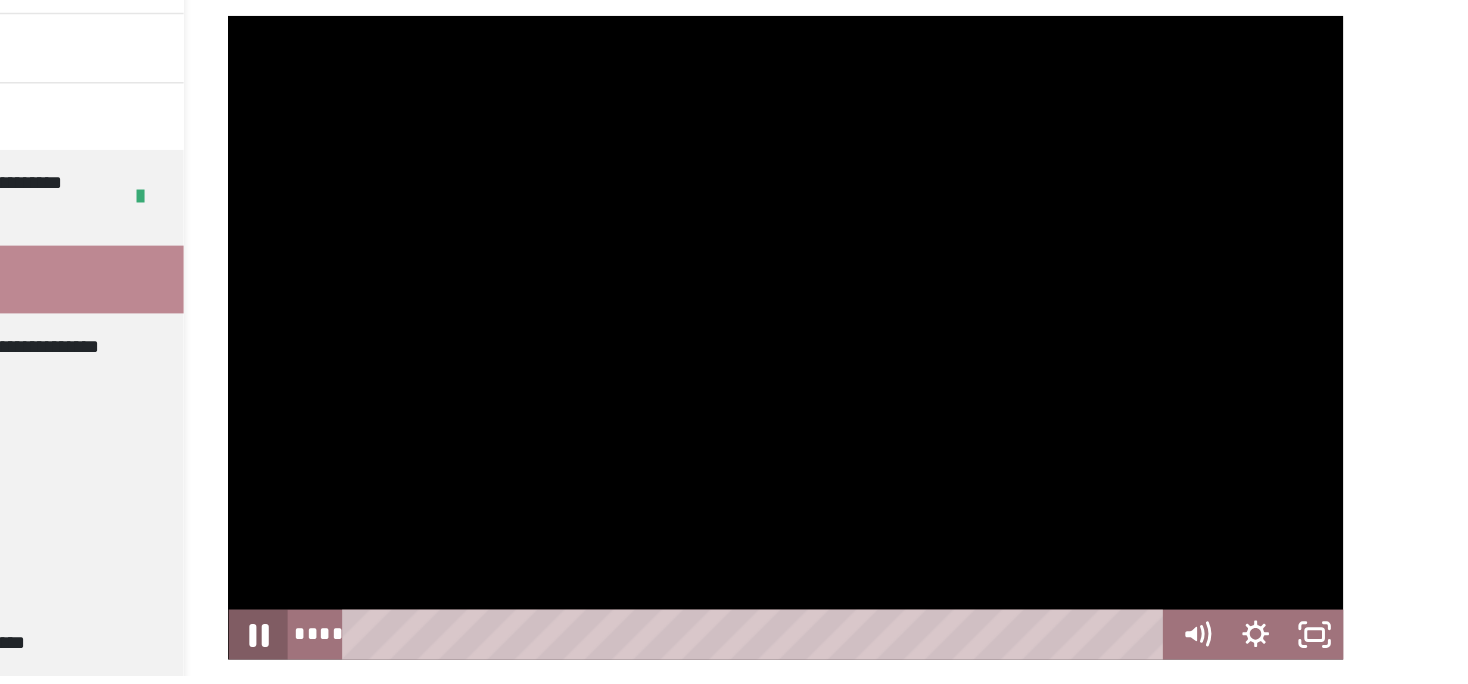 click 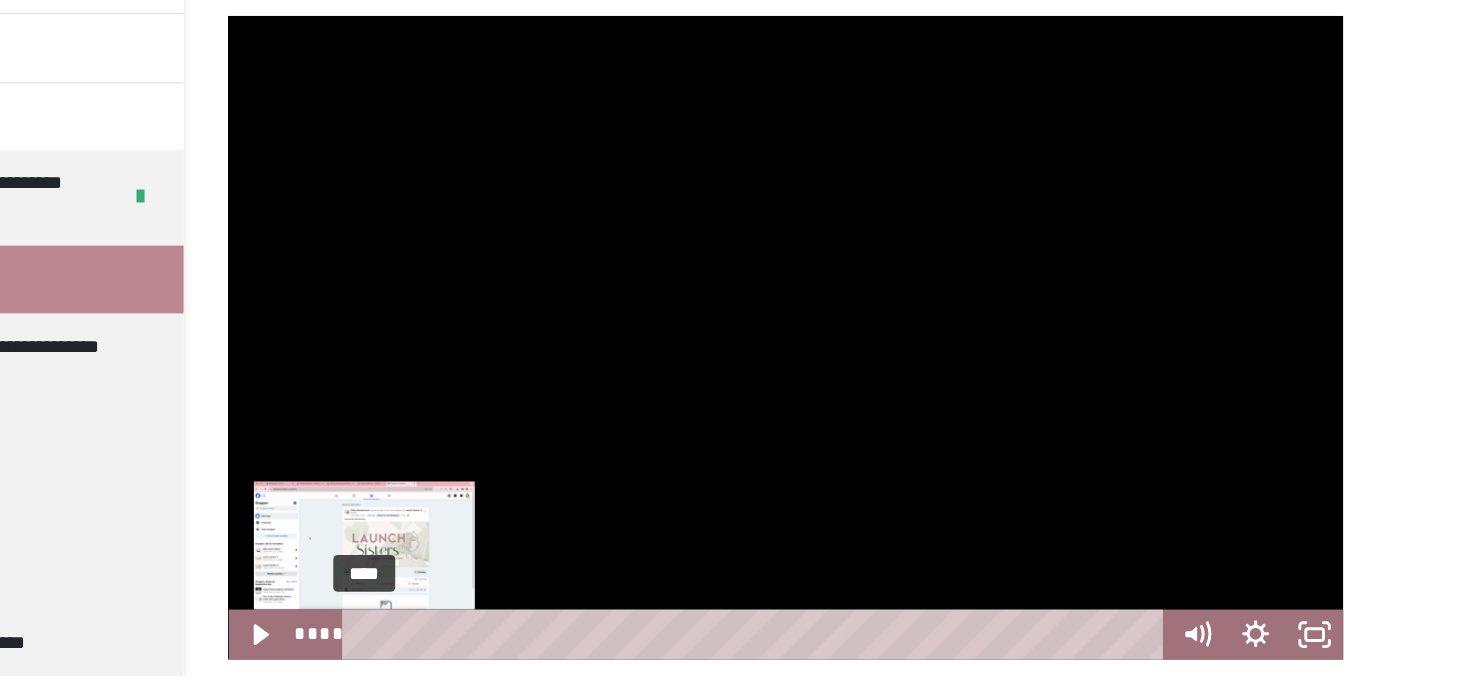 click on "****" at bounding box center [907, 656] 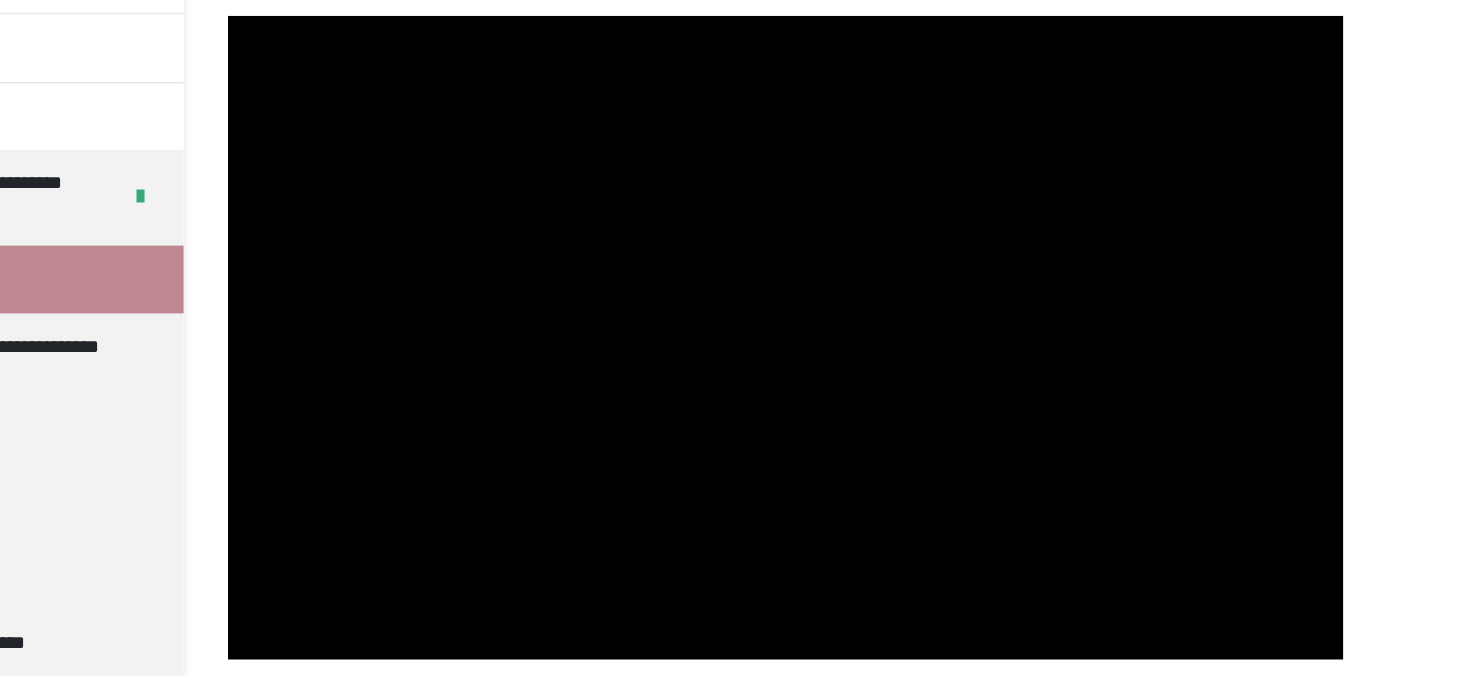 drag, startPoint x: 567, startPoint y: 649, endPoint x: 542, endPoint y: 600, distance: 55.00909 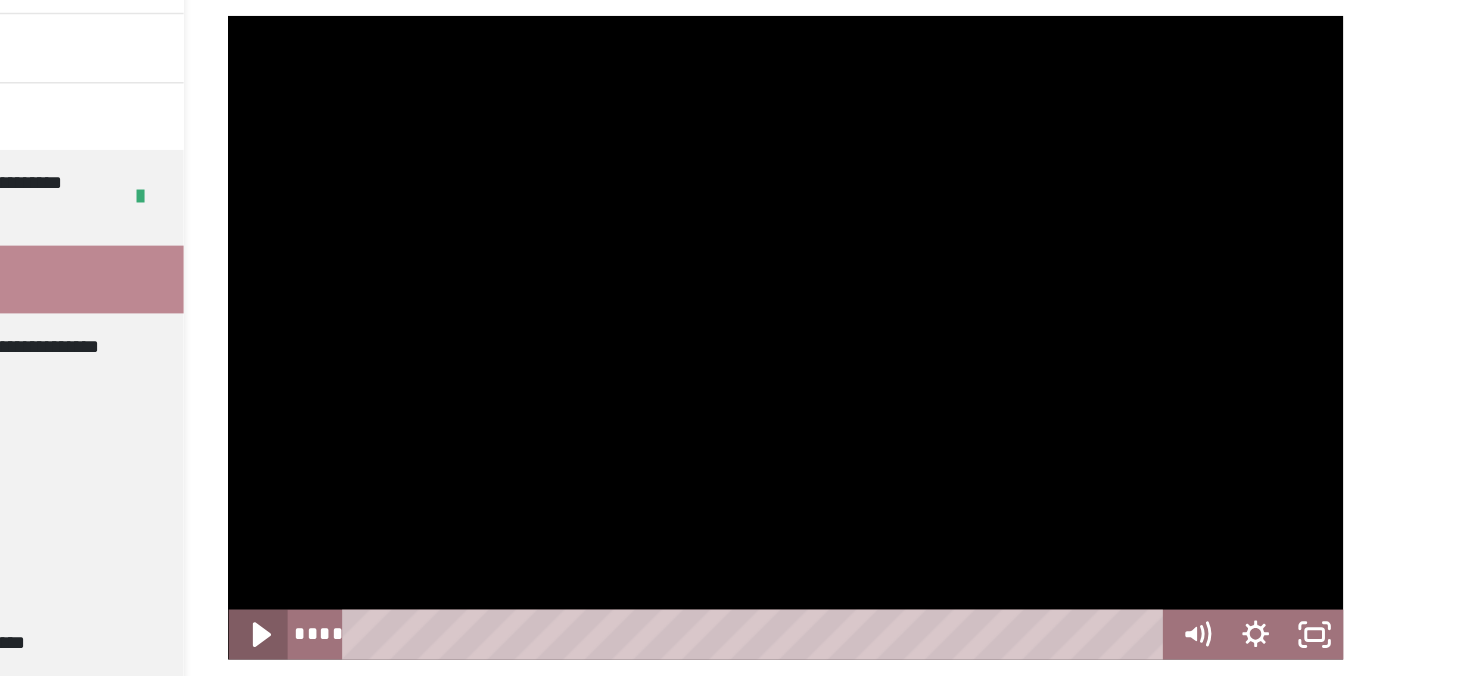 click 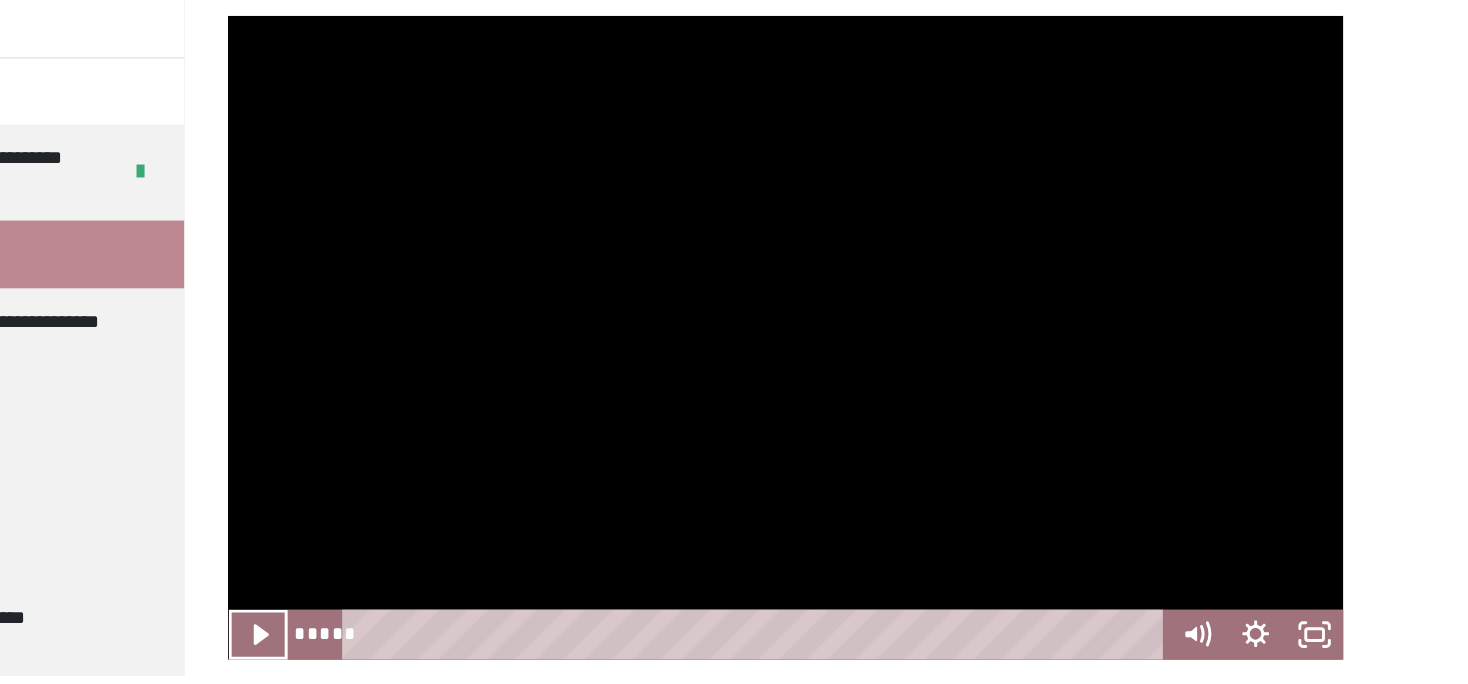 scroll, scrollTop: 333, scrollLeft: 0, axis: vertical 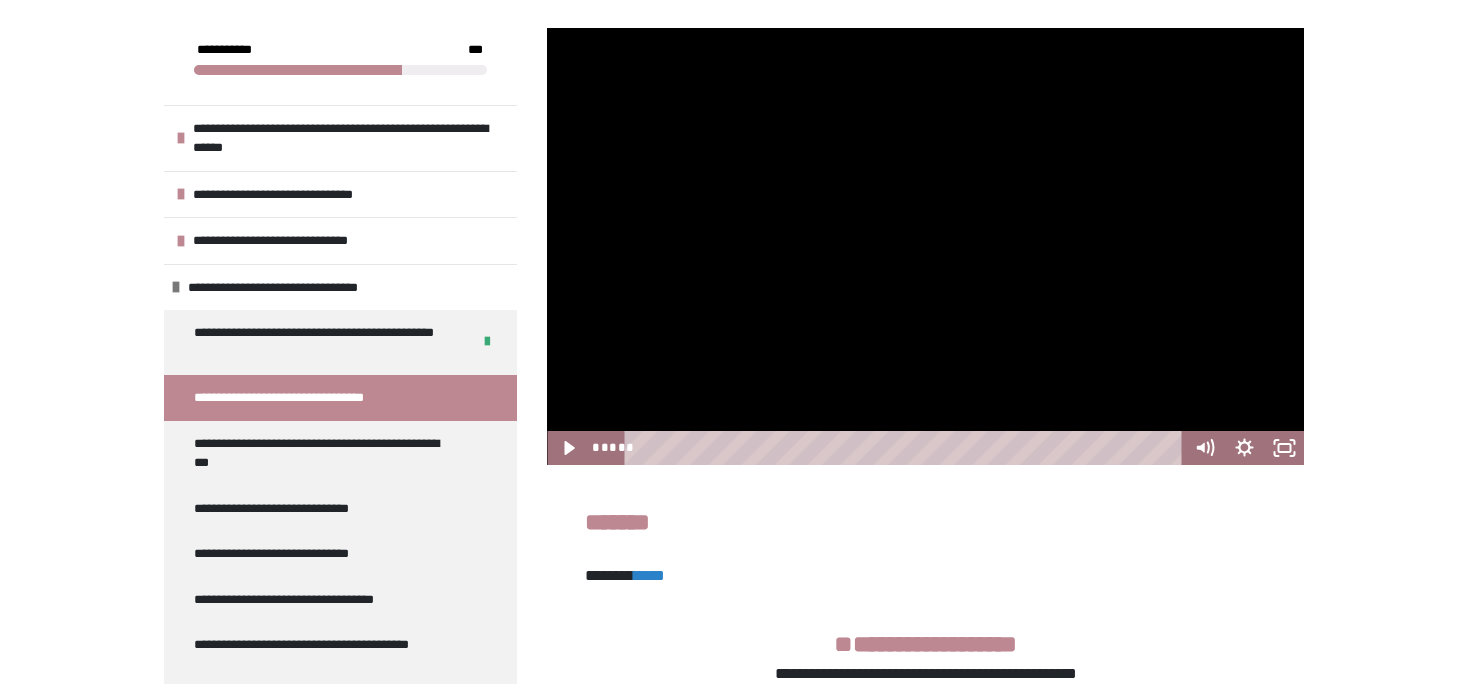 click on "*****" at bounding box center [649, 575] 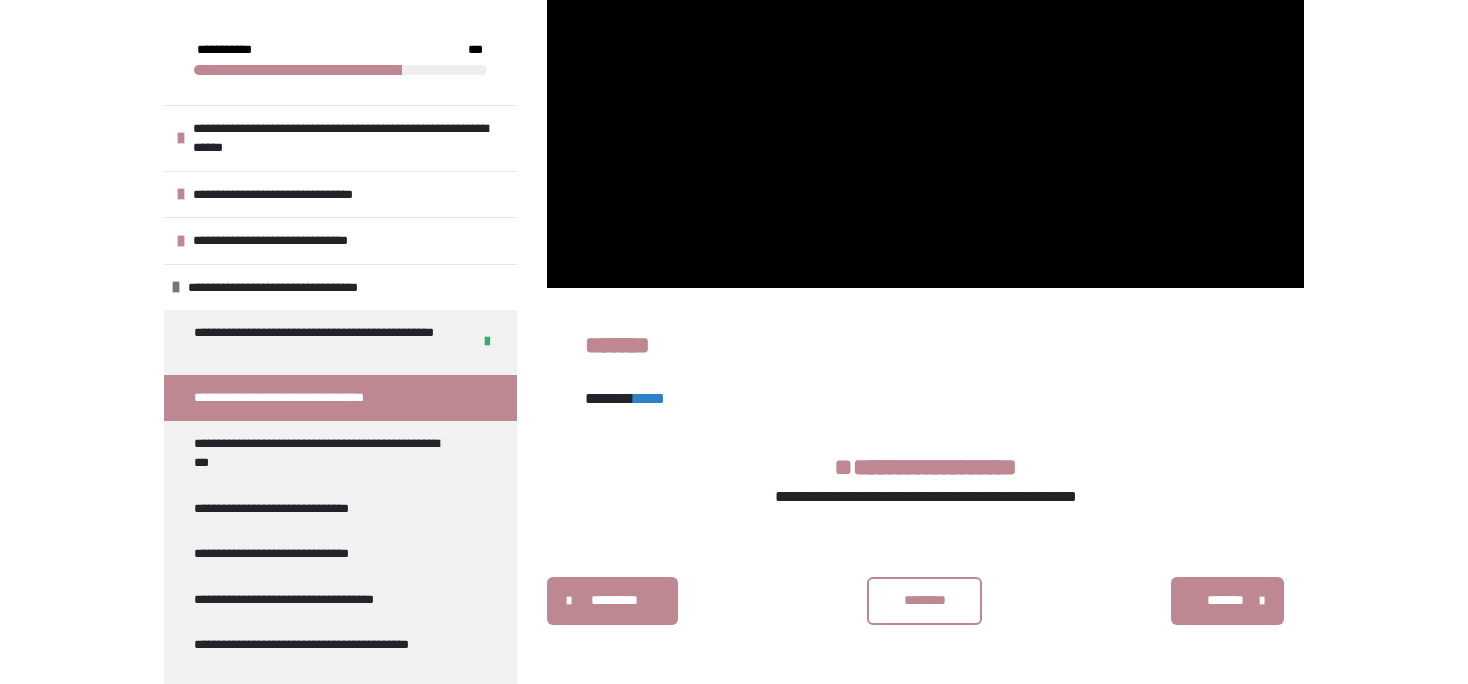 click on "********" at bounding box center [925, 601] 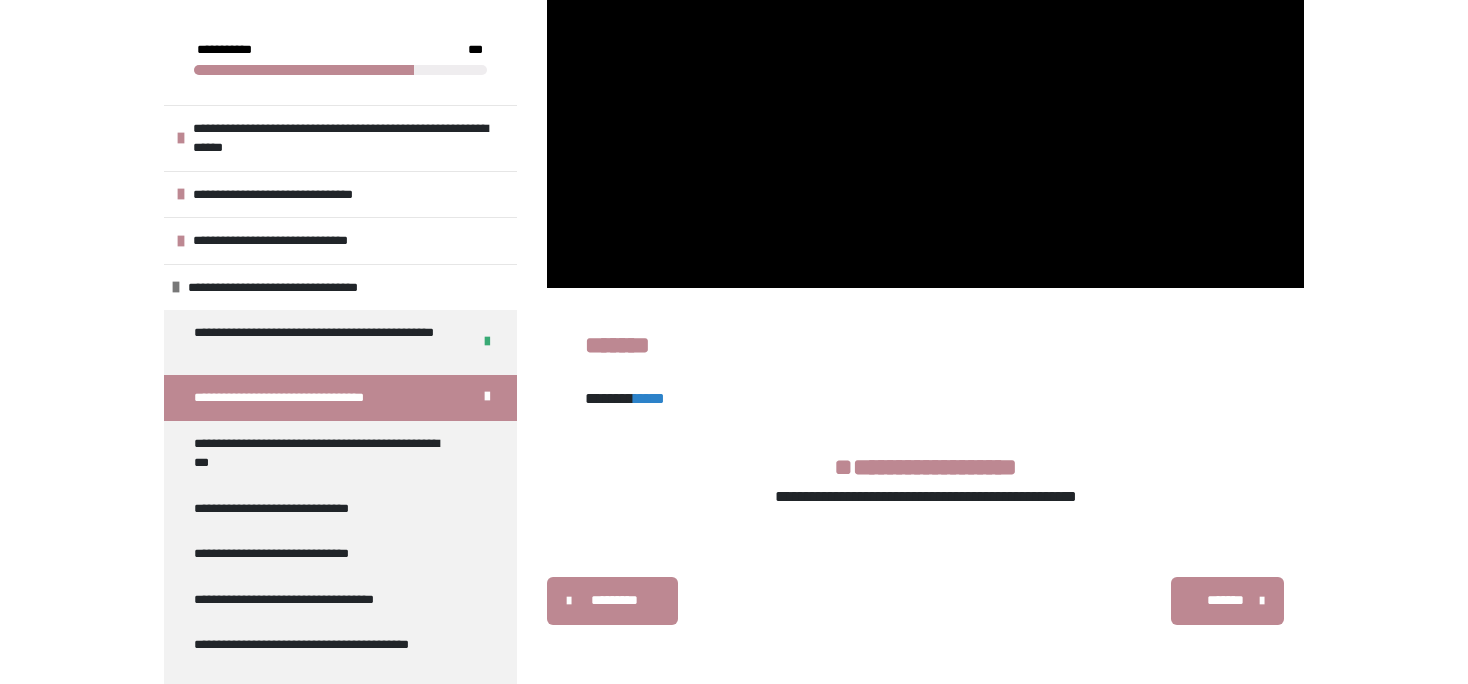 click on "*******" at bounding box center (1227, 601) 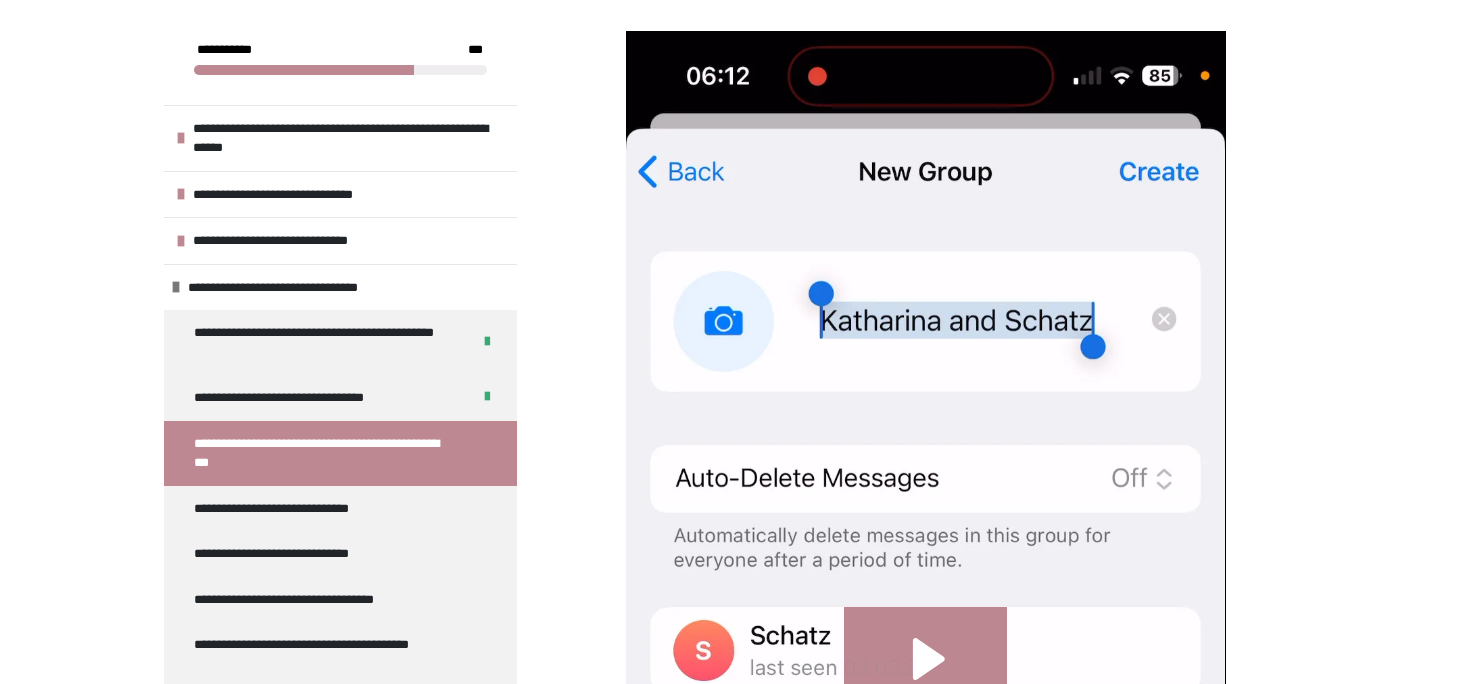 scroll, scrollTop: 930, scrollLeft: 0, axis: vertical 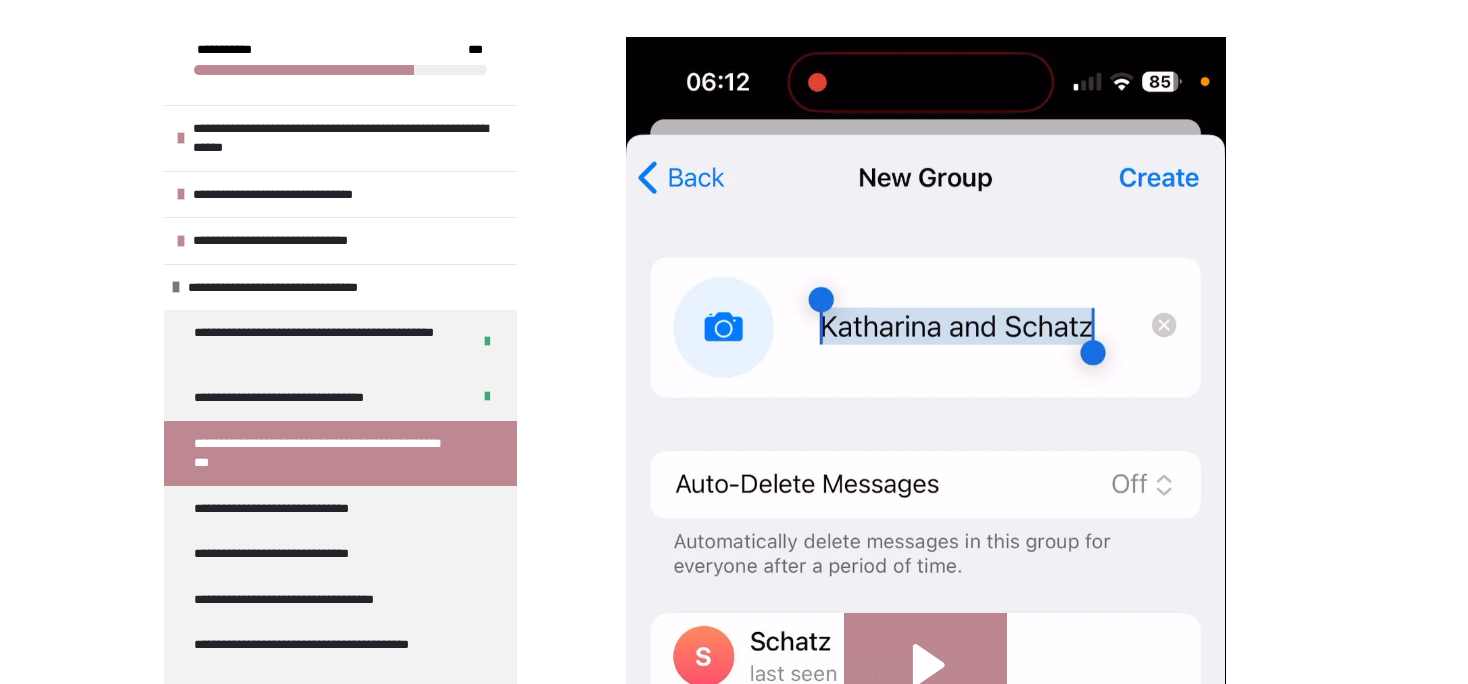 click at bounding box center [925, 662] 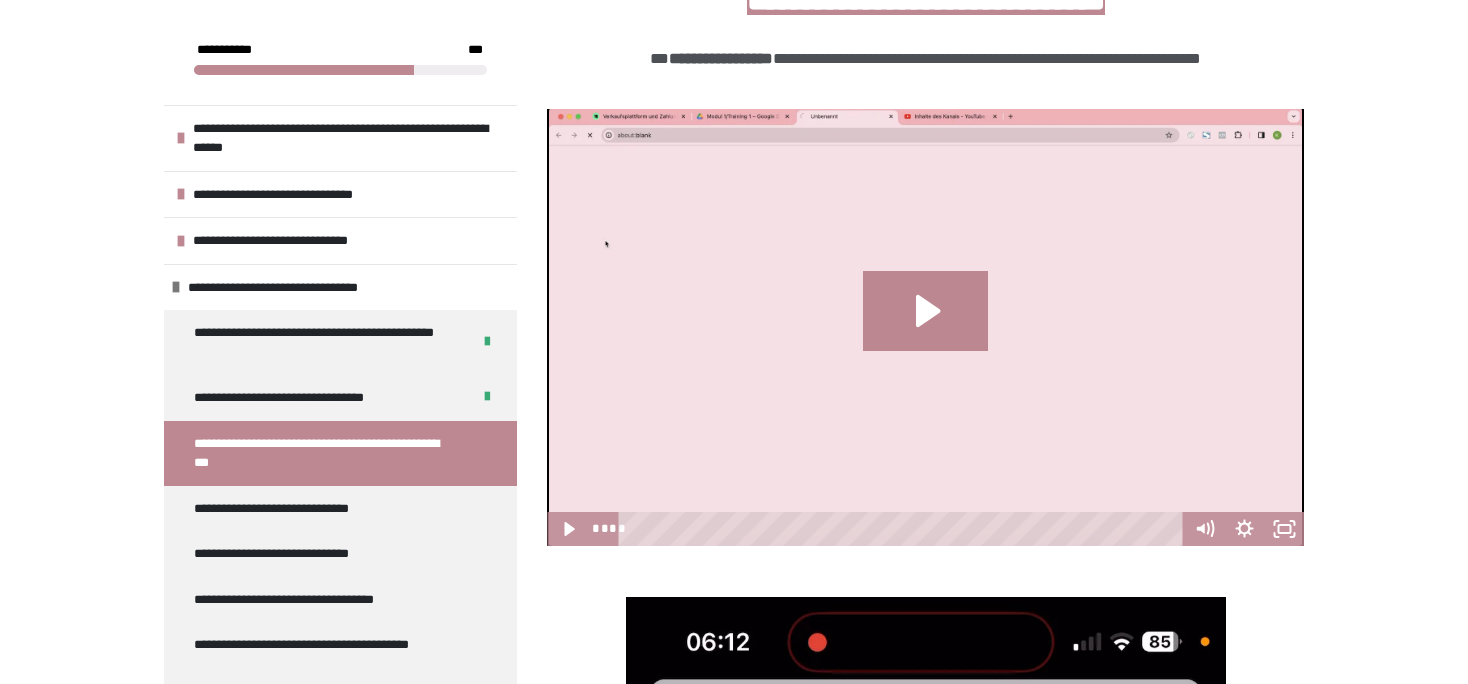 scroll, scrollTop: 373, scrollLeft: 0, axis: vertical 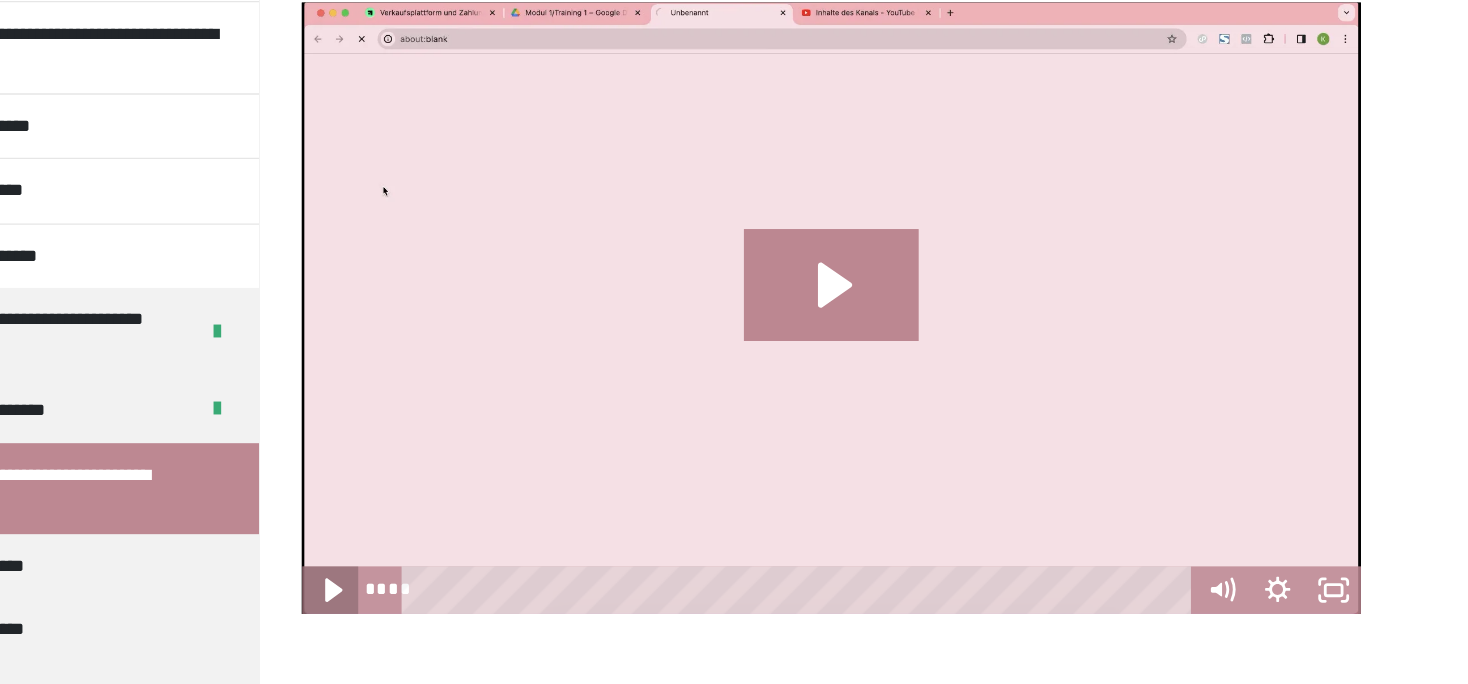 click 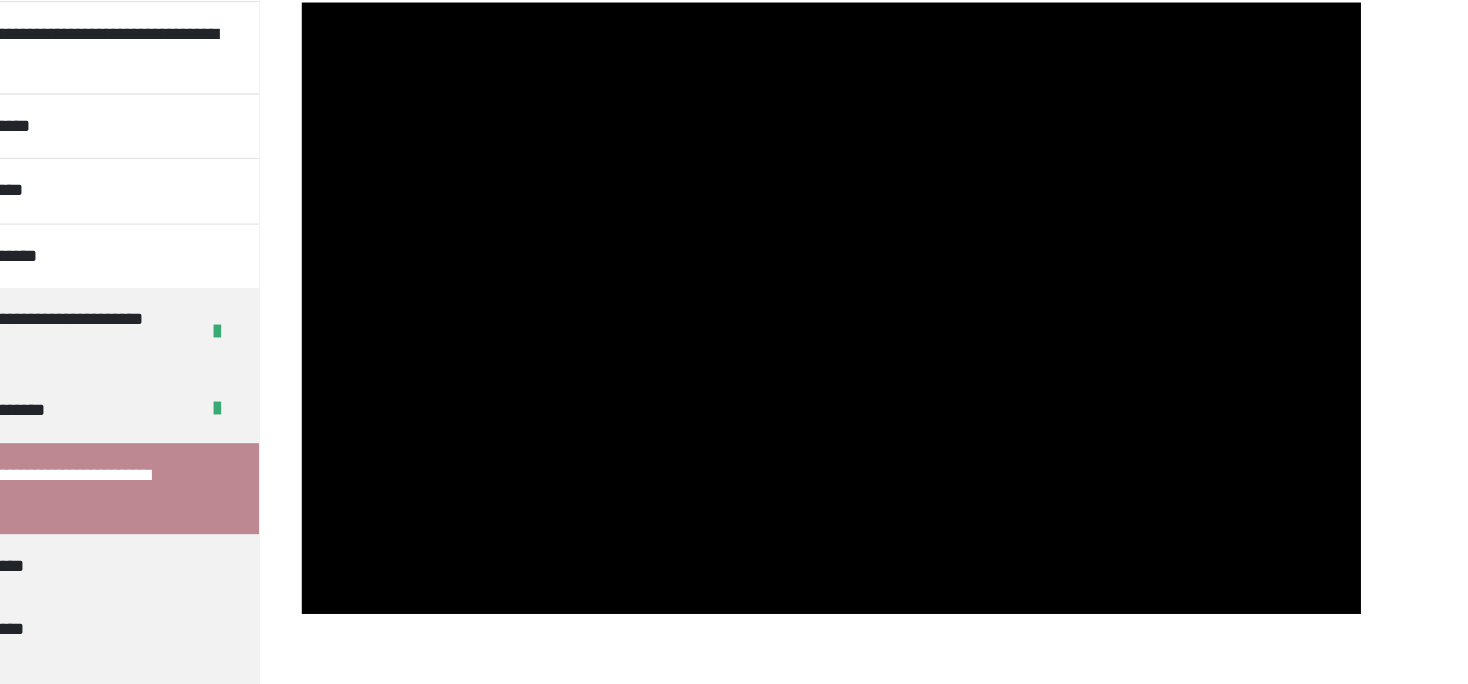 drag, startPoint x: 561, startPoint y: 554, endPoint x: 840, endPoint y: 615, distance: 285.5906 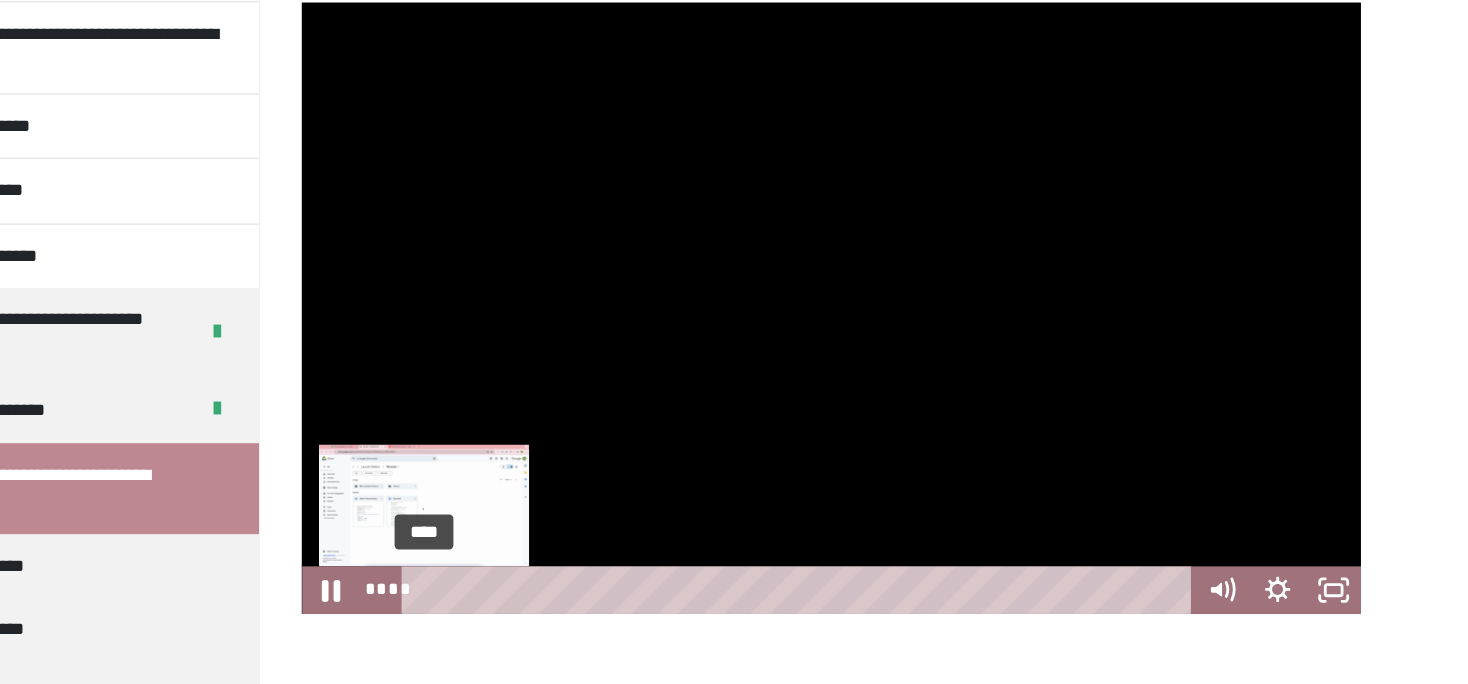 click on "****" at bounding box center (904, 526) 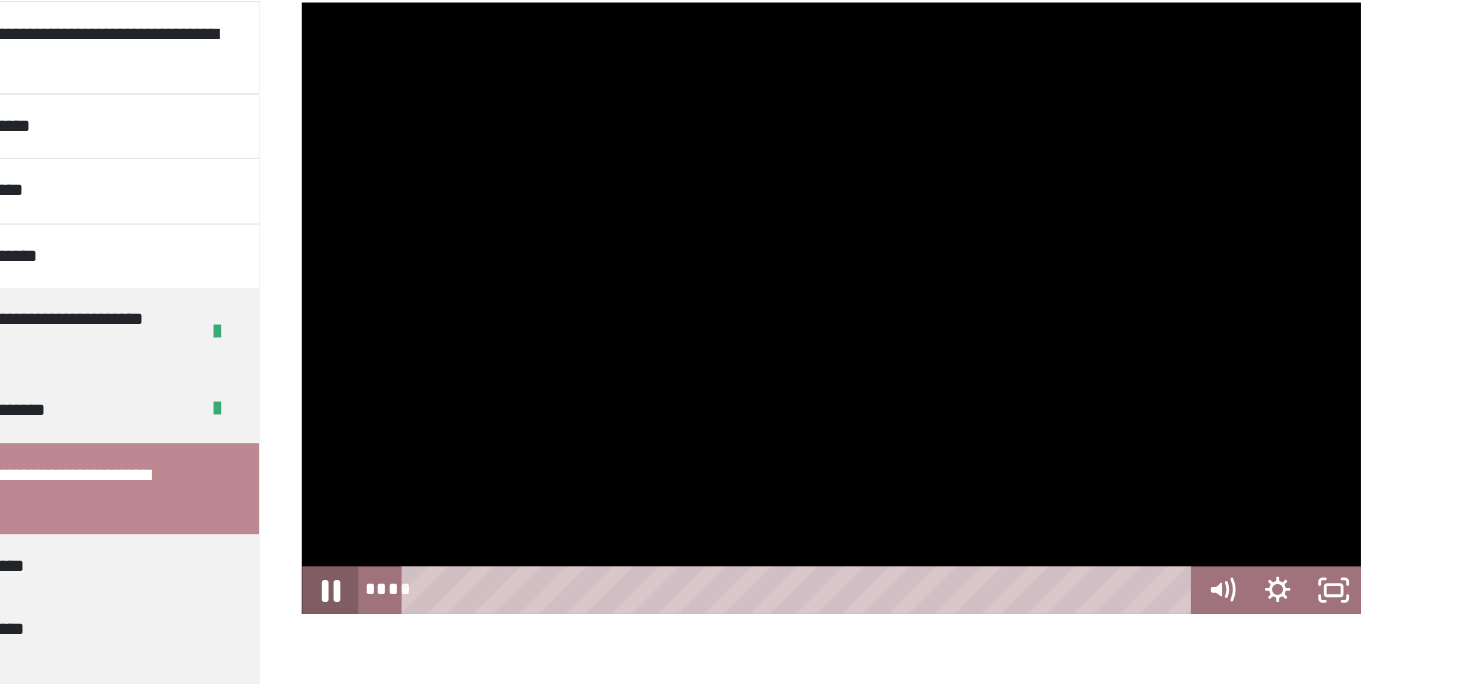 click 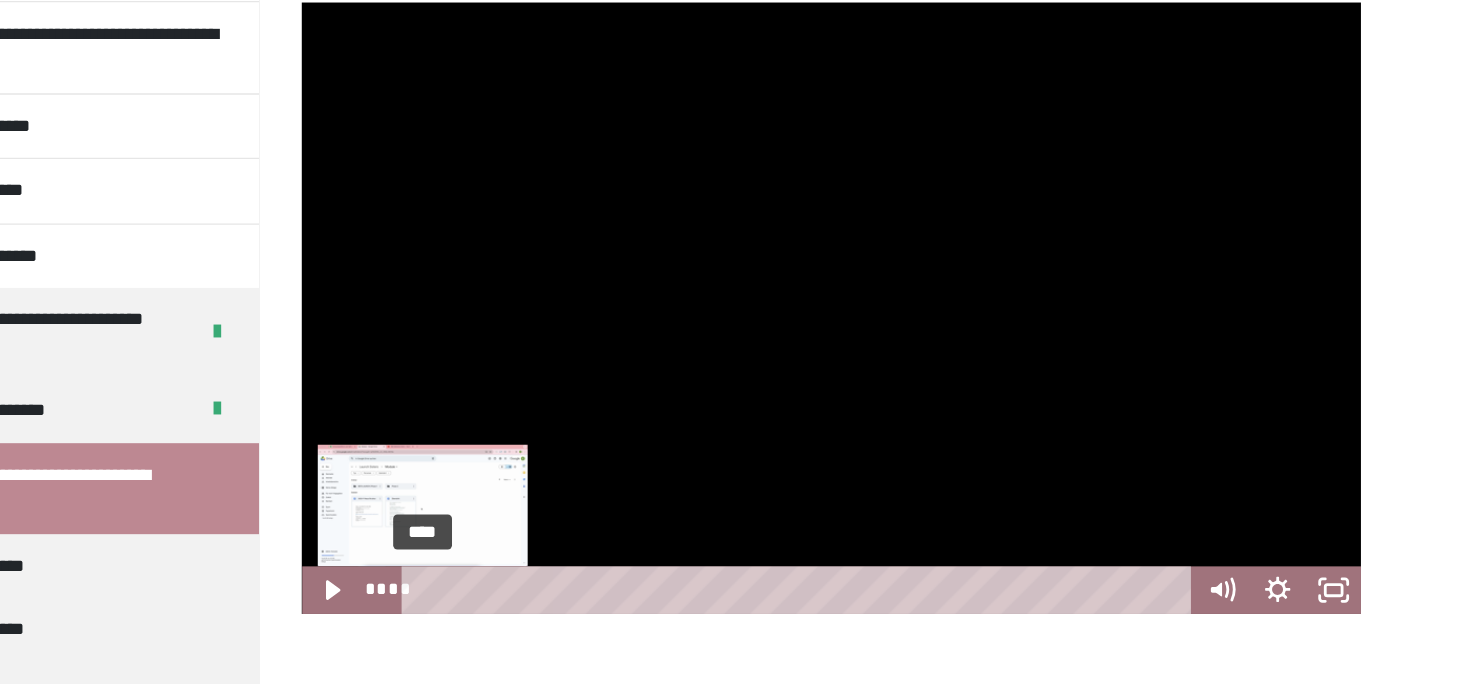 click at bounding box center (633, 526) 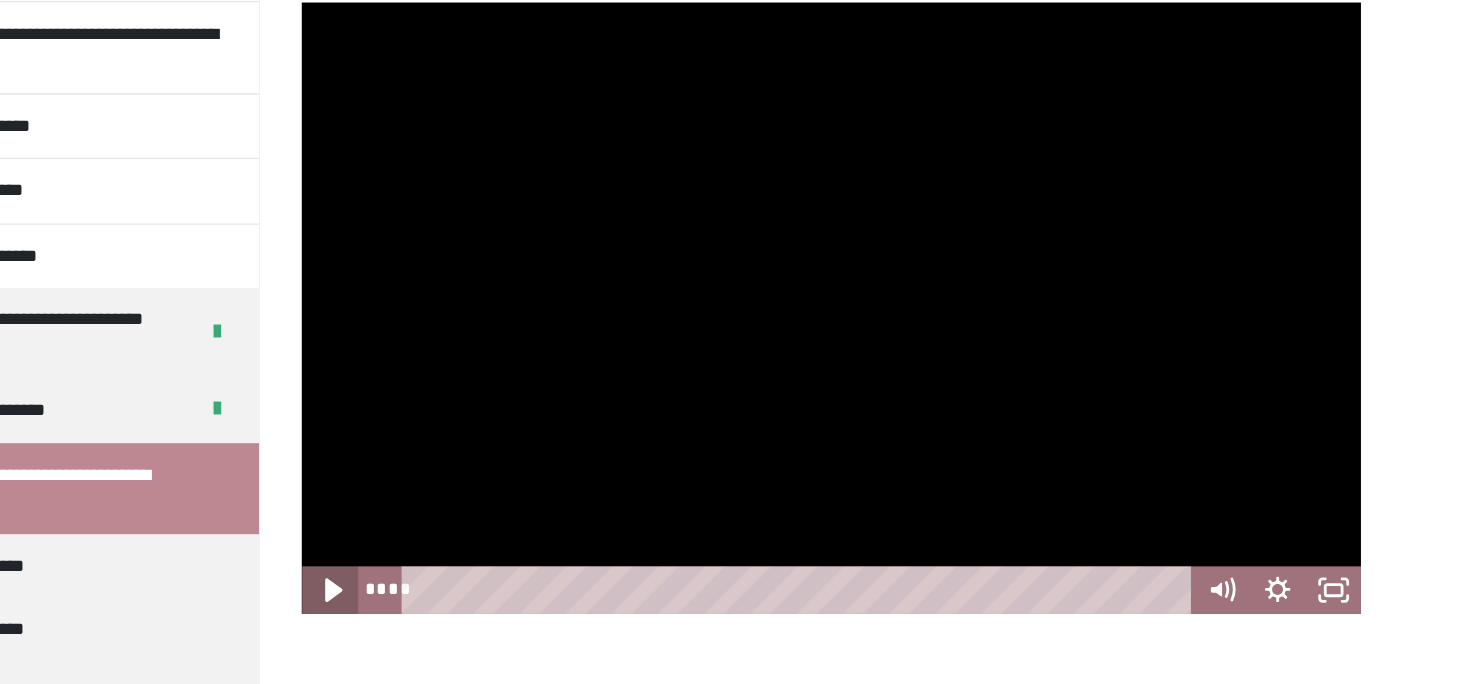 click 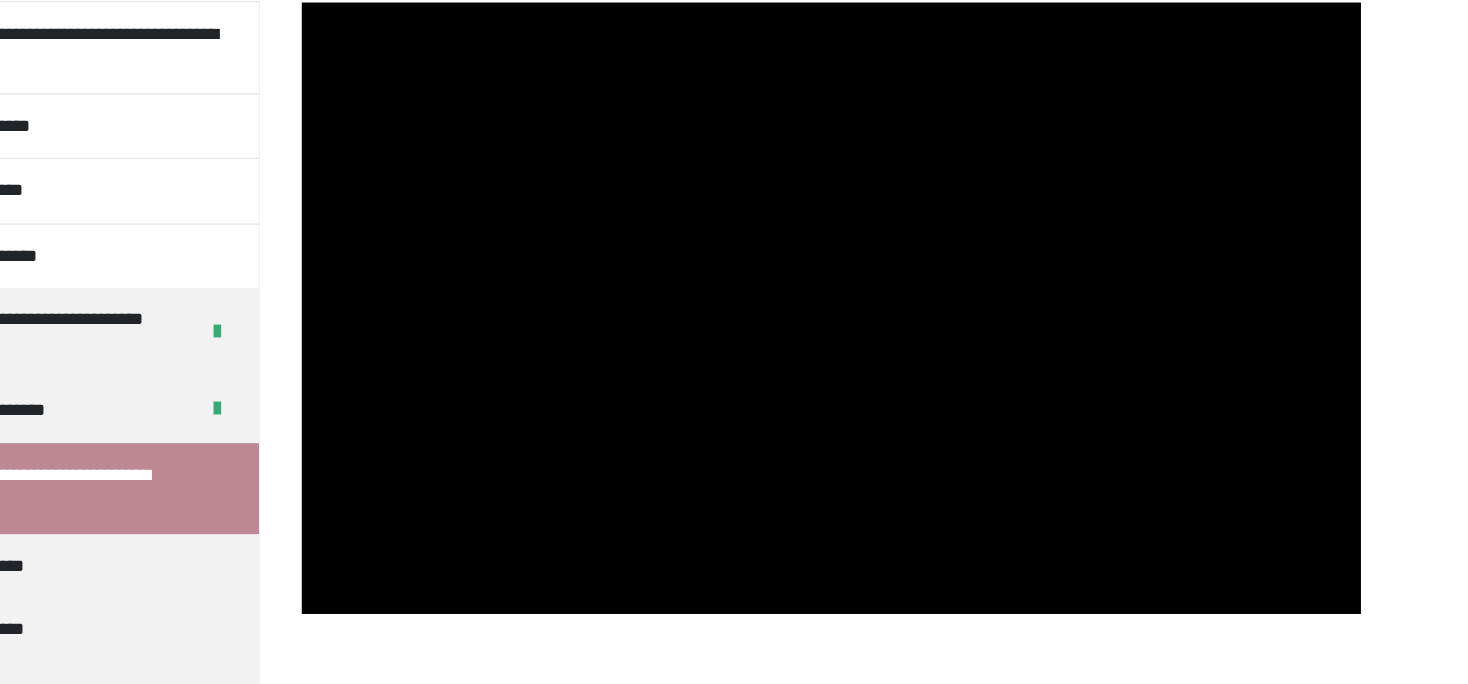 drag, startPoint x: 571, startPoint y: 551, endPoint x: 837, endPoint y: 609, distance: 272.24988 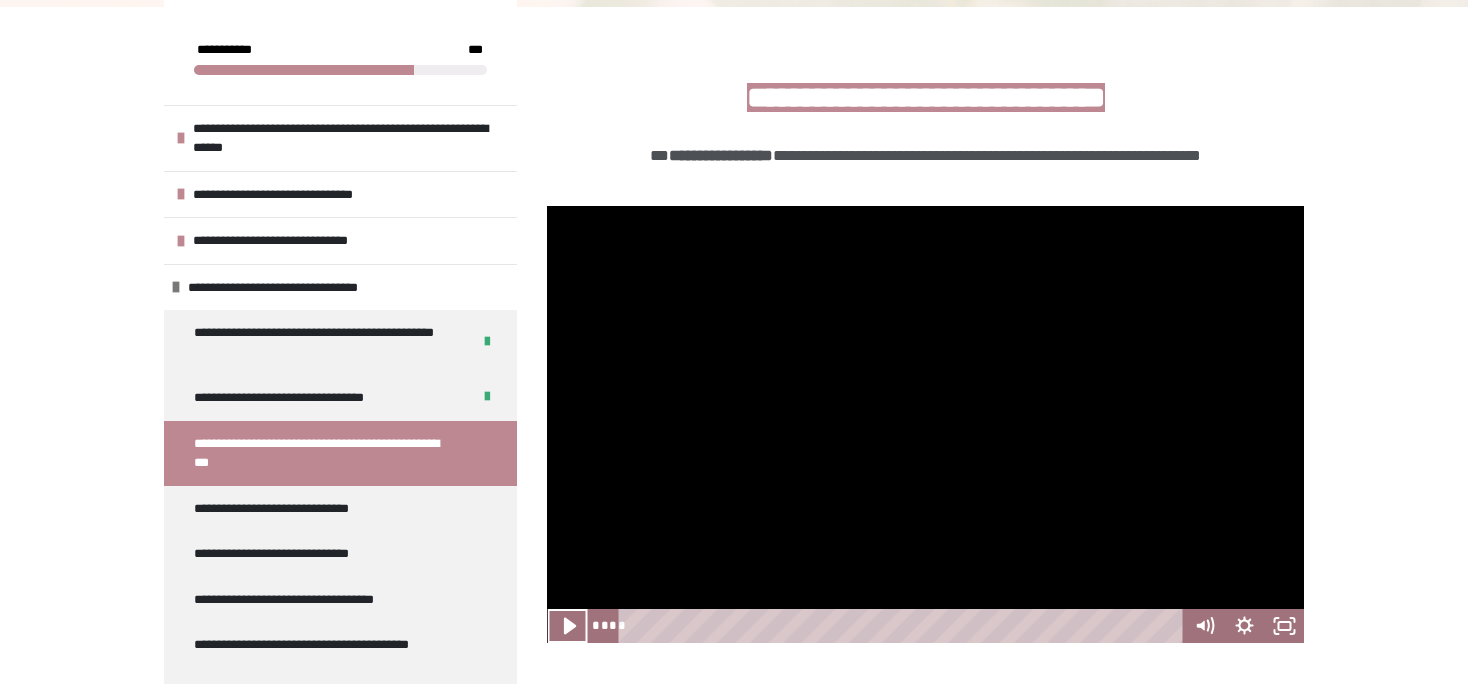 scroll, scrollTop: 272, scrollLeft: 0, axis: vertical 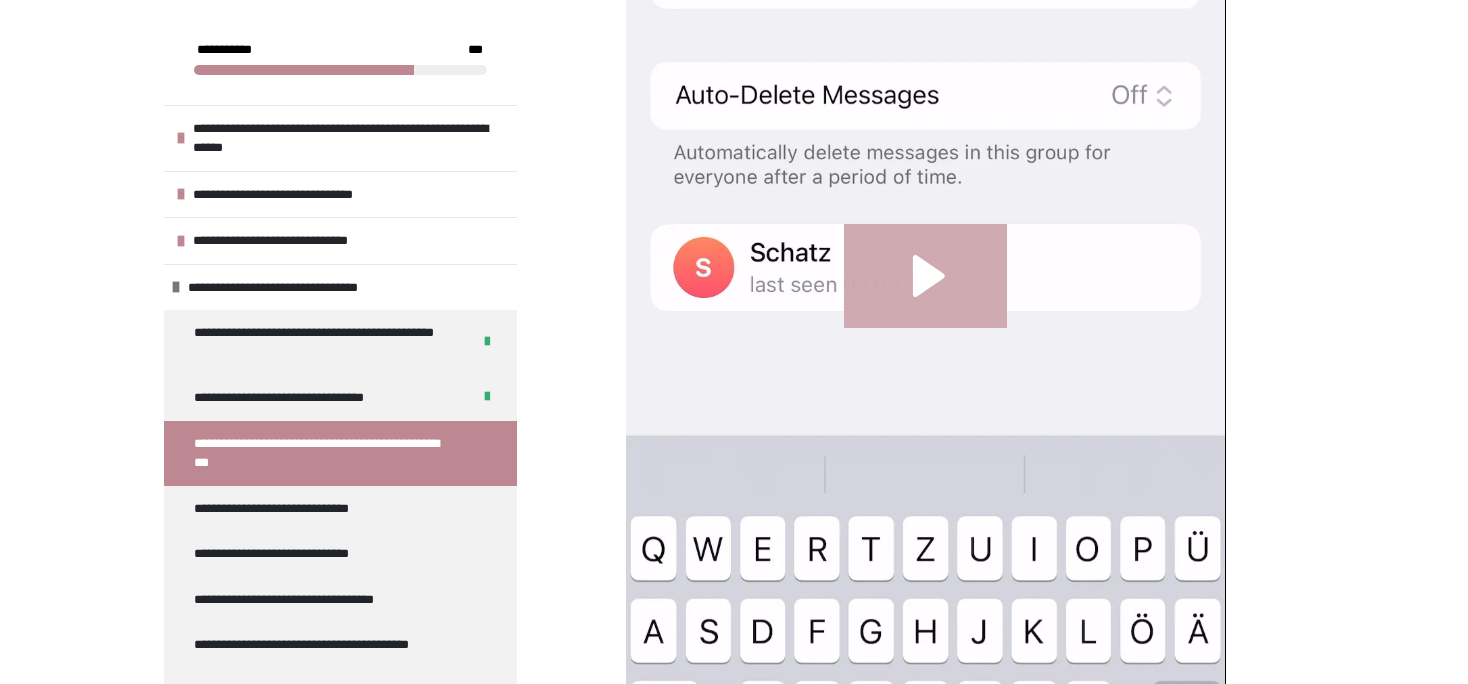click 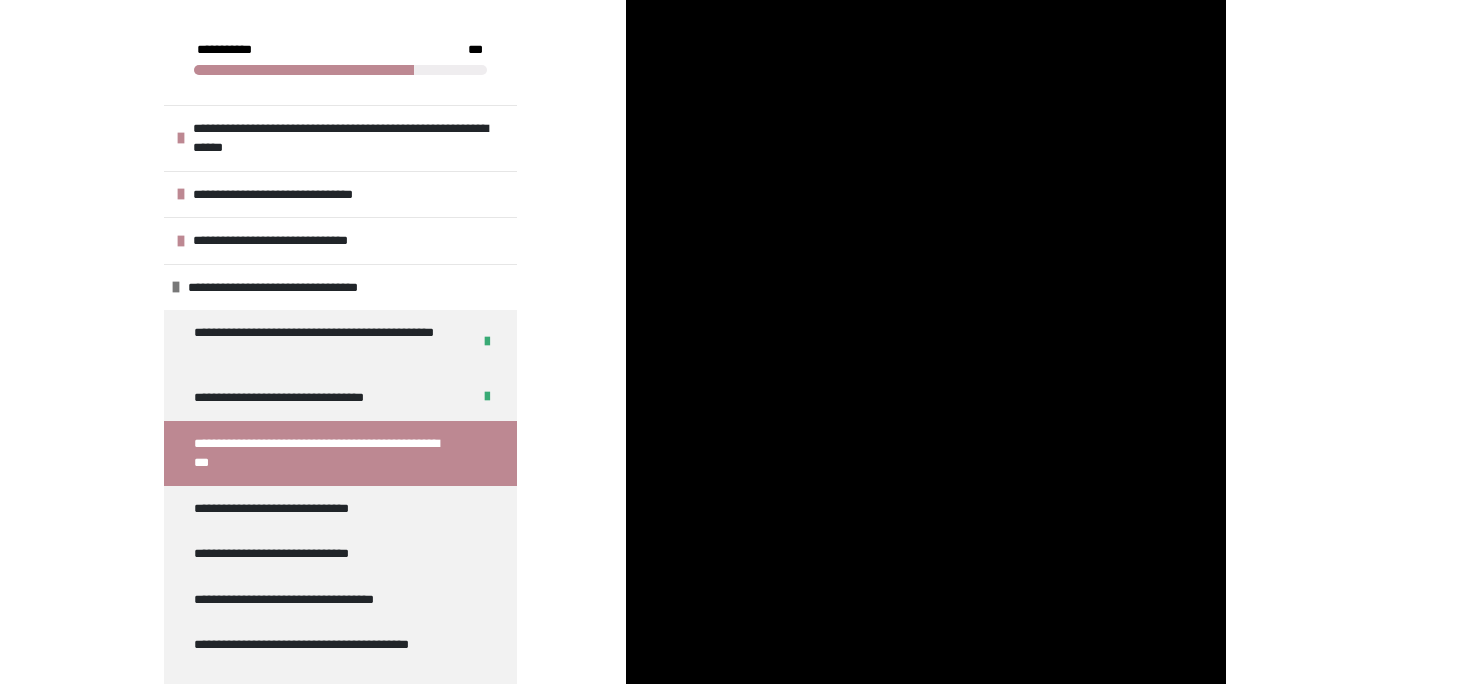 scroll, scrollTop: 1144, scrollLeft: 0, axis: vertical 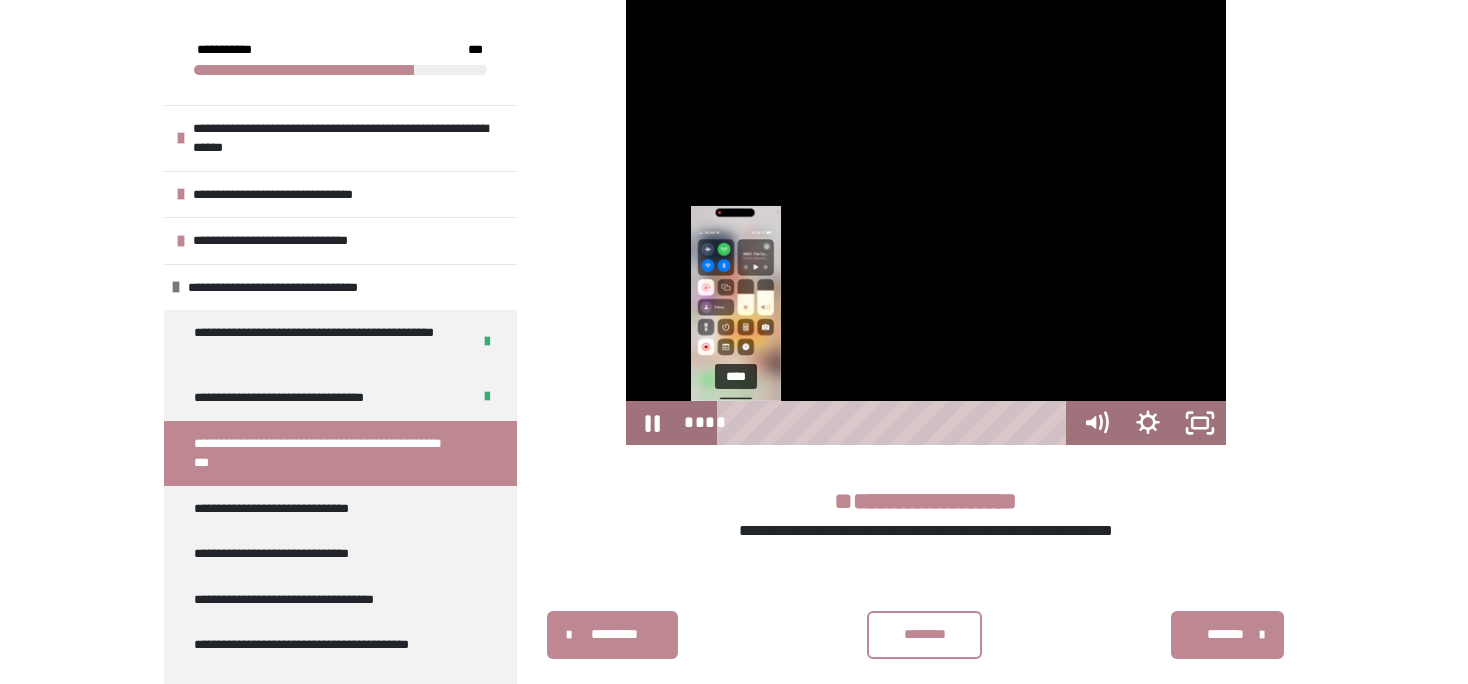 click on "****" at bounding box center [896, 423] 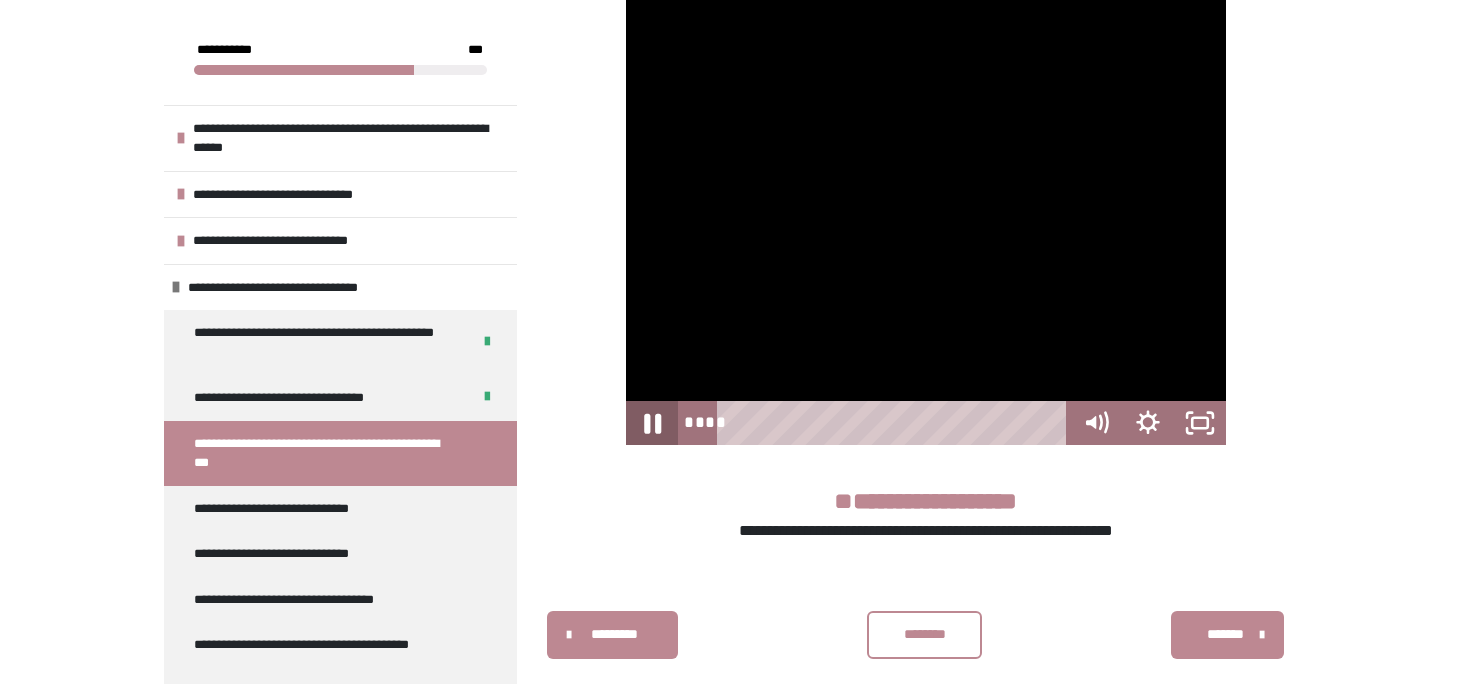 click 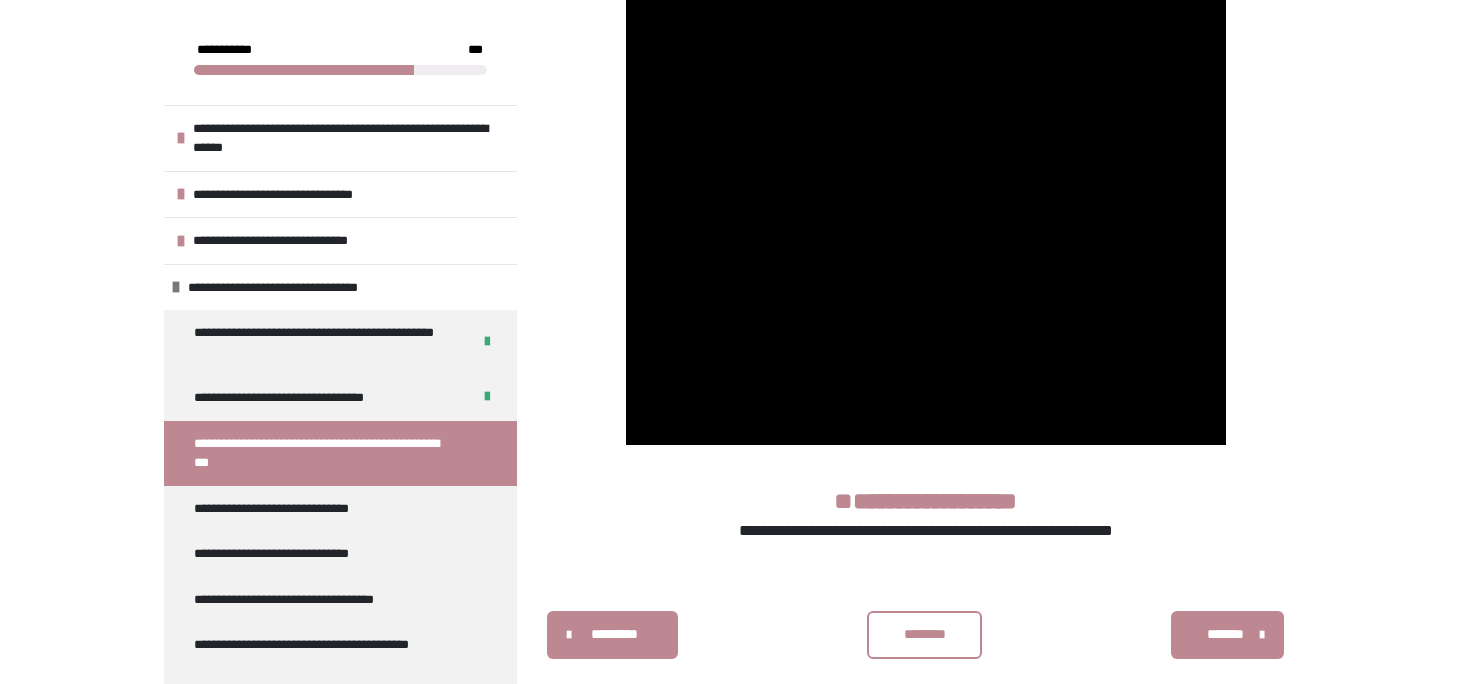 drag, startPoint x: 1394, startPoint y: 302, endPoint x: 1451, endPoint y: 171, distance: 142.86357 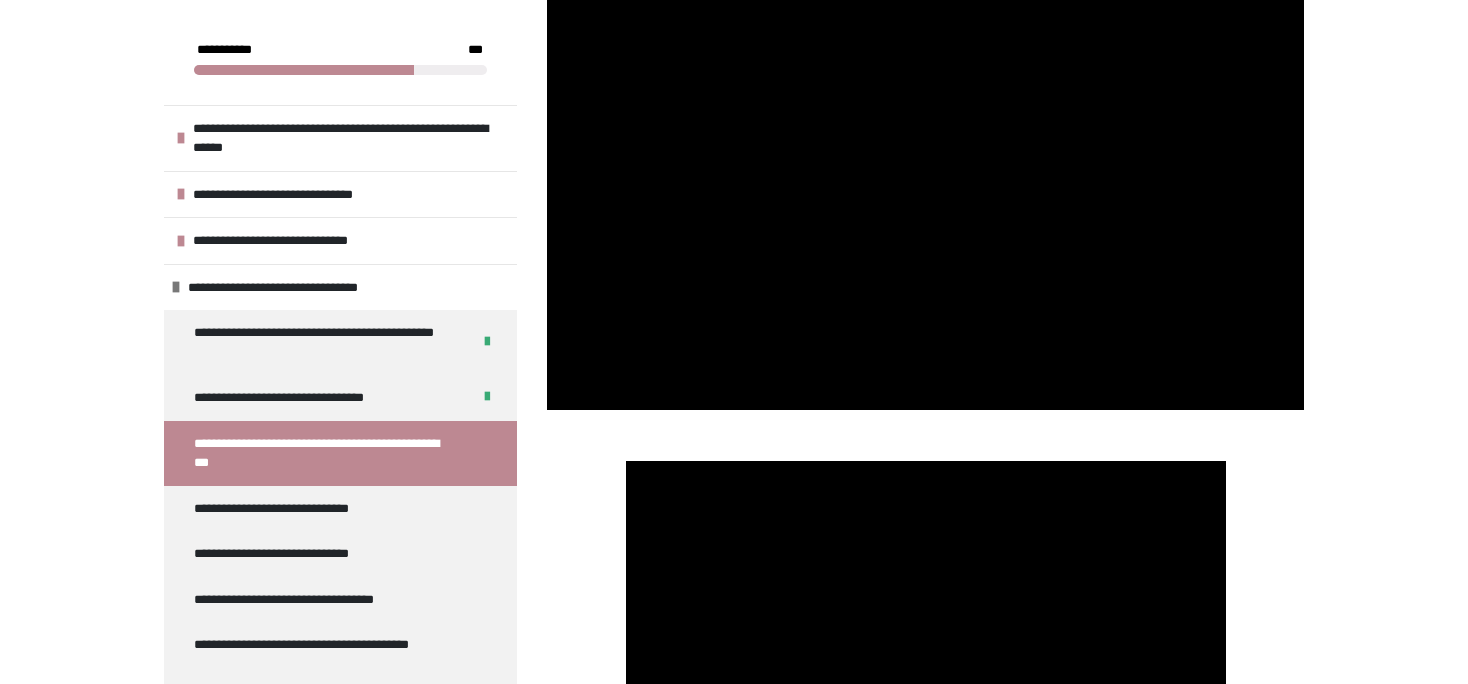 scroll, scrollTop: 399, scrollLeft: 0, axis: vertical 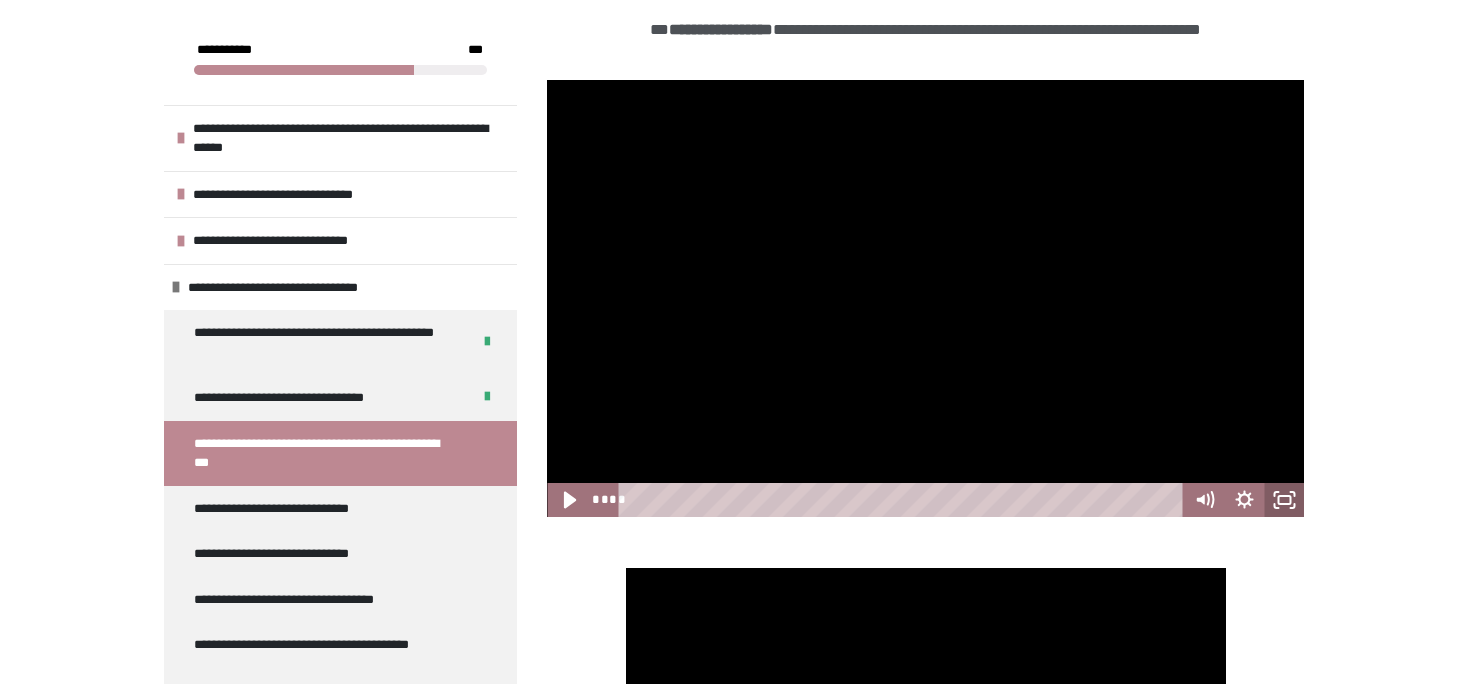click 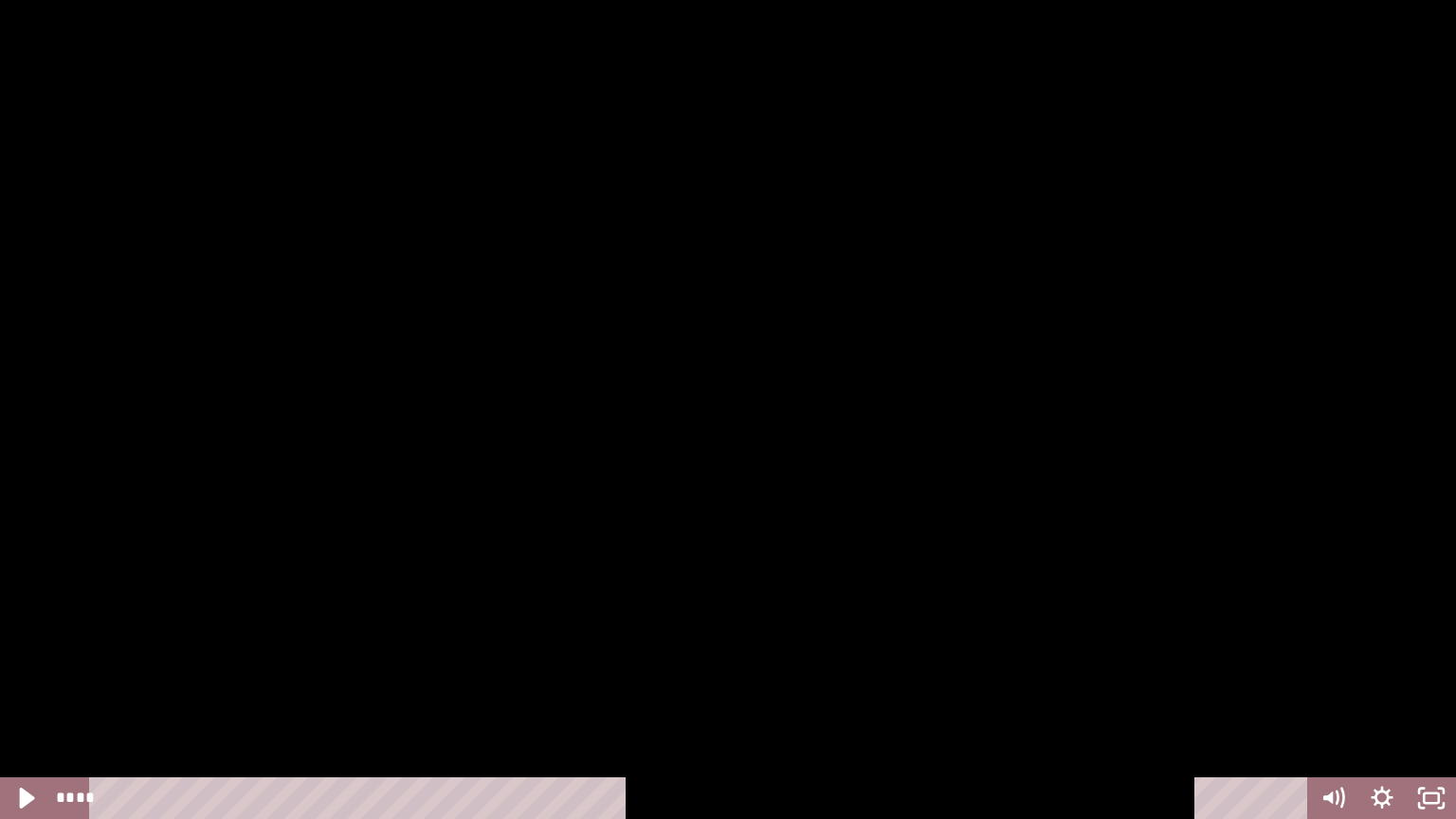 click at bounding box center [728, 410] 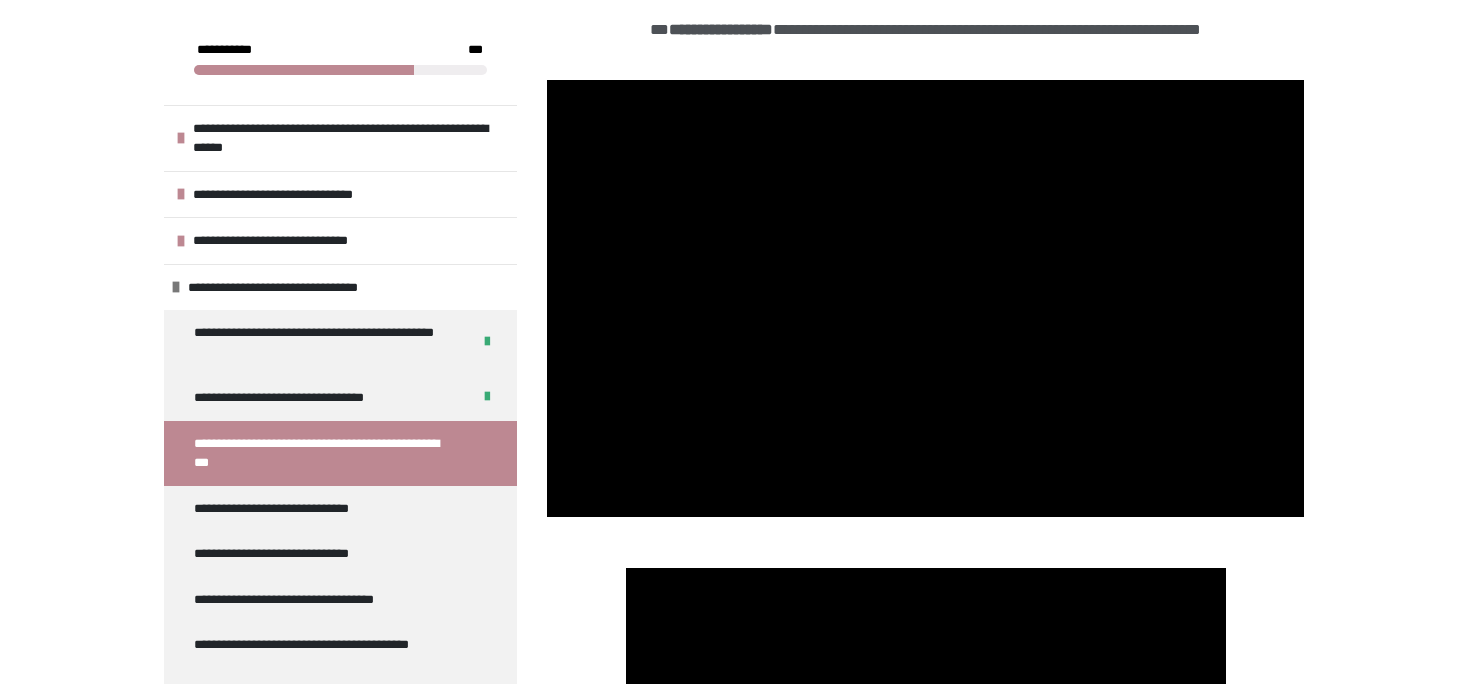 click on "**********" at bounding box center (734, 871) 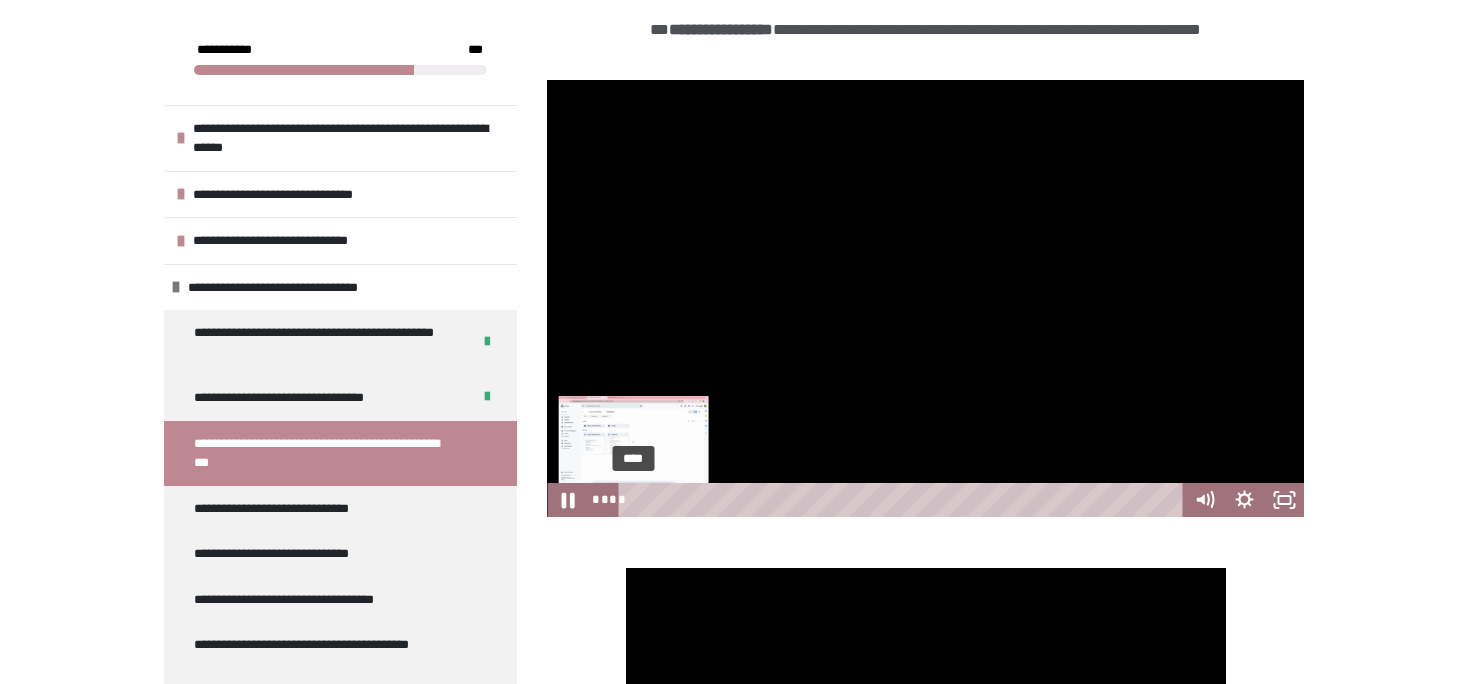 click on "****" at bounding box center [904, 500] 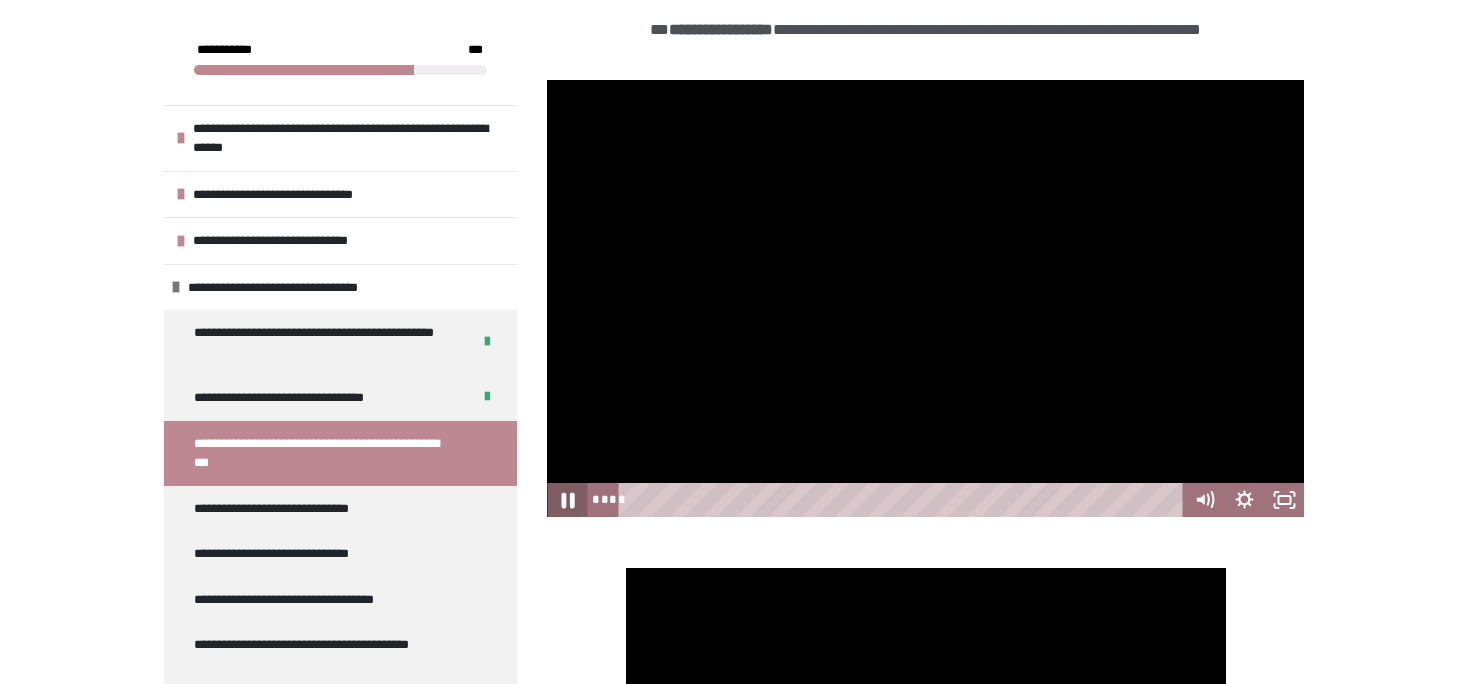 click 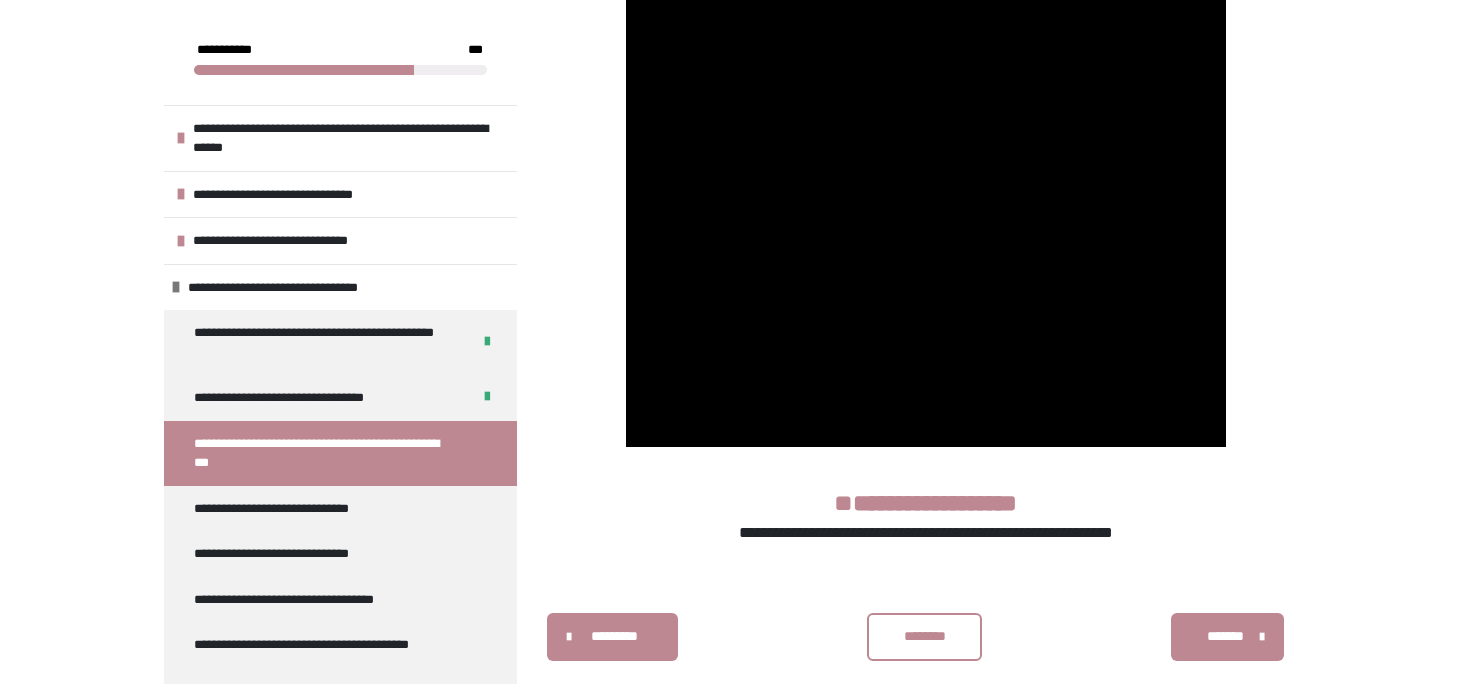 scroll, scrollTop: 1853, scrollLeft: 0, axis: vertical 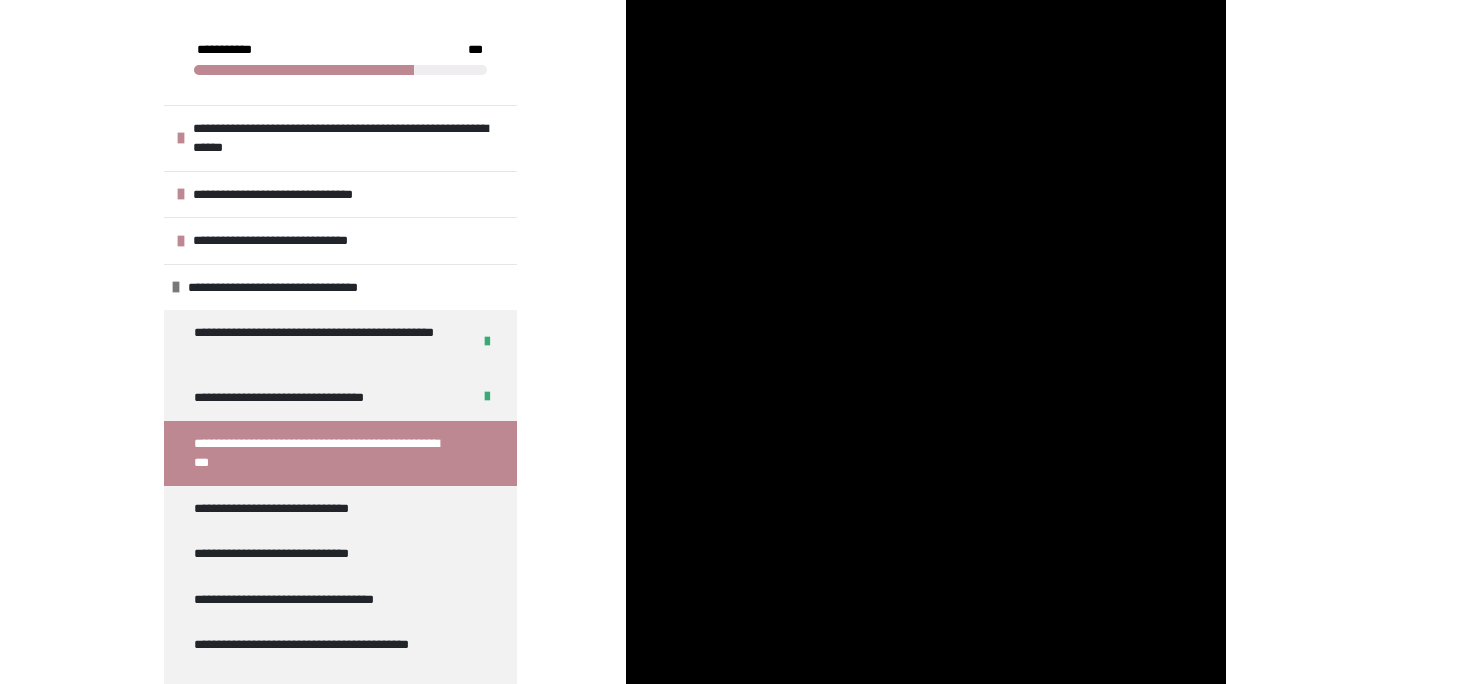 click at bounding box center [926, 359] 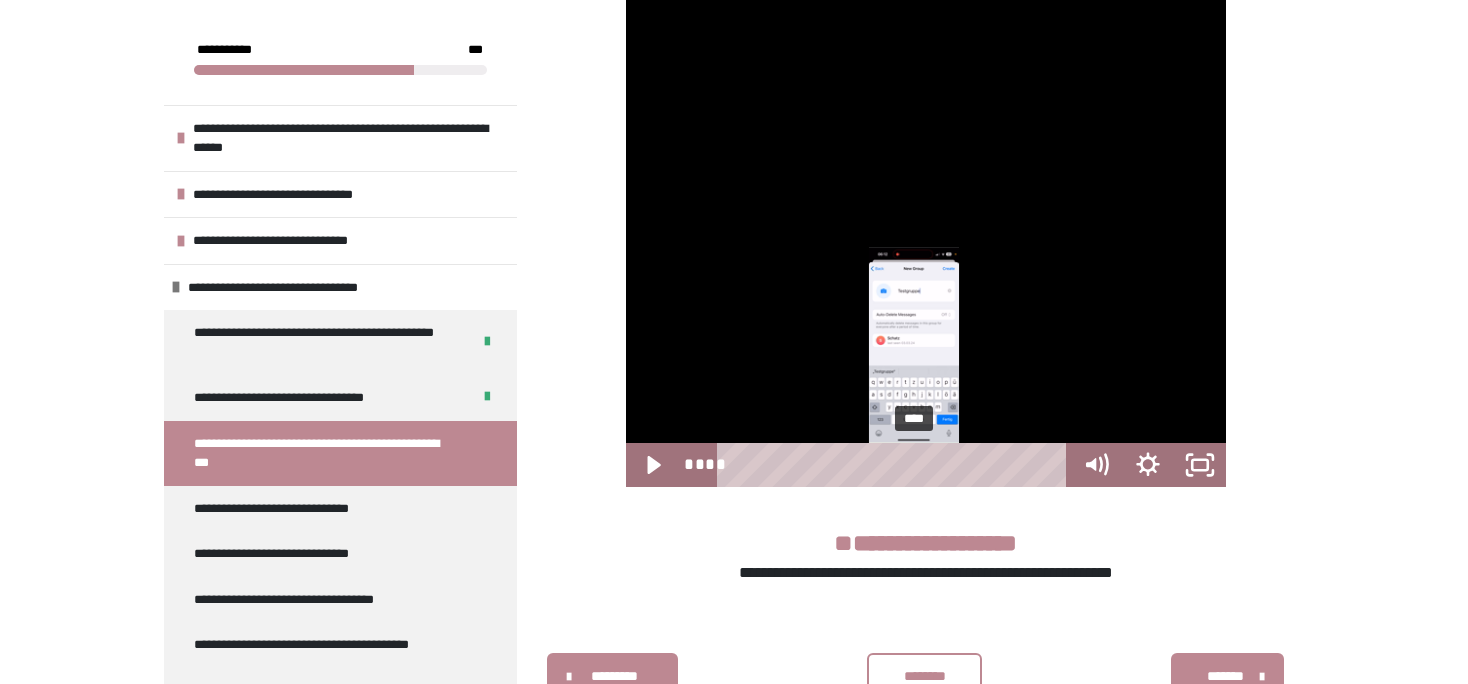 scroll, scrollTop: 1780, scrollLeft: 0, axis: vertical 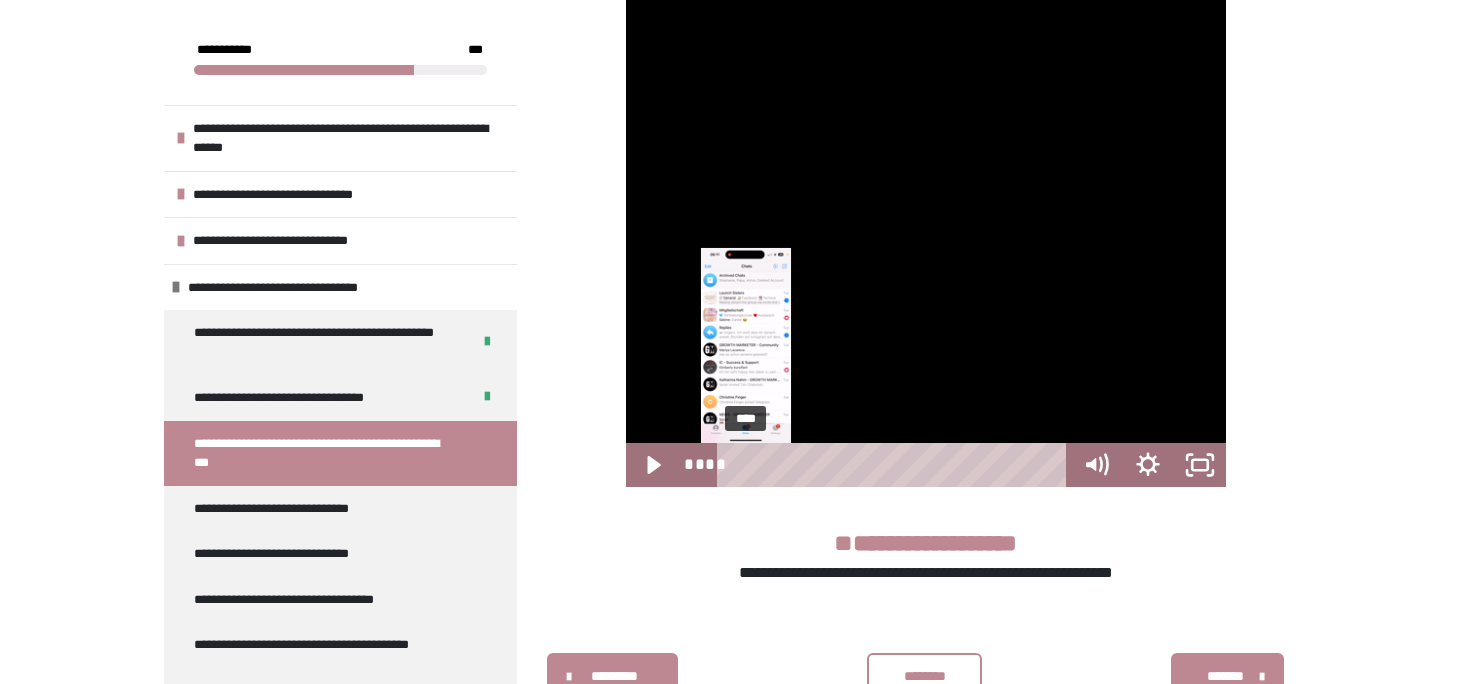 click on "****" at bounding box center [896, 465] 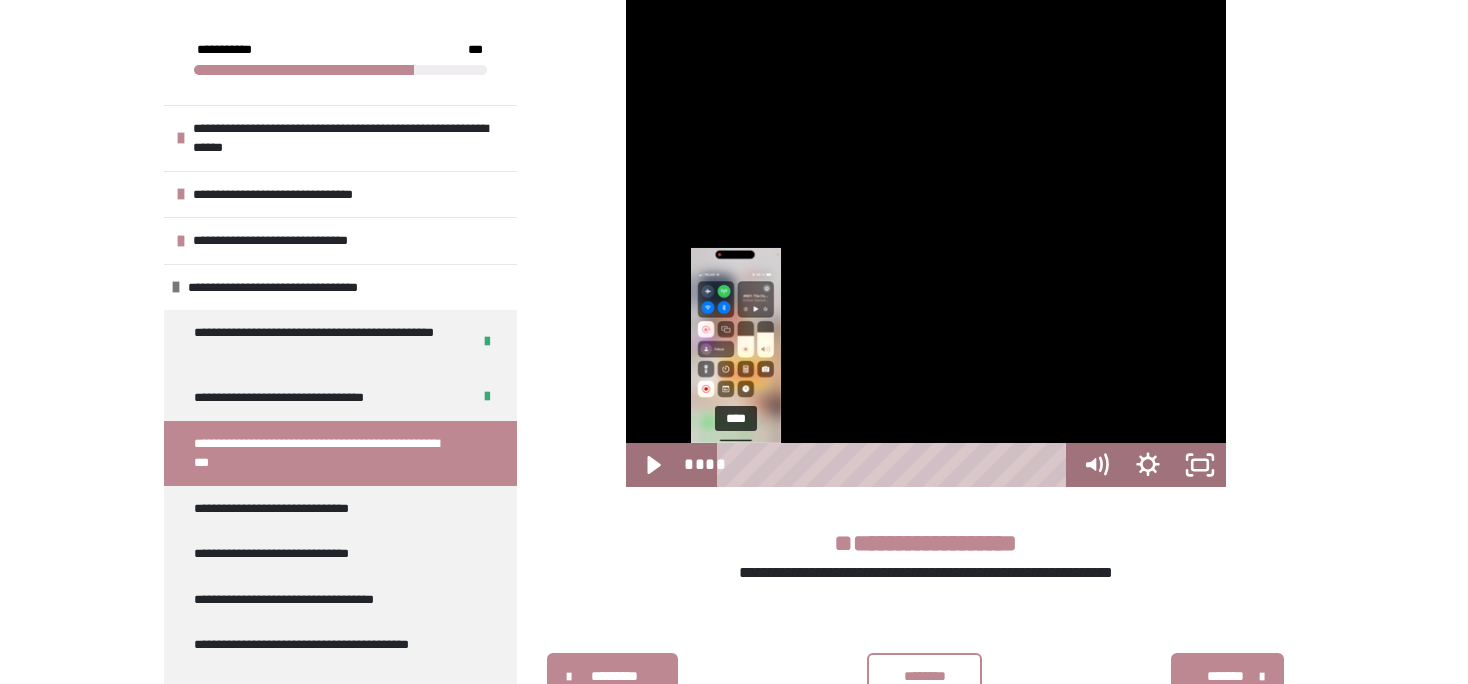 click on "****" at bounding box center (896, 465) 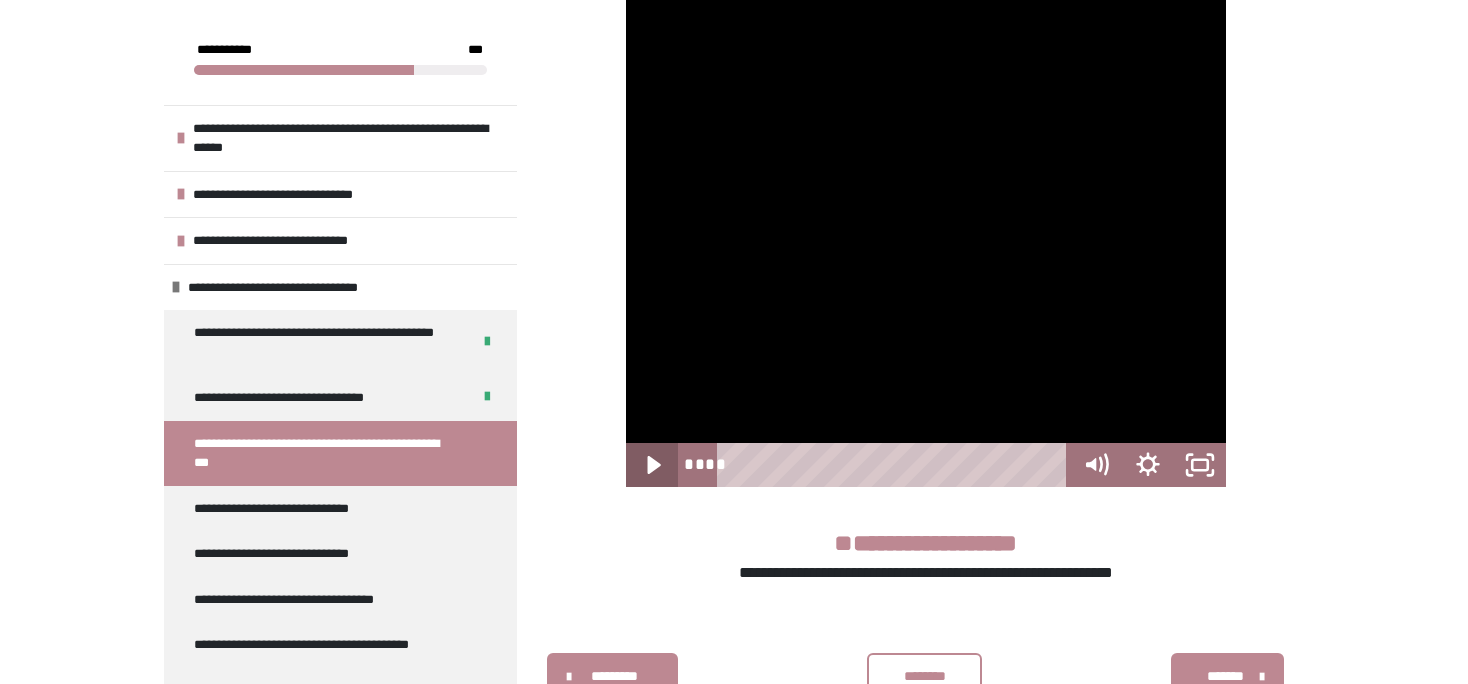 click 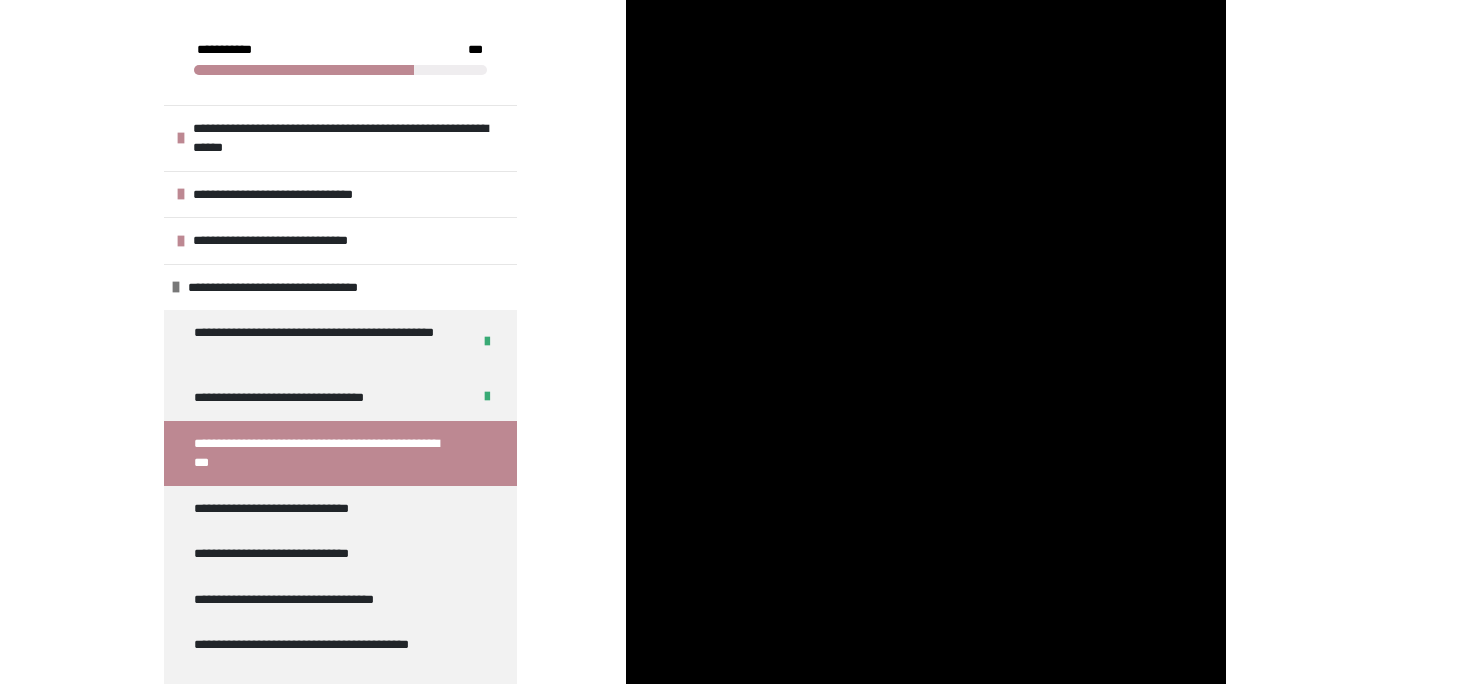 scroll, scrollTop: 984, scrollLeft: 0, axis: vertical 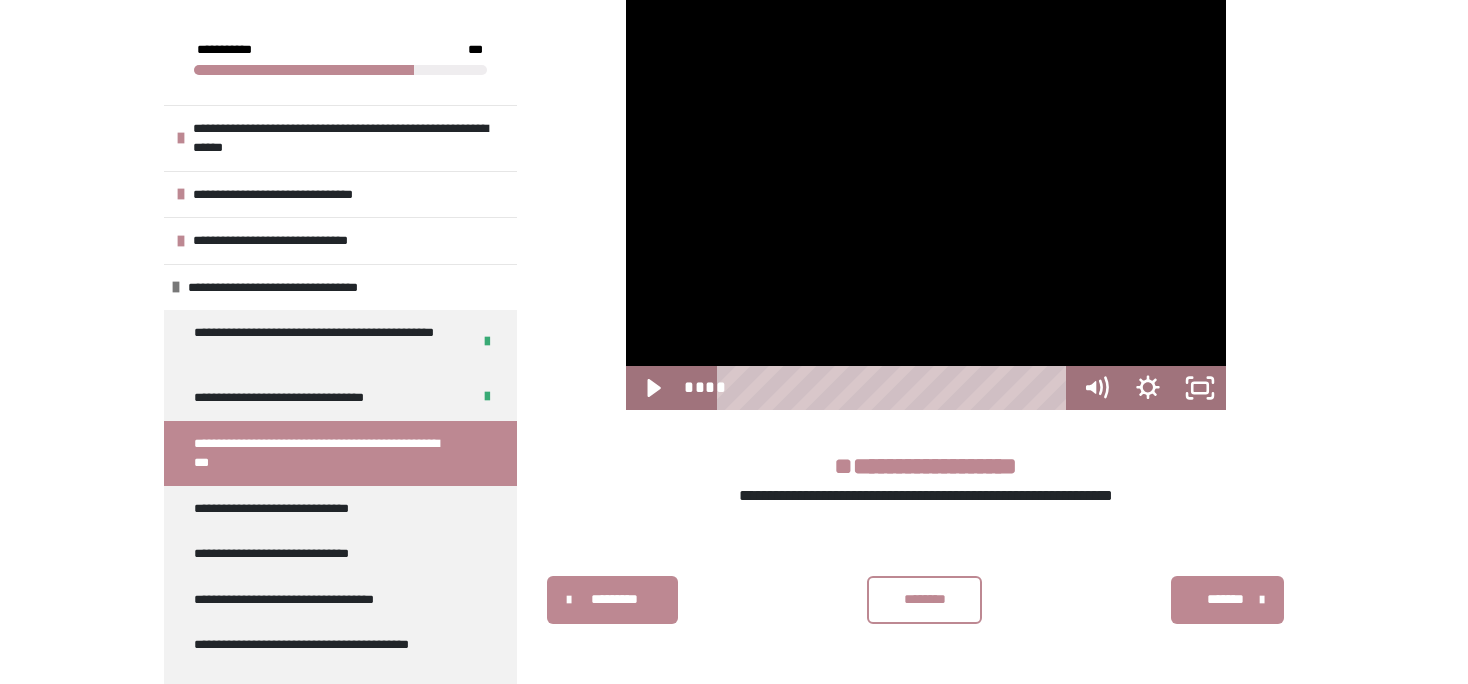 click on "********" at bounding box center [925, 599] 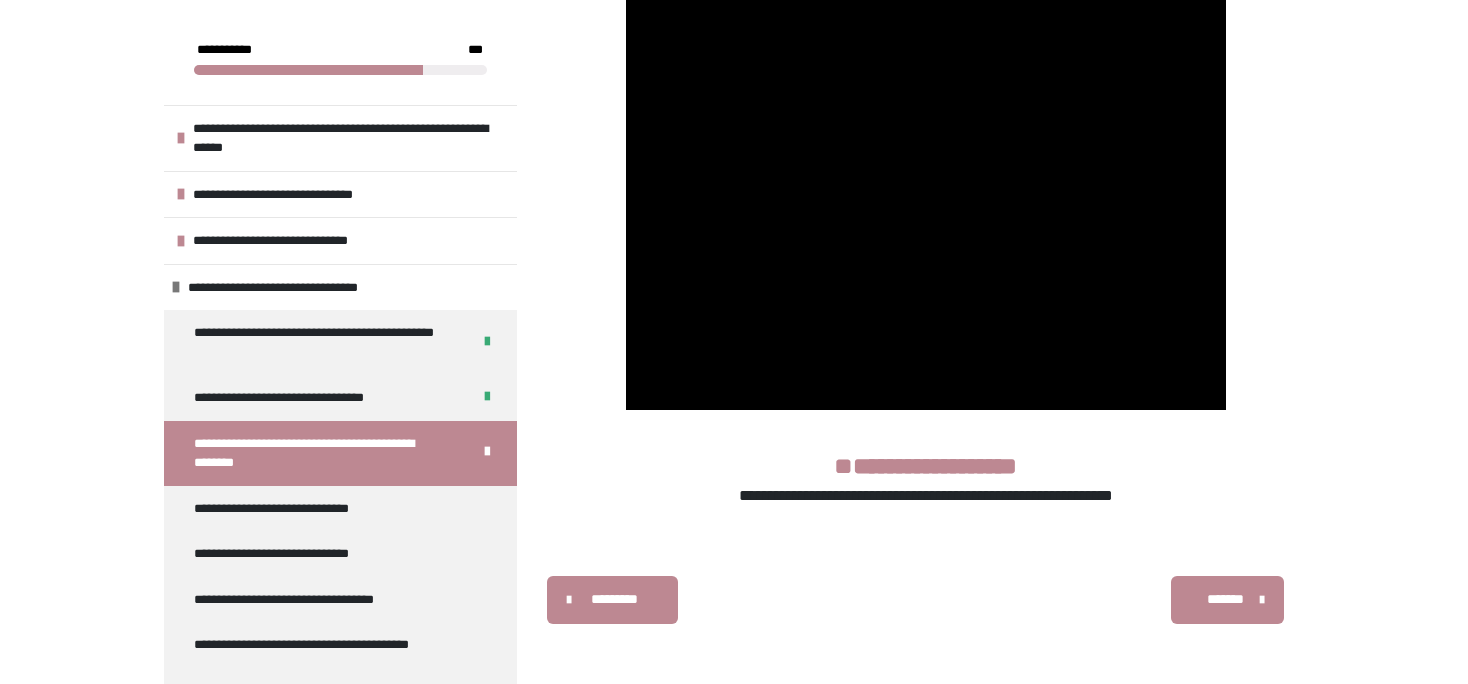 click on "*******" at bounding box center (1225, 599) 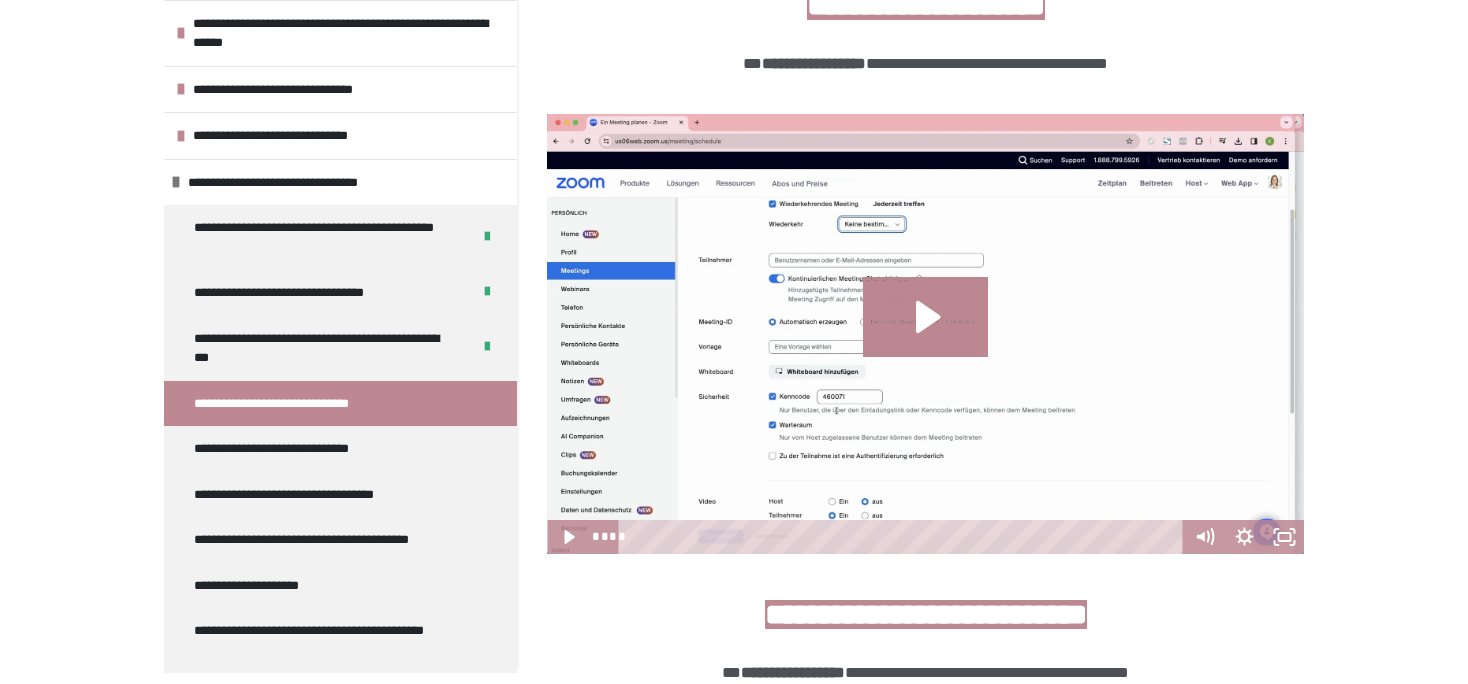 scroll, scrollTop: 368, scrollLeft: 0, axis: vertical 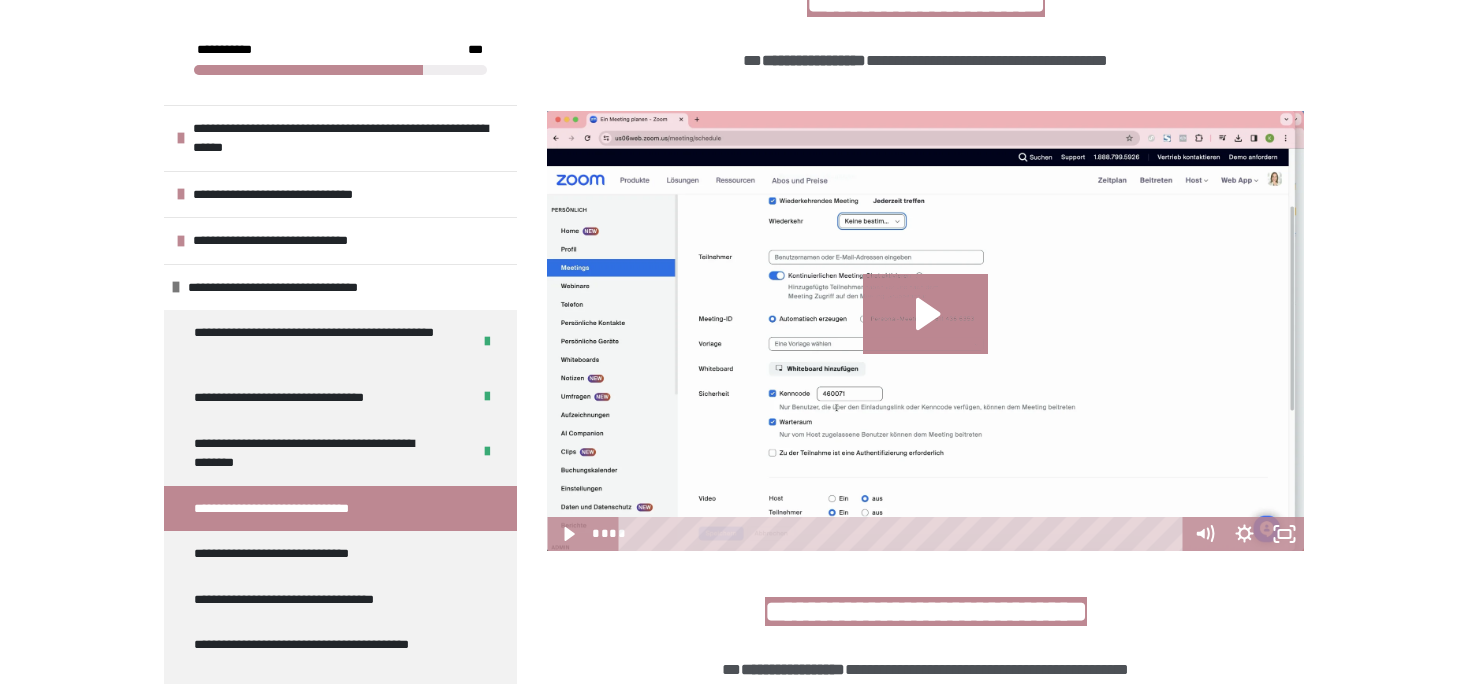 click on "**********" at bounding box center [925, 635] 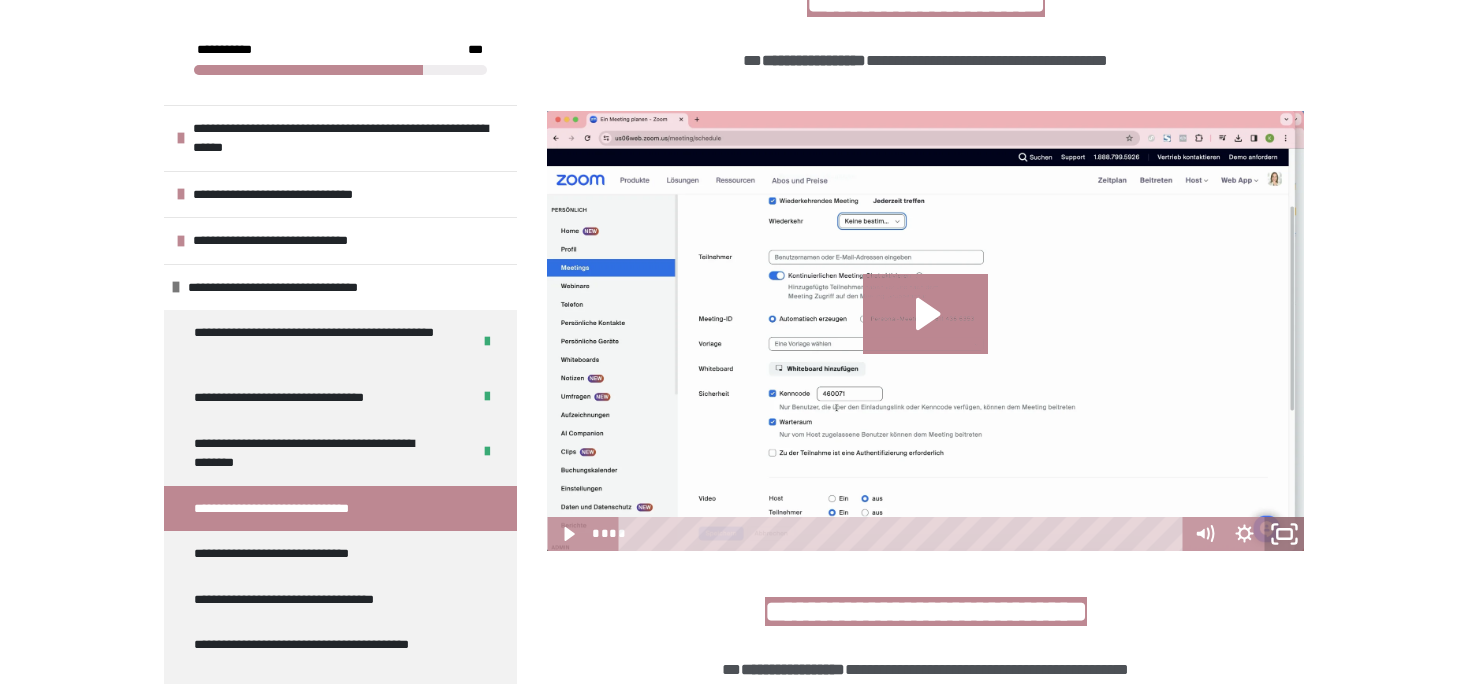 click 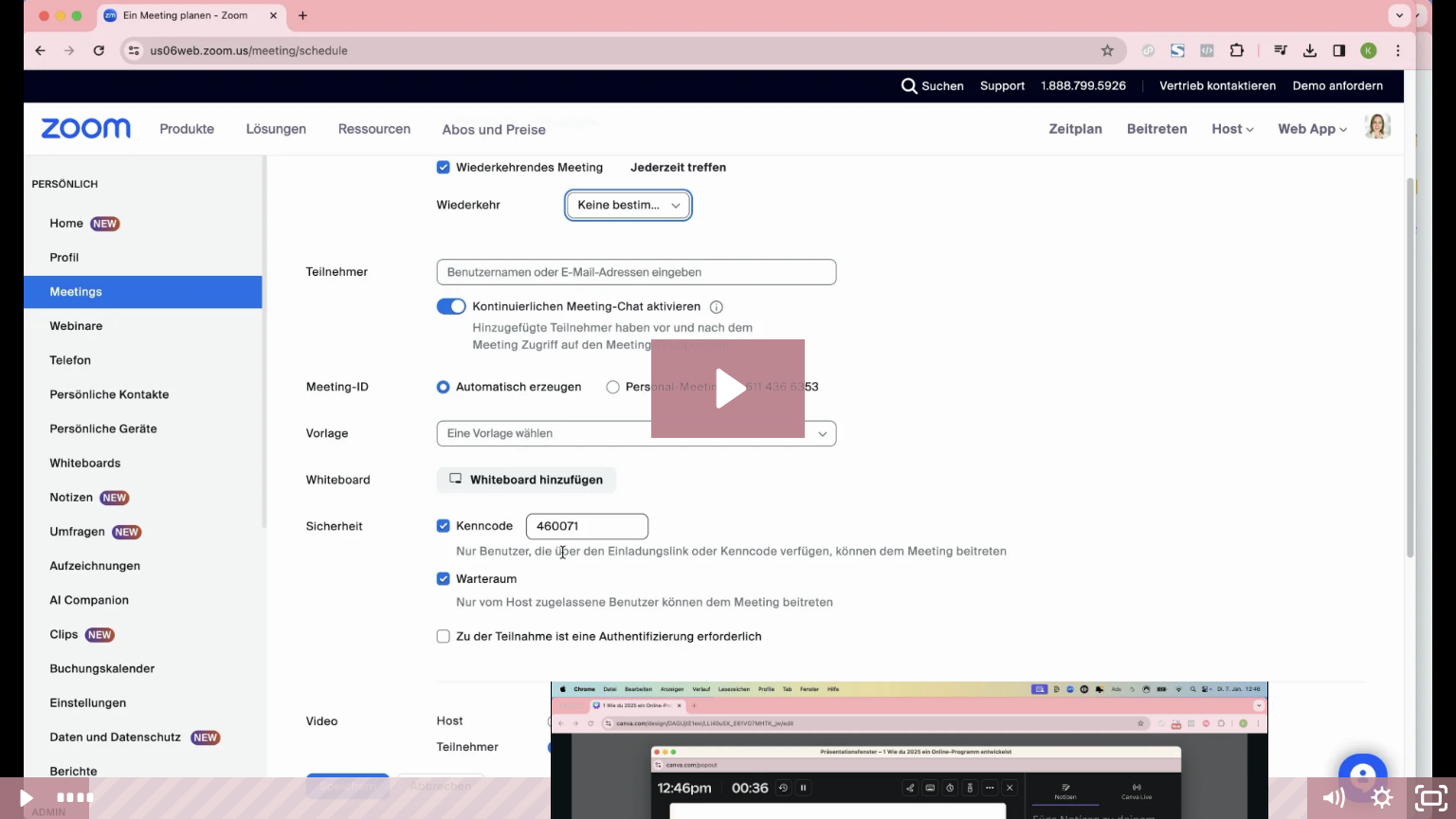 click 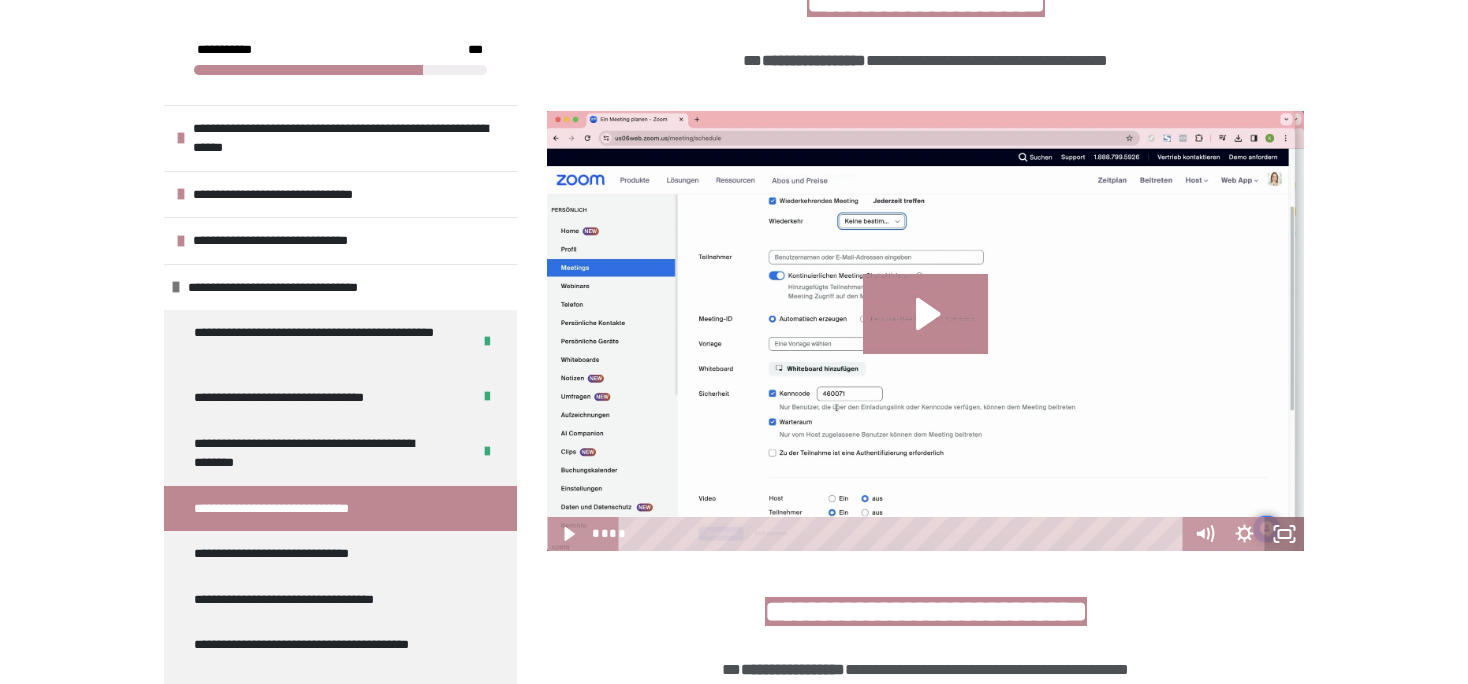click 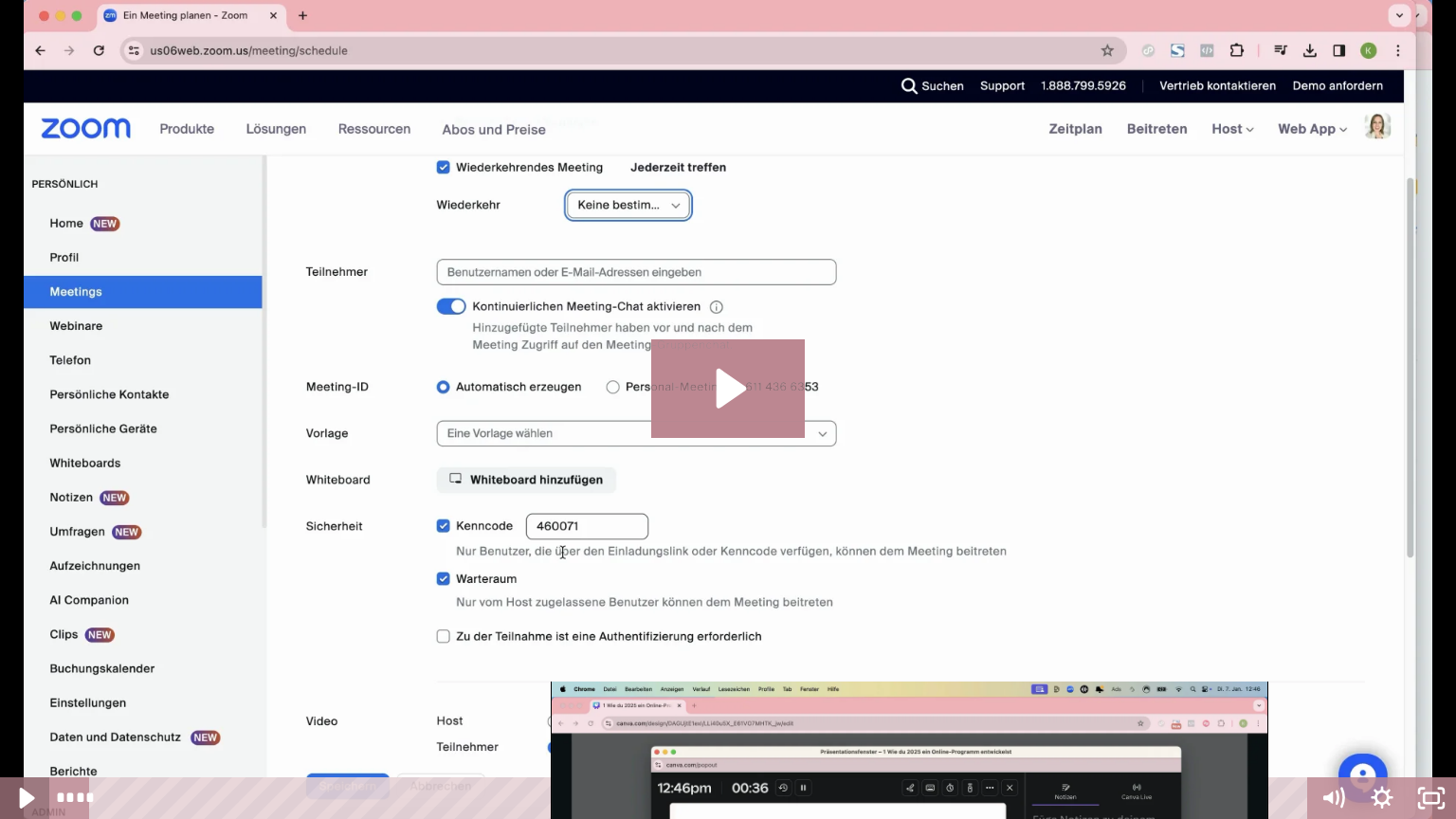 click 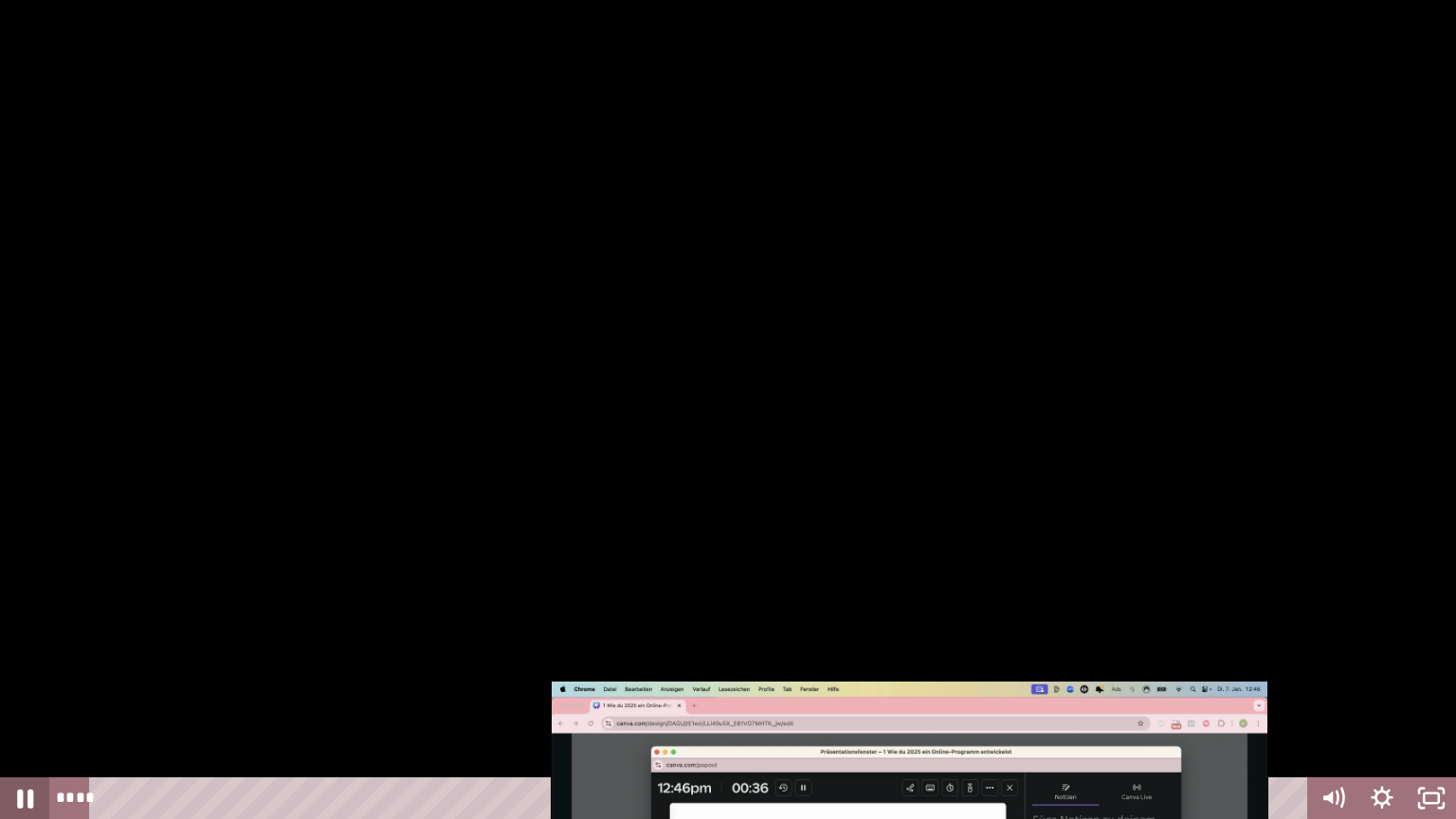 click 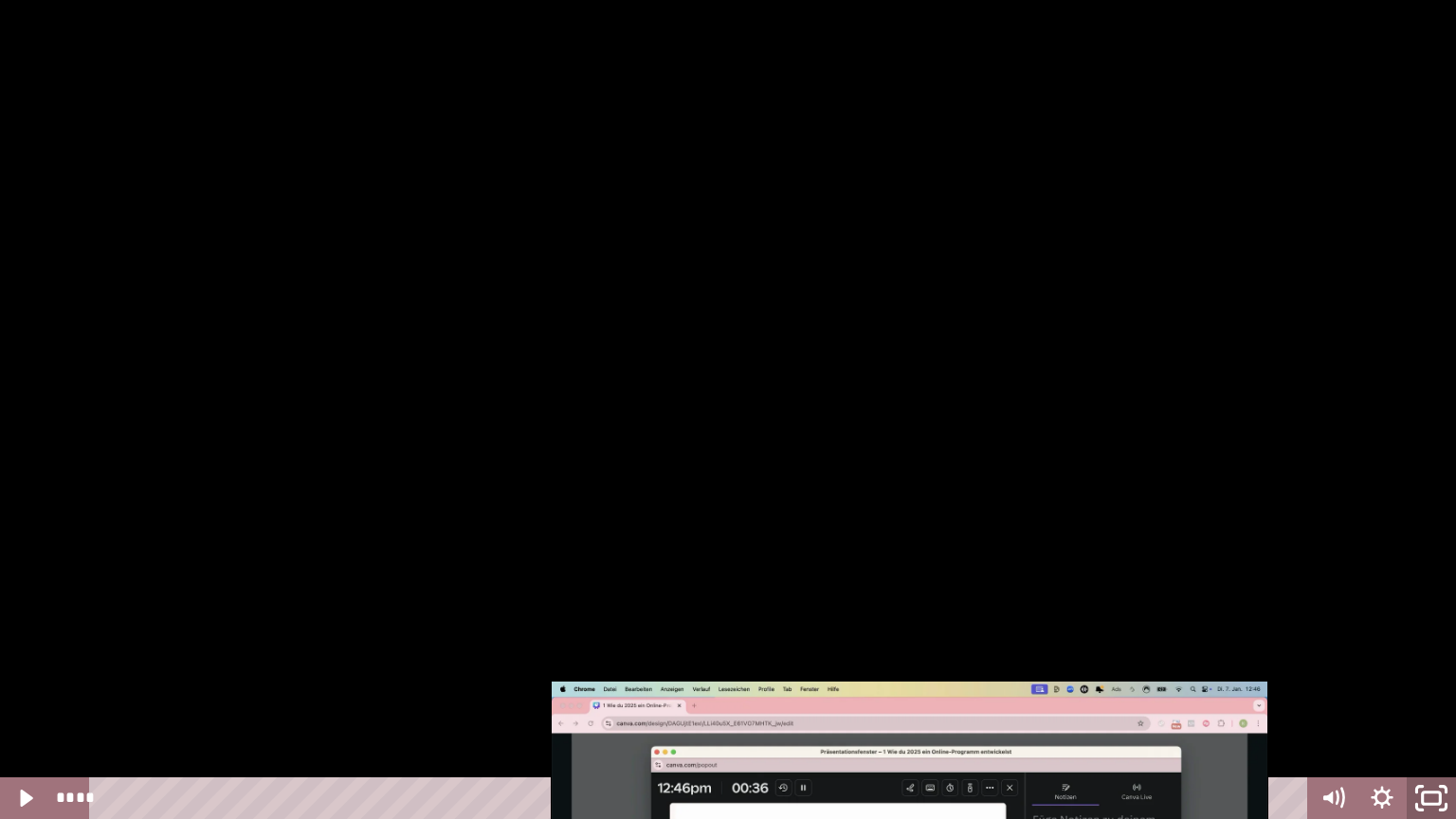 click 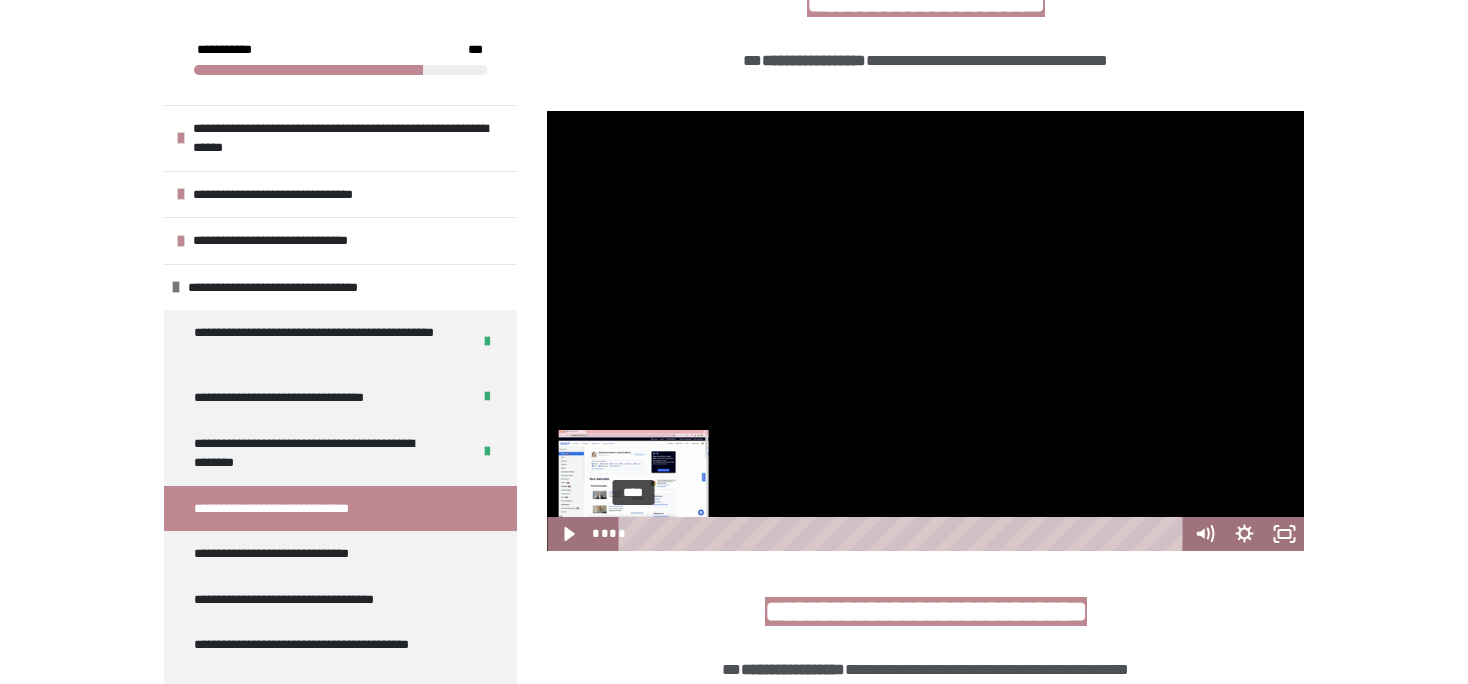 click on "****" at bounding box center [904, 534] 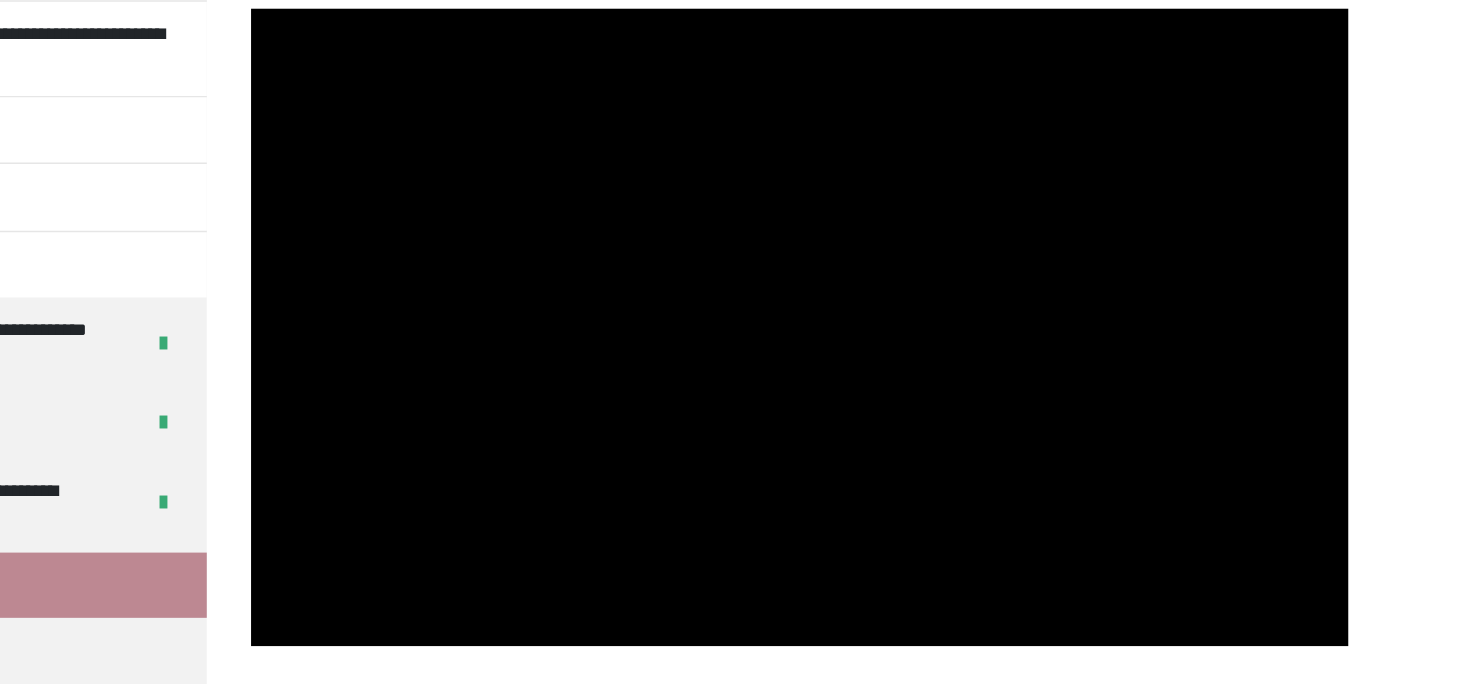 drag, startPoint x: 563, startPoint y: 542, endPoint x: 862, endPoint y: 599, distance: 304.3846 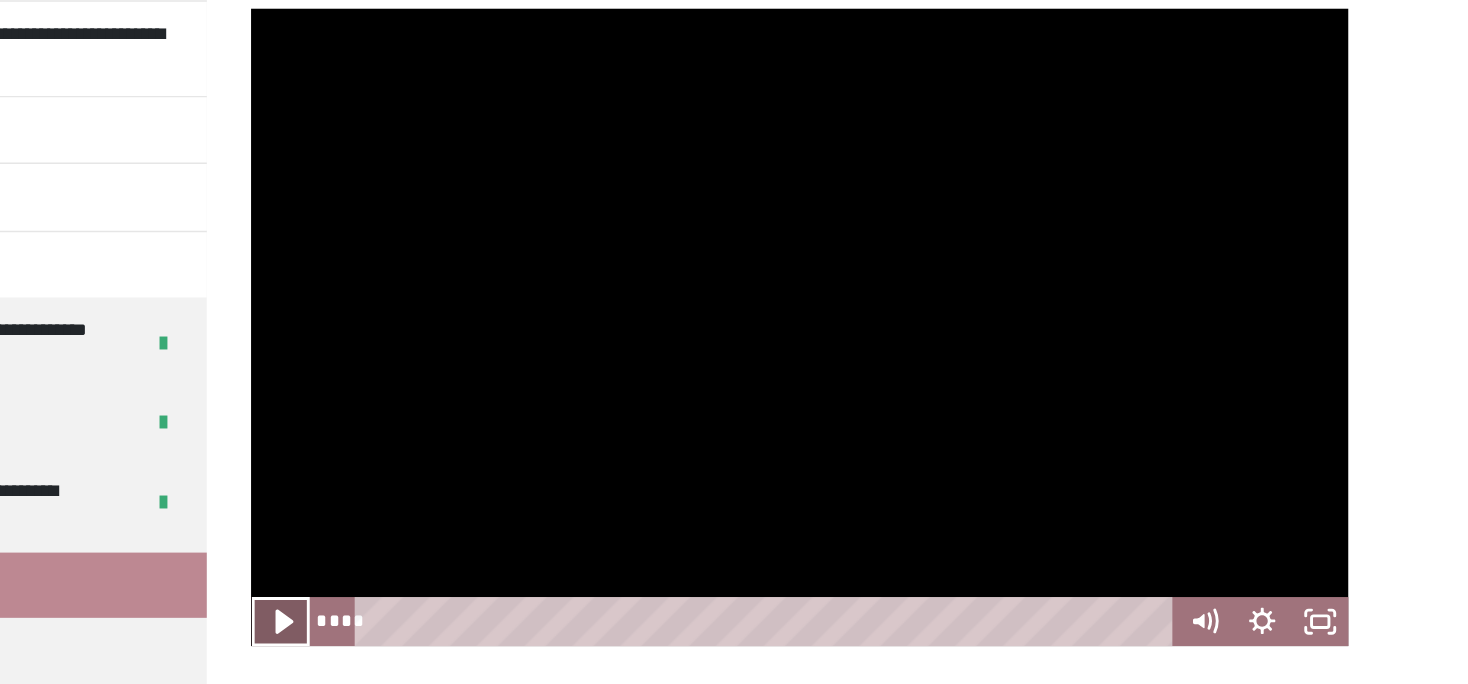 click 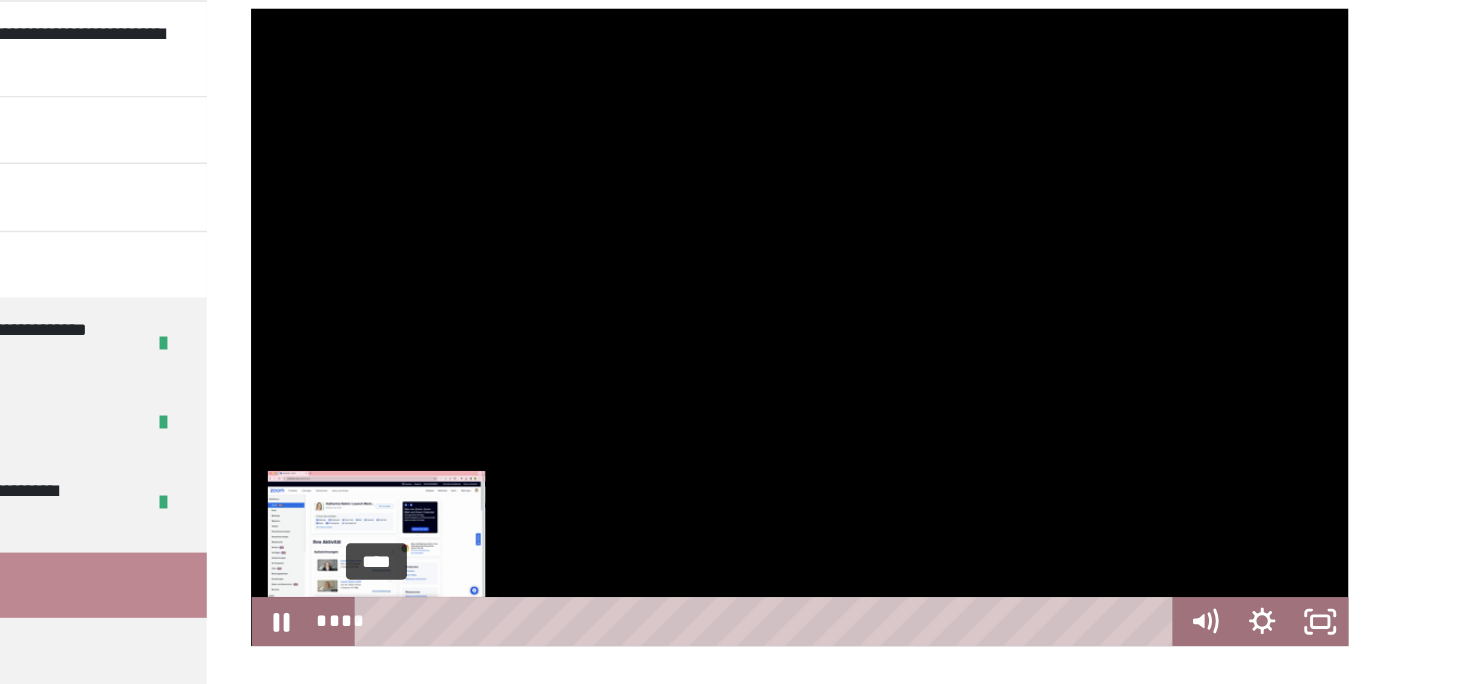 click on "****" at bounding box center [904, 534] 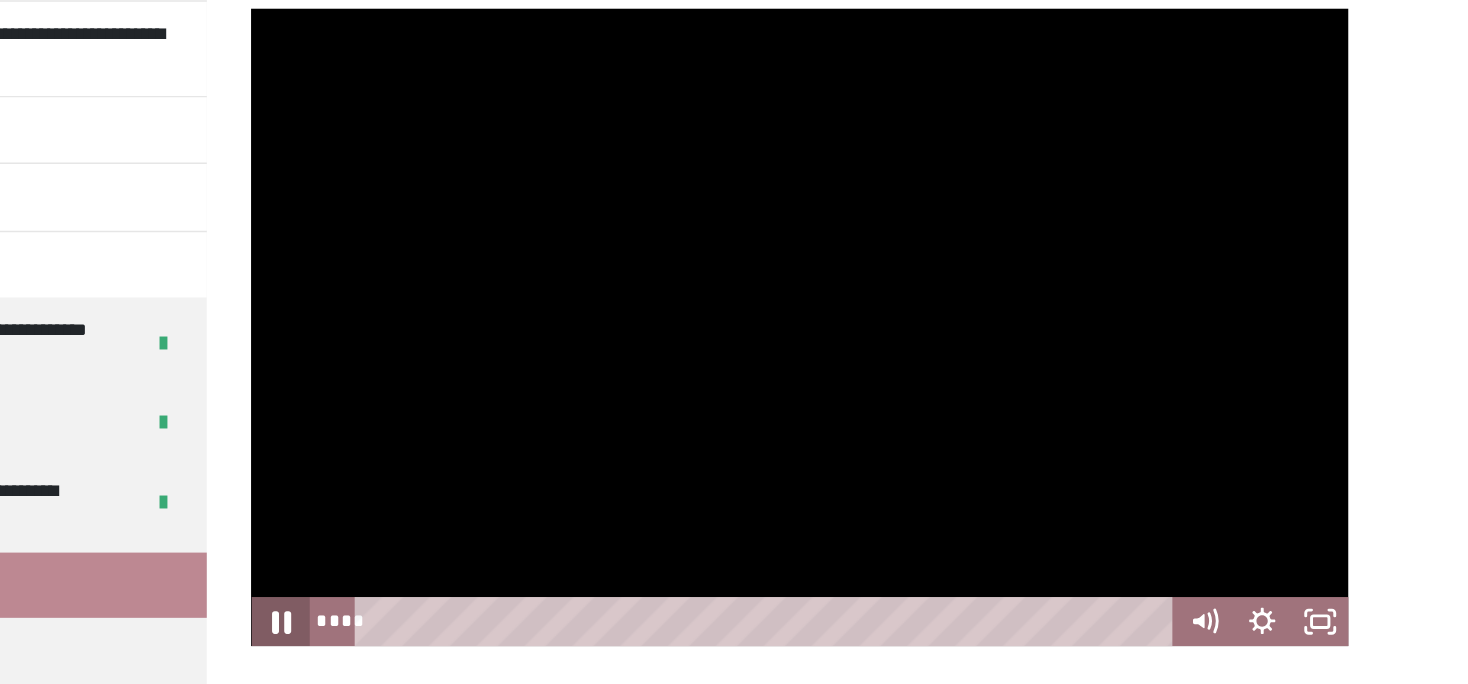 click 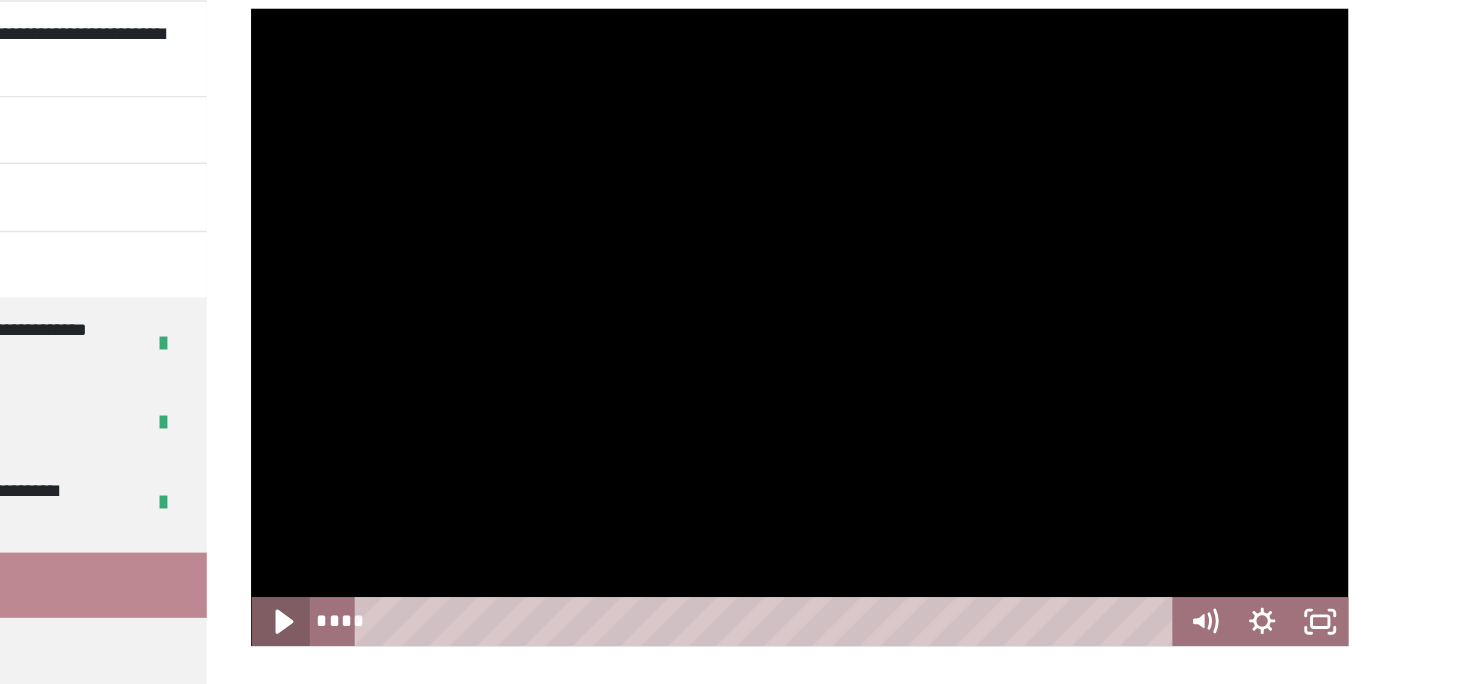 click 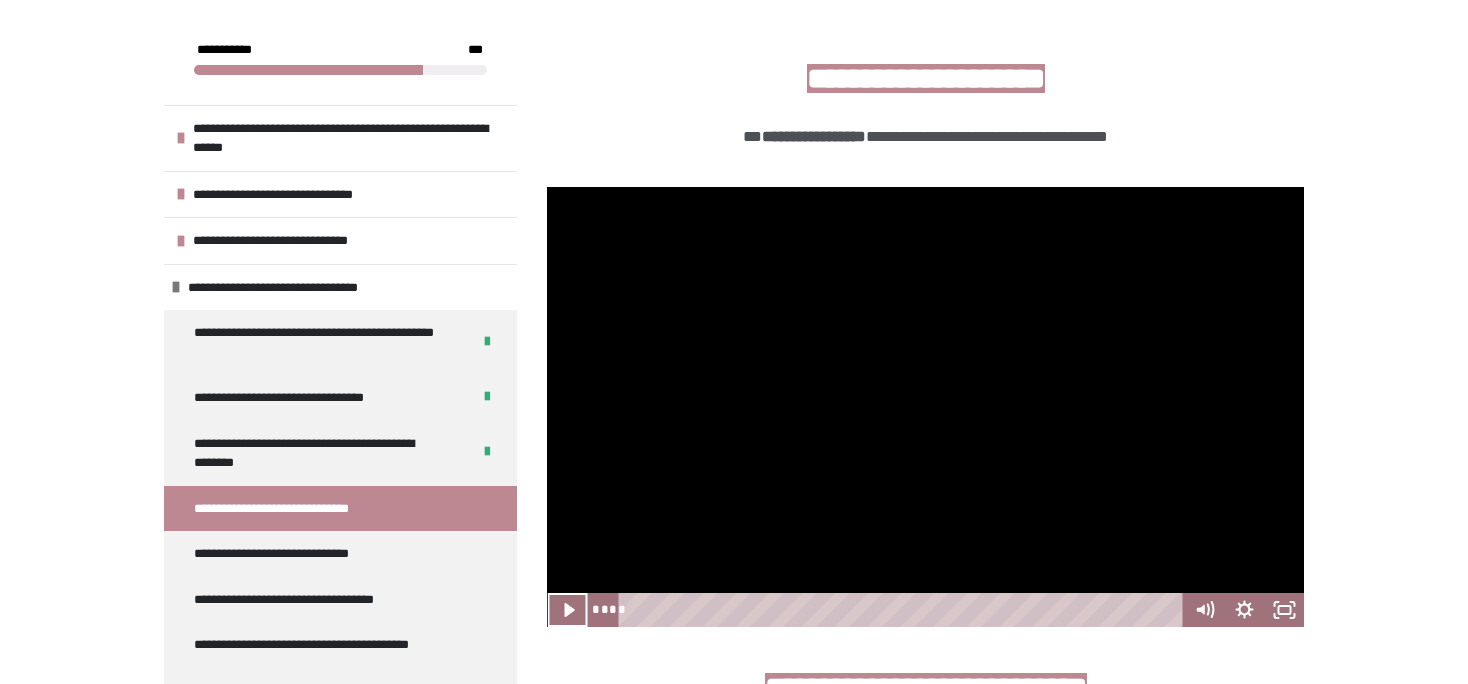 scroll, scrollTop: 489, scrollLeft: 0, axis: vertical 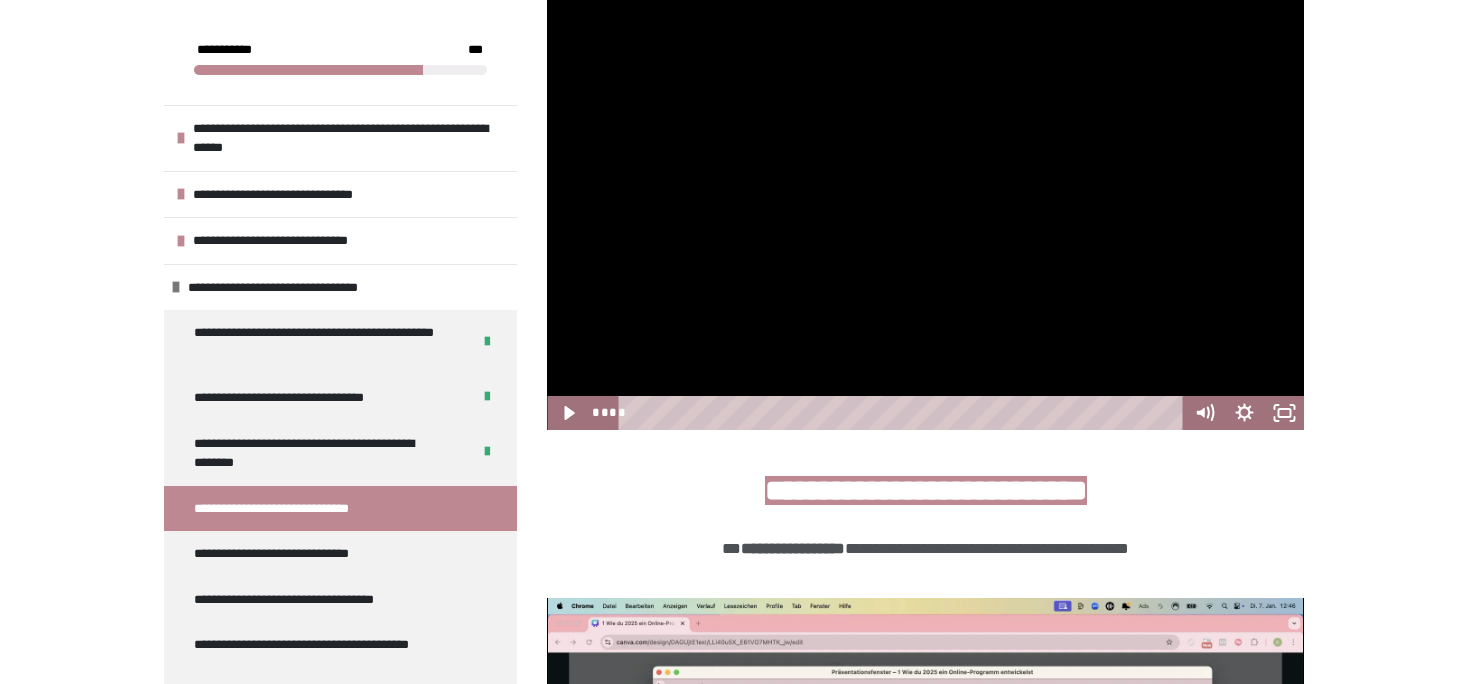 click on "**********" at bounding box center [734, 436] 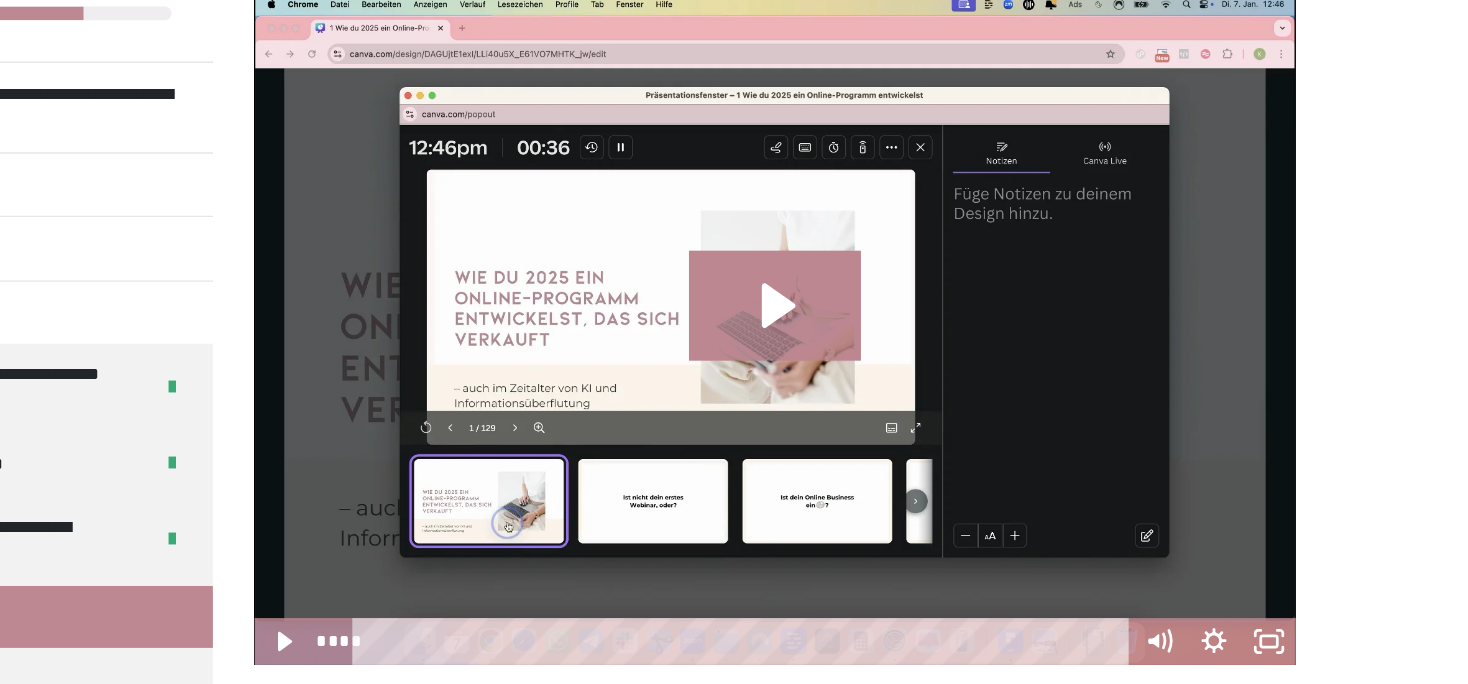 scroll, scrollTop: 996, scrollLeft: 0, axis: vertical 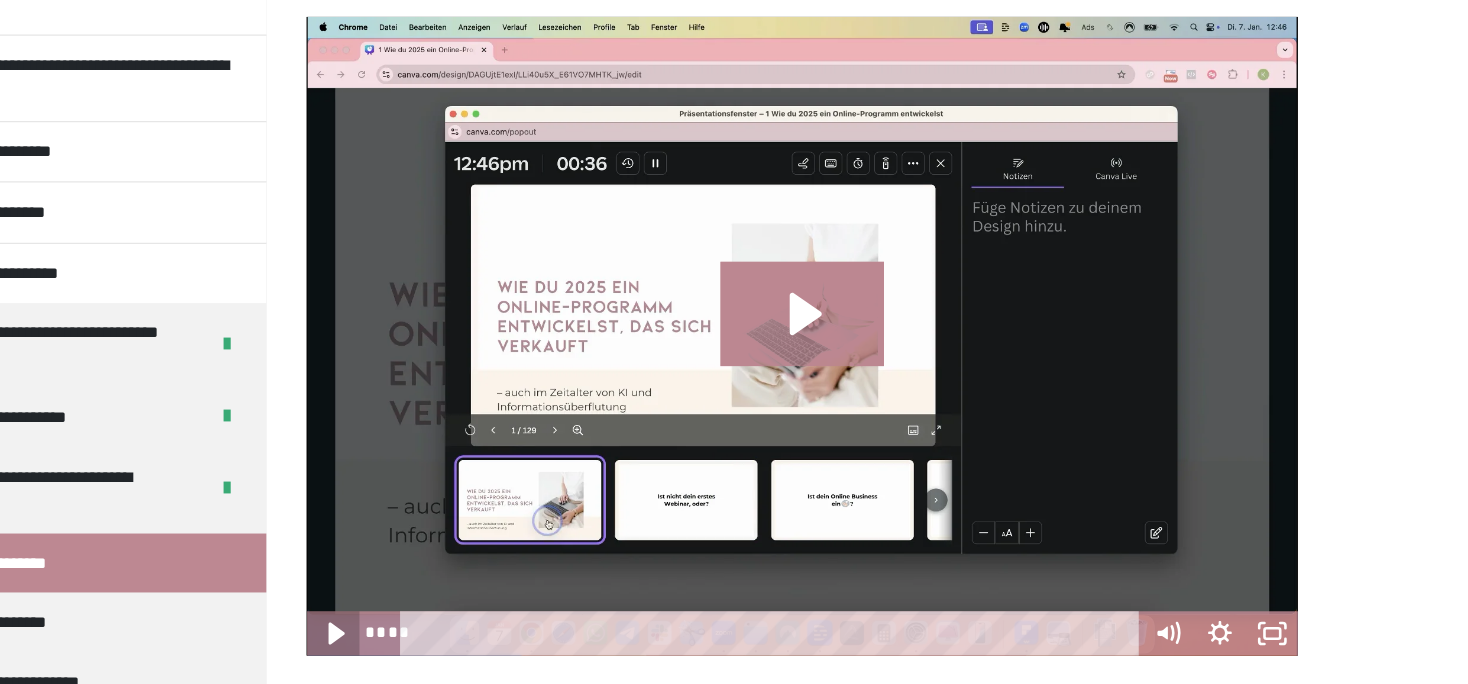 click 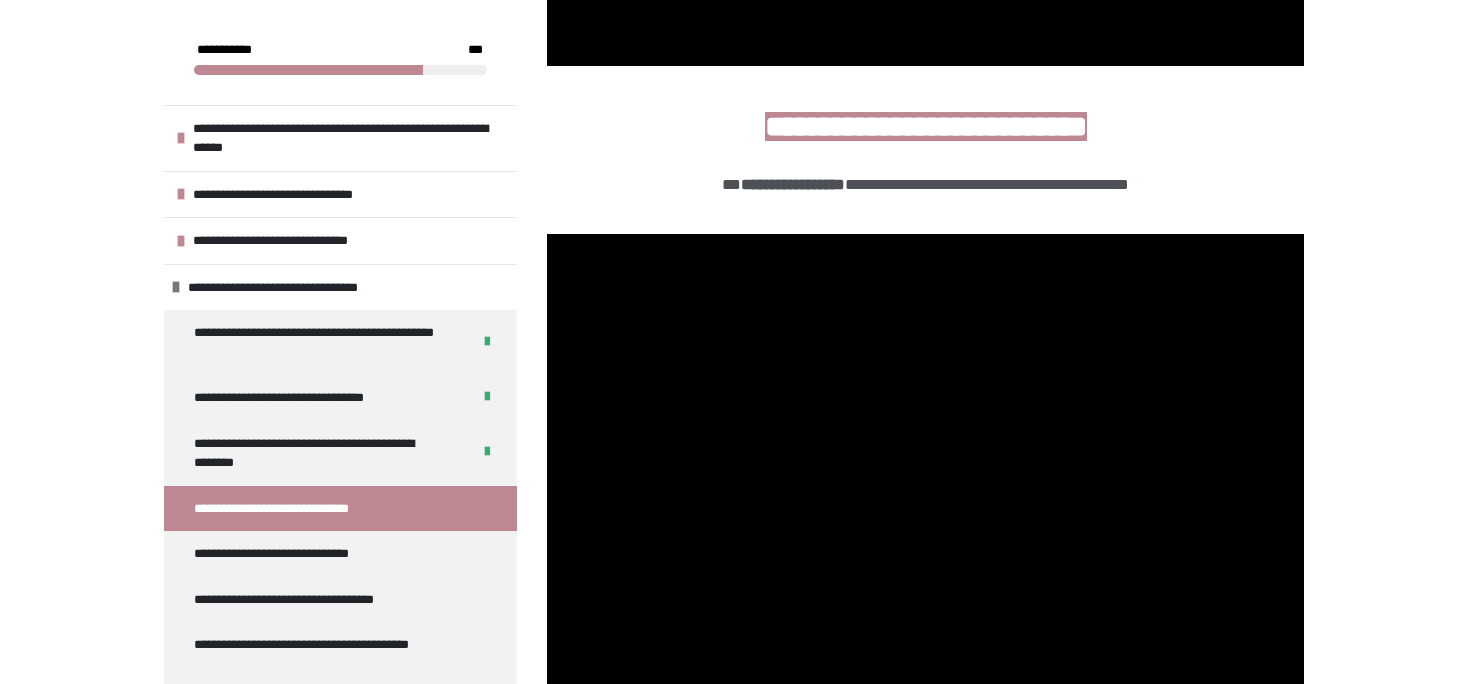 scroll, scrollTop: 852, scrollLeft: 0, axis: vertical 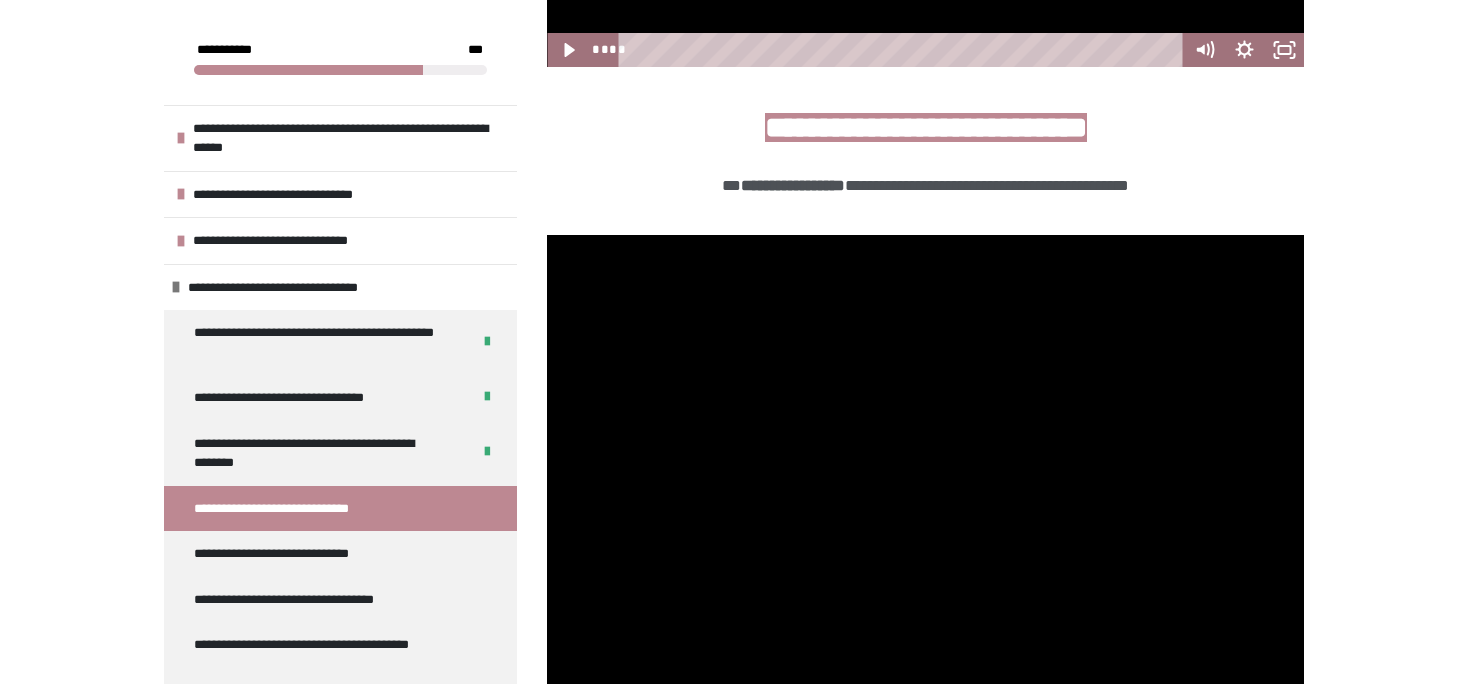 click at bounding box center [925, 478] 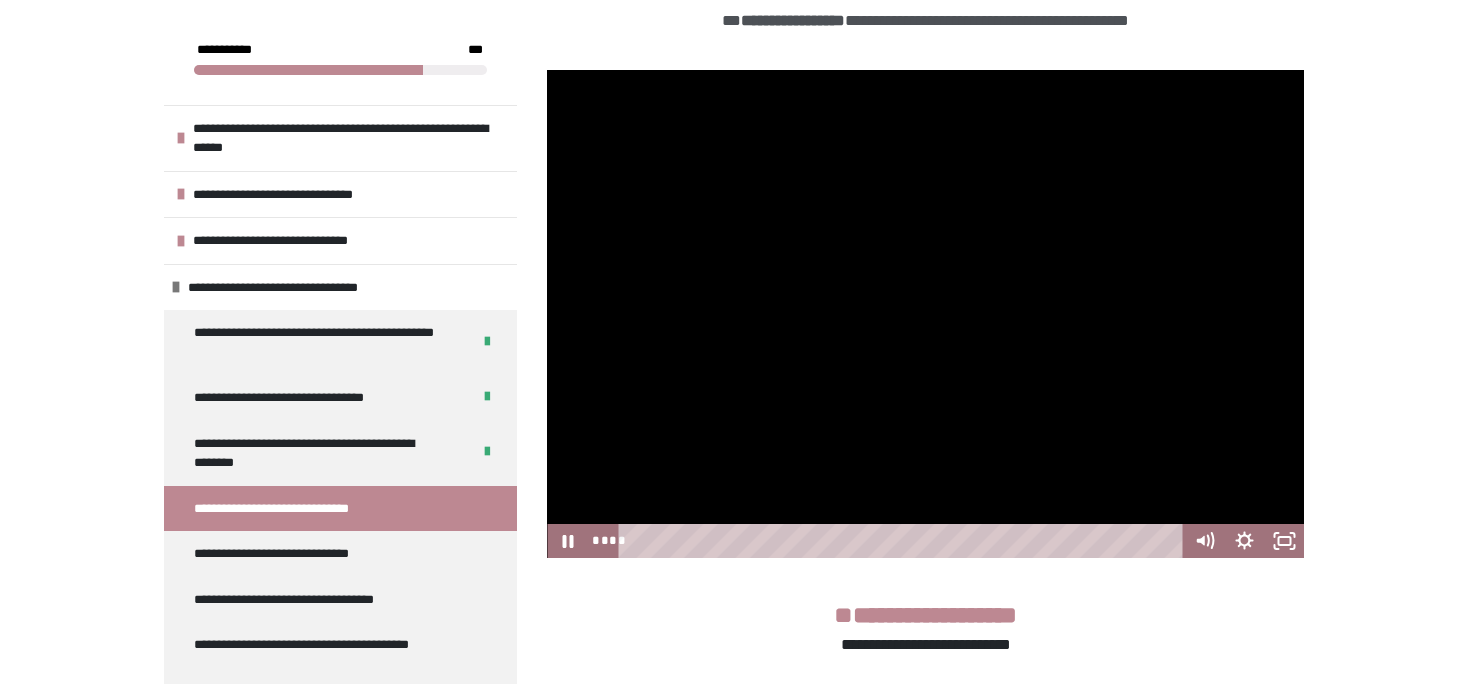 scroll, scrollTop: 1018, scrollLeft: 0, axis: vertical 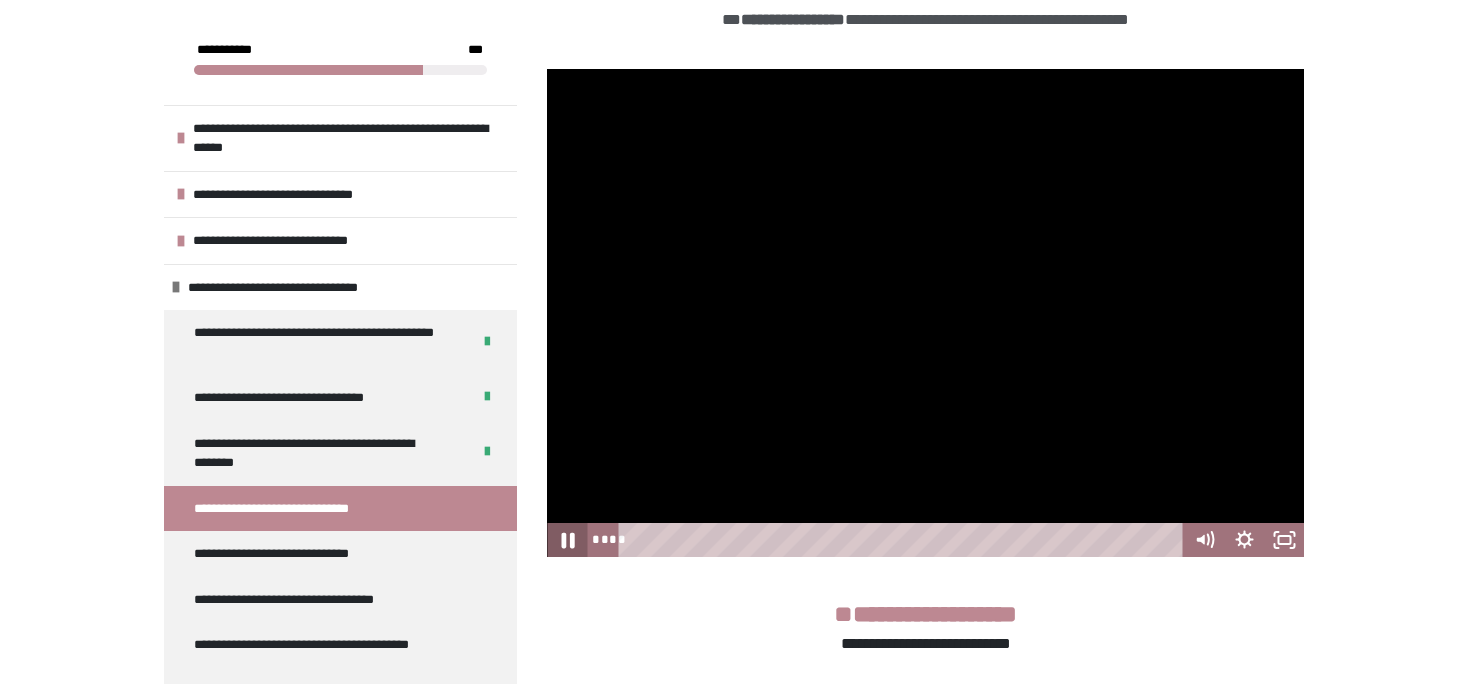 click 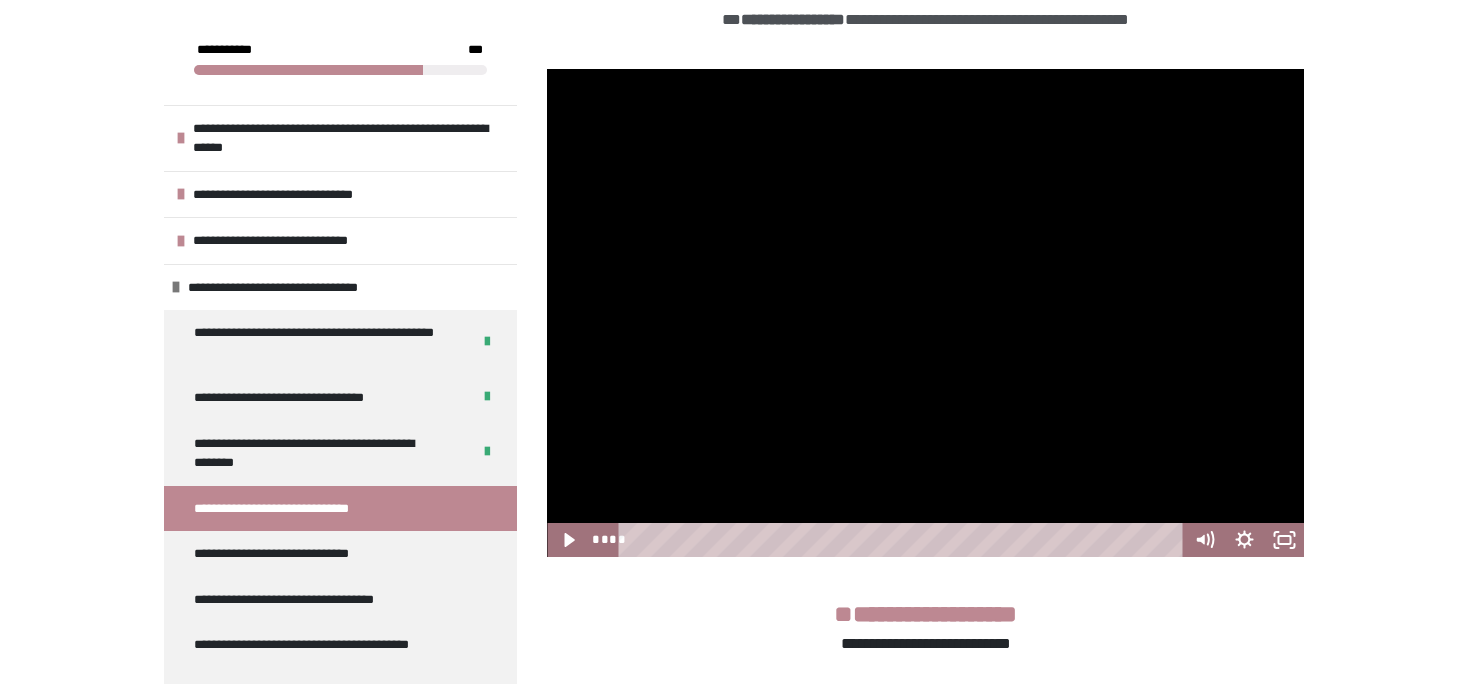 scroll, scrollTop: 1166, scrollLeft: 0, axis: vertical 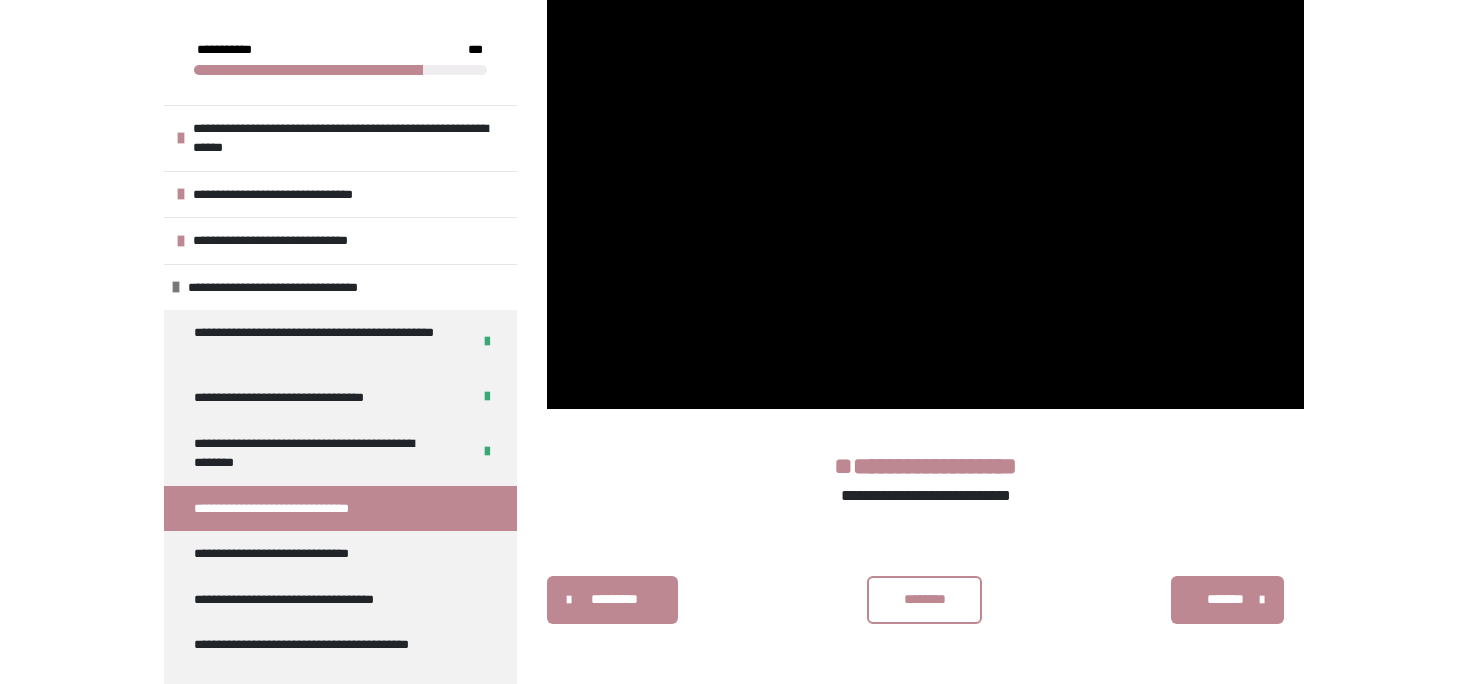 click on "********" at bounding box center [925, 600] 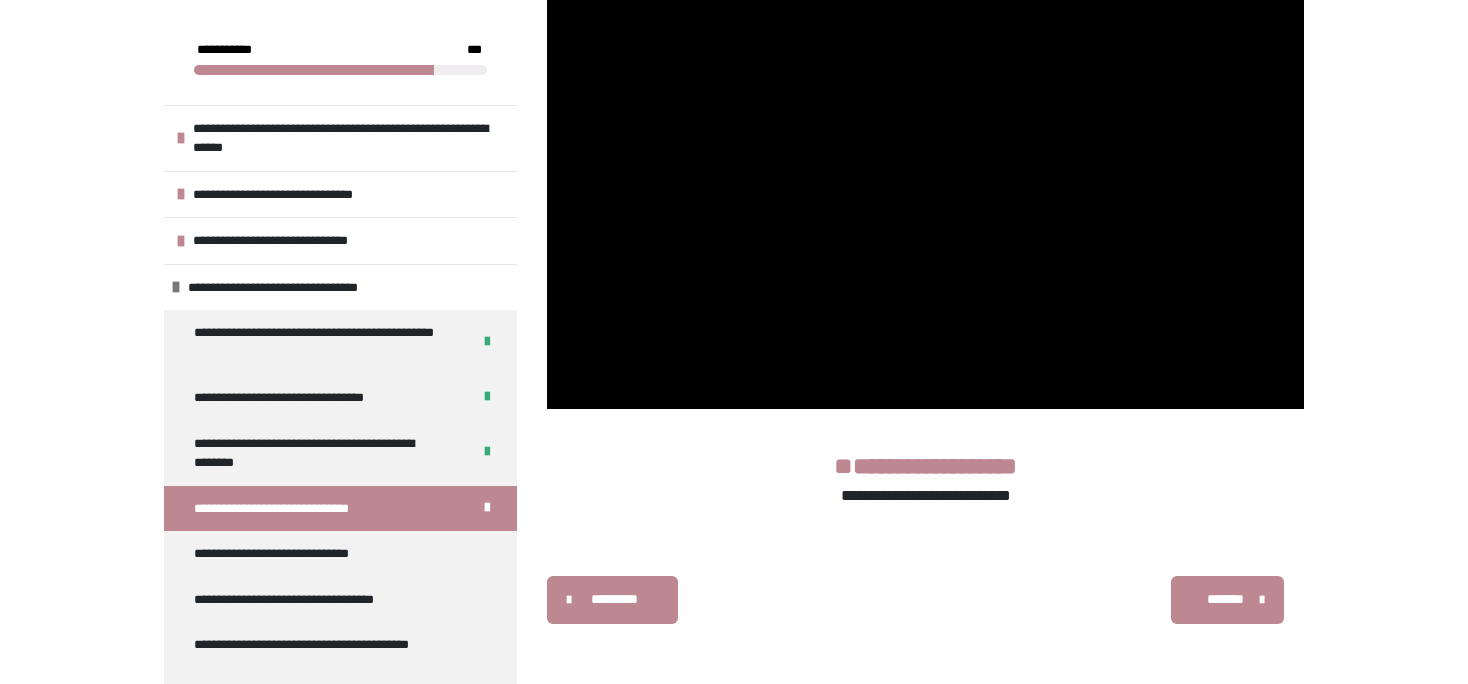 click on "*******" at bounding box center [1225, 599] 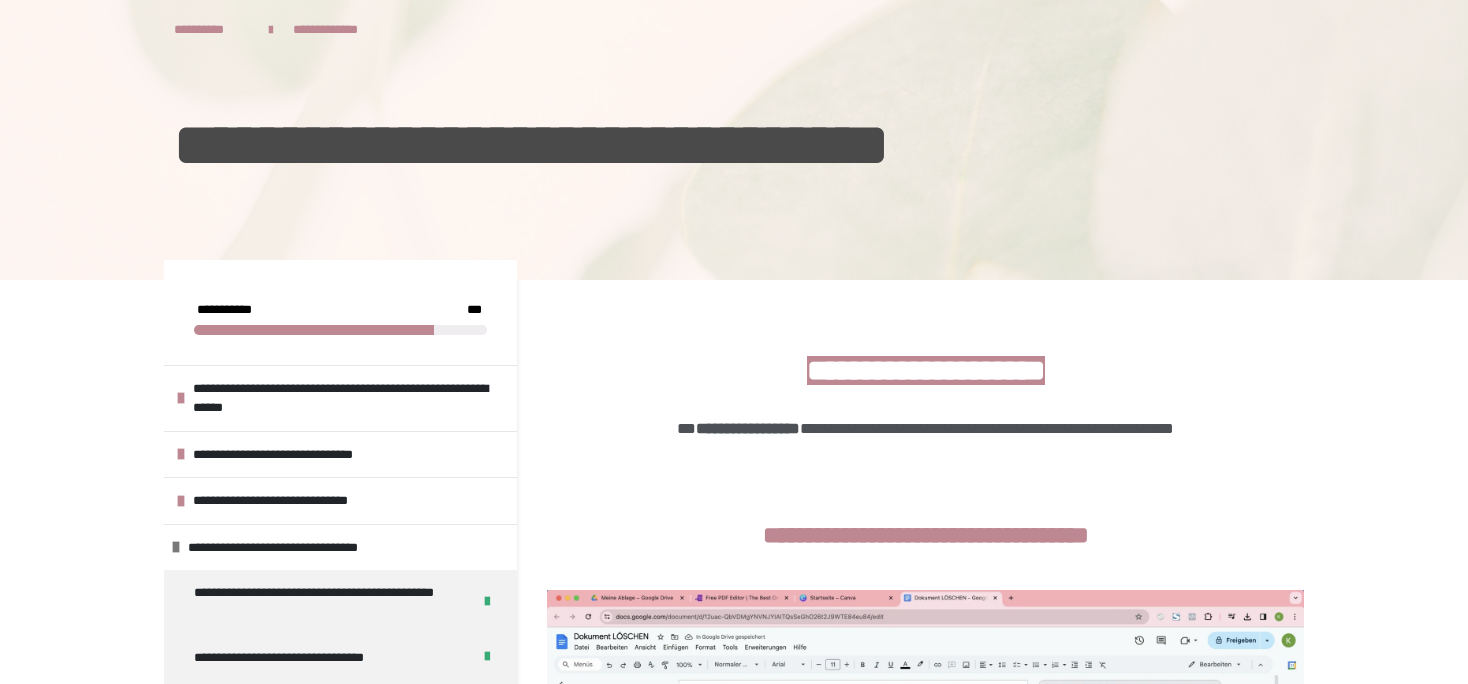 scroll, scrollTop: 391, scrollLeft: 0, axis: vertical 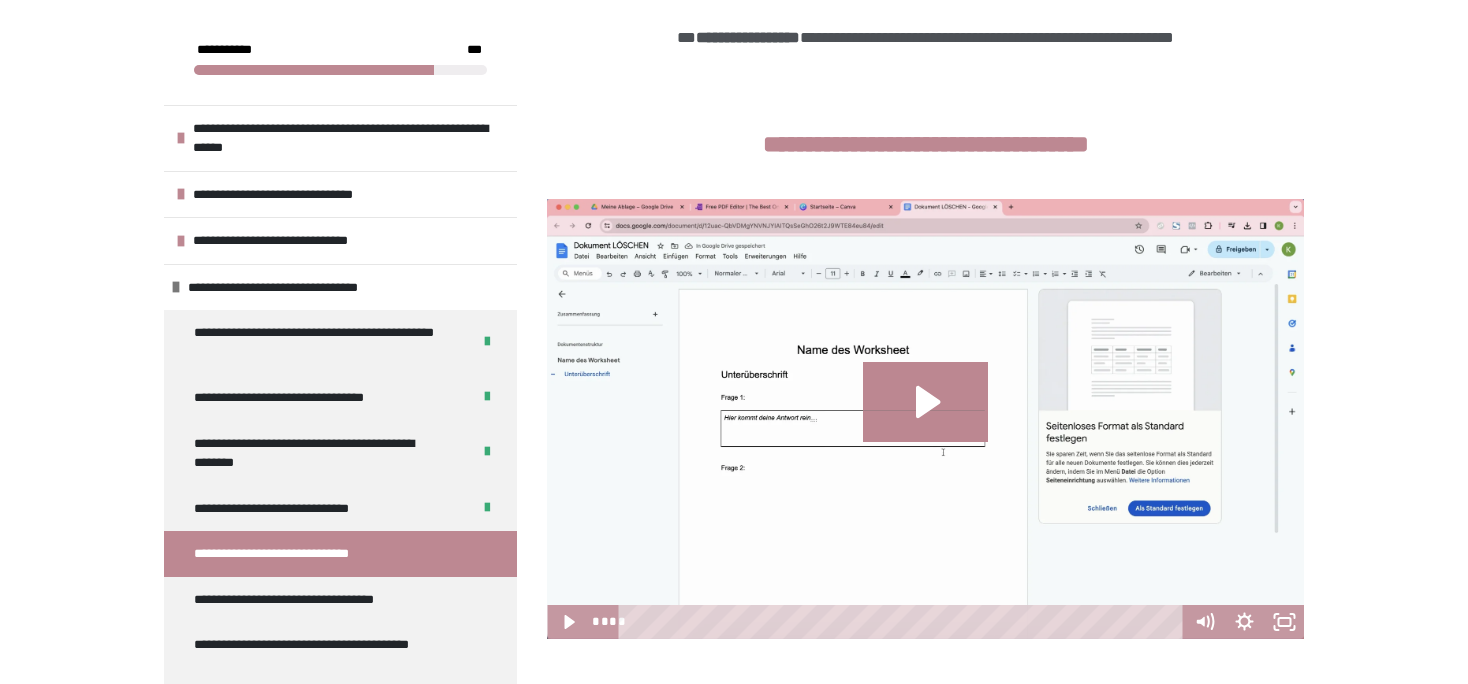 click on "**********" at bounding box center (734, 1187) 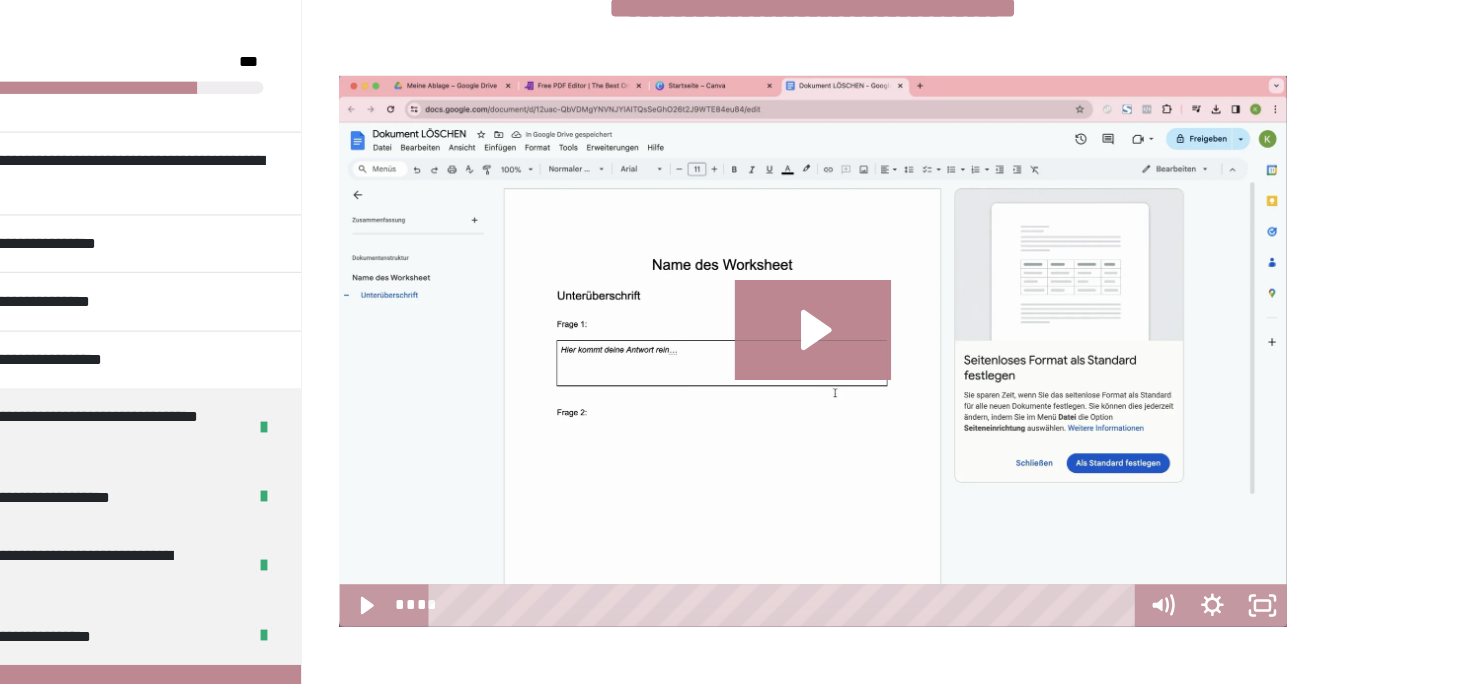 scroll, scrollTop: 527, scrollLeft: 0, axis: vertical 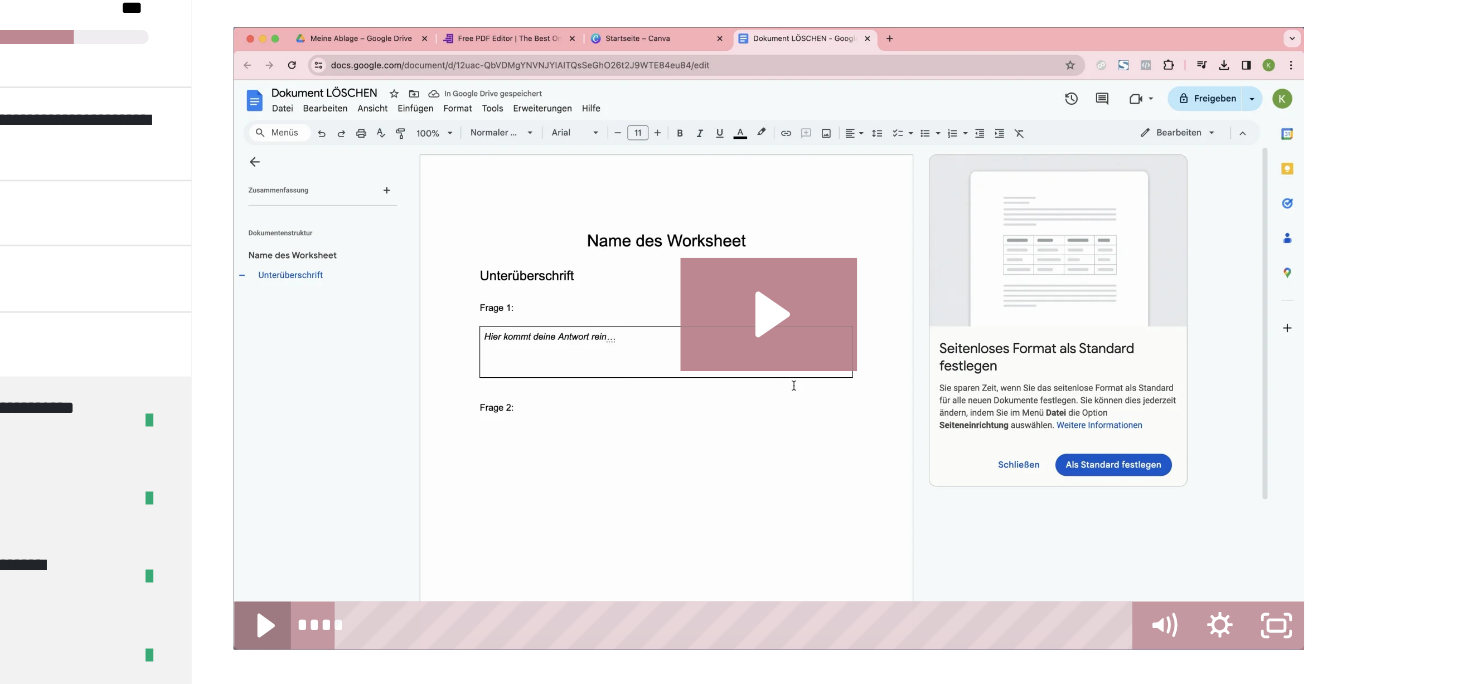click 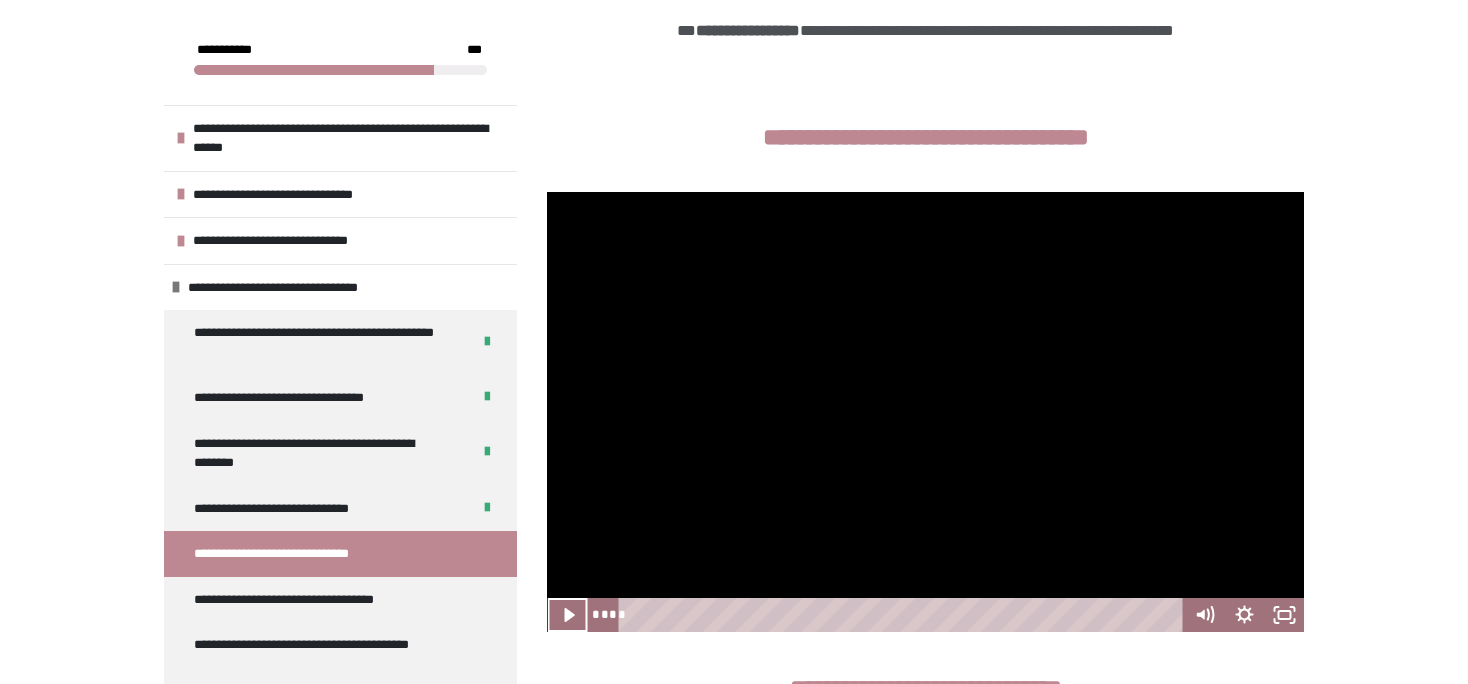 scroll, scrollTop: 395, scrollLeft: 0, axis: vertical 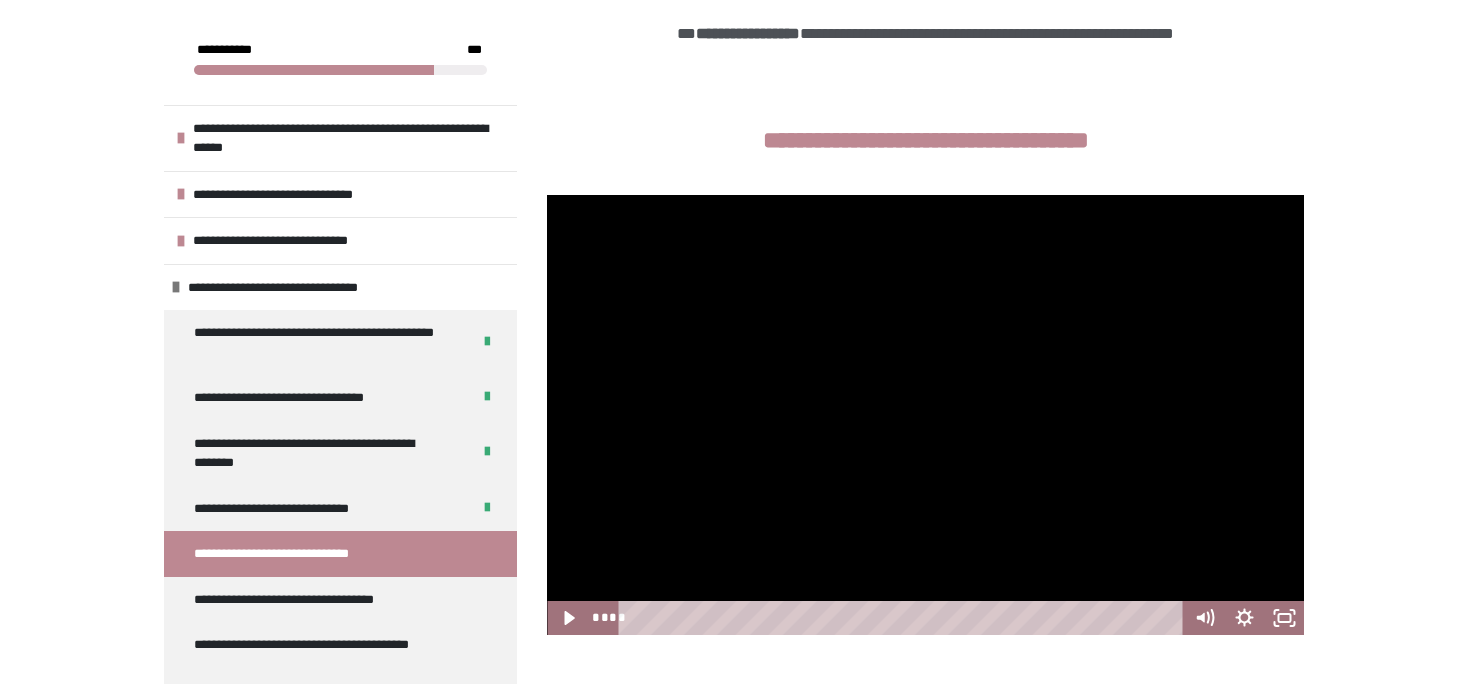 click on "**********" at bounding box center (925, 140) 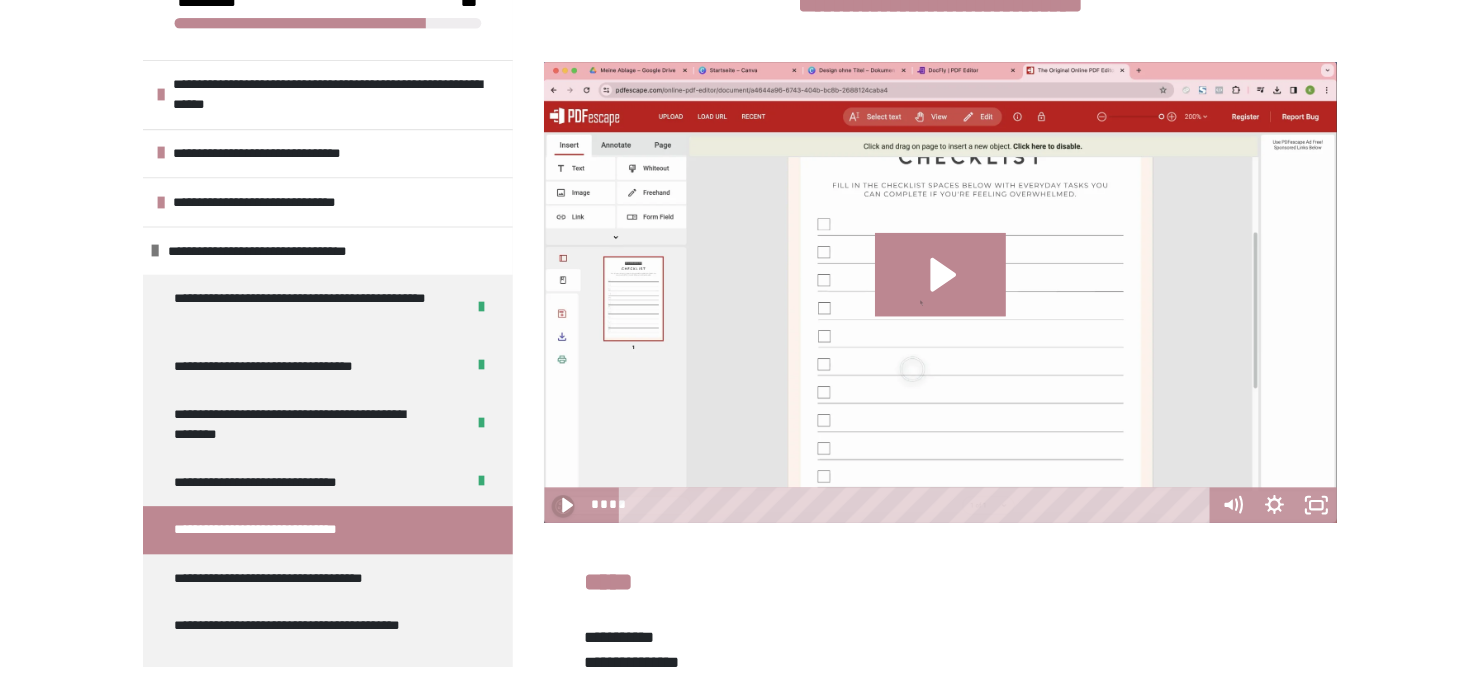scroll, scrollTop: 1040, scrollLeft: 0, axis: vertical 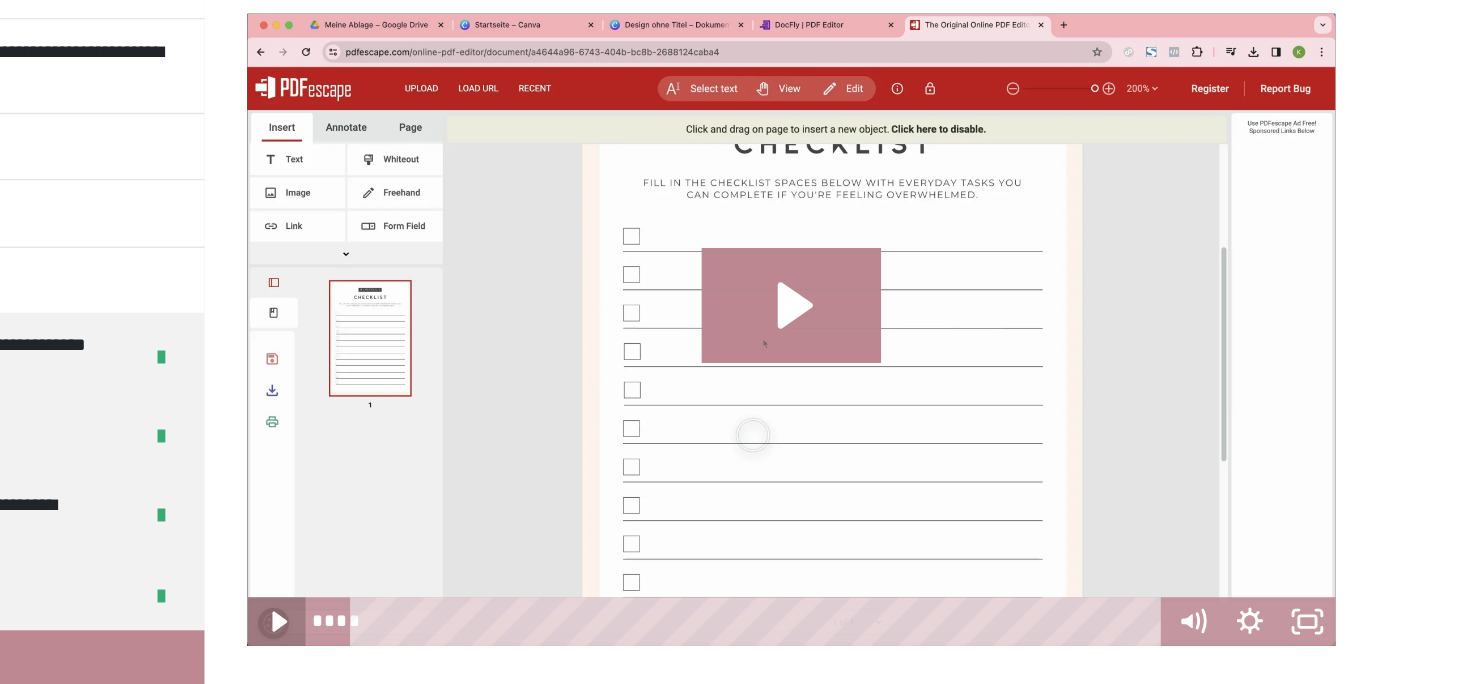 click 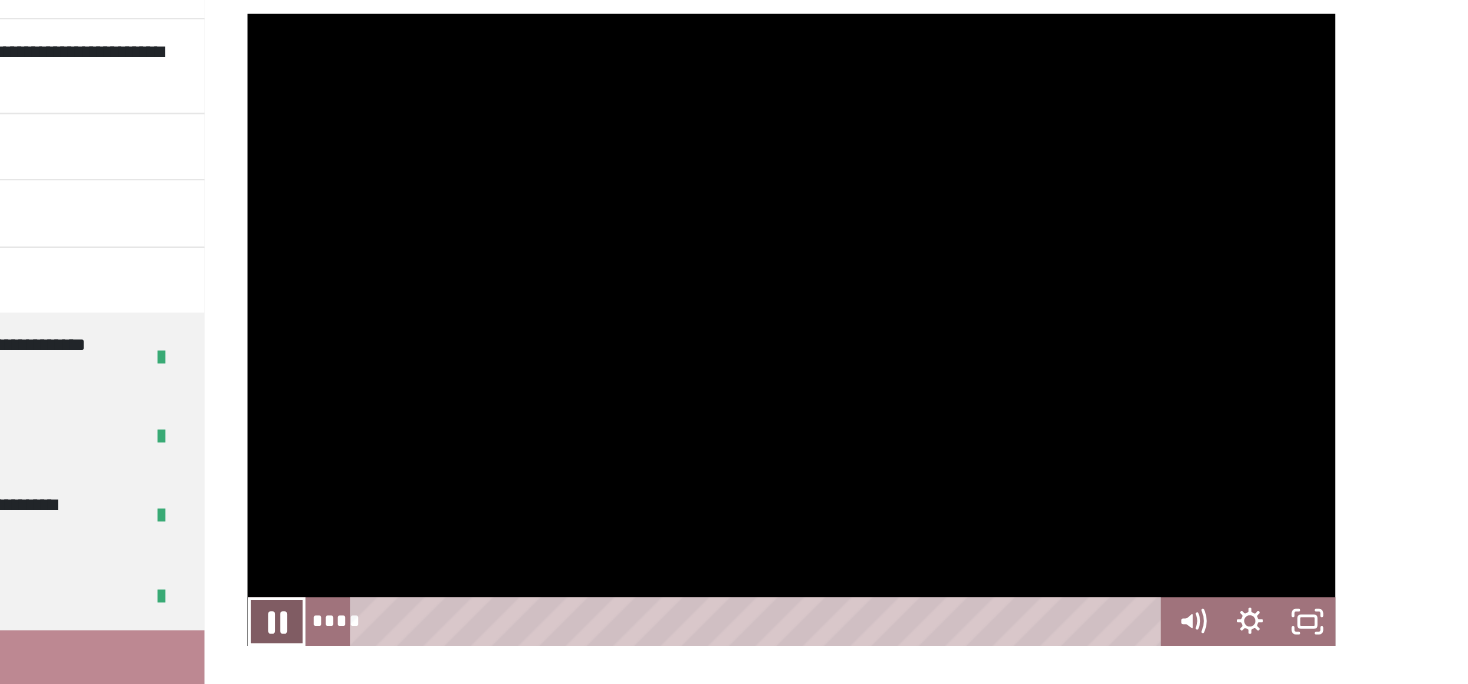 click 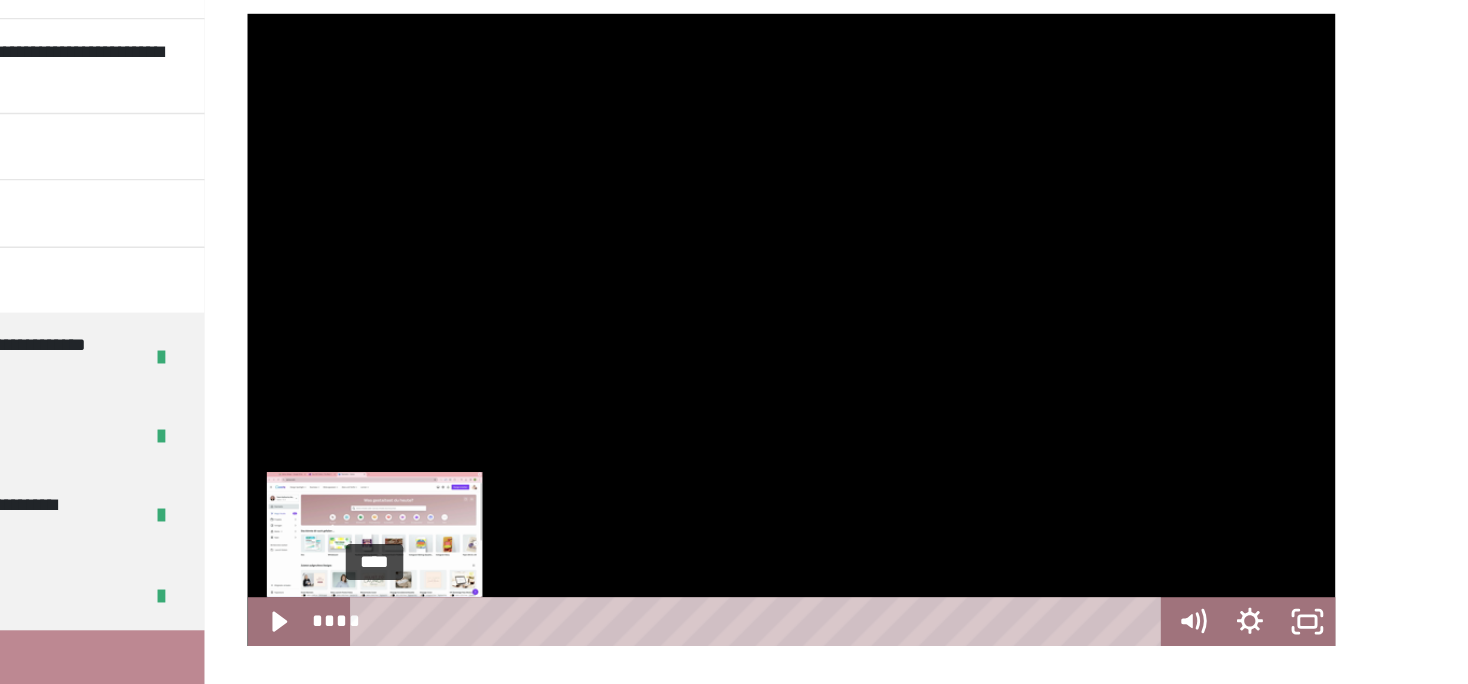 click on "****" at bounding box center [904, 525] 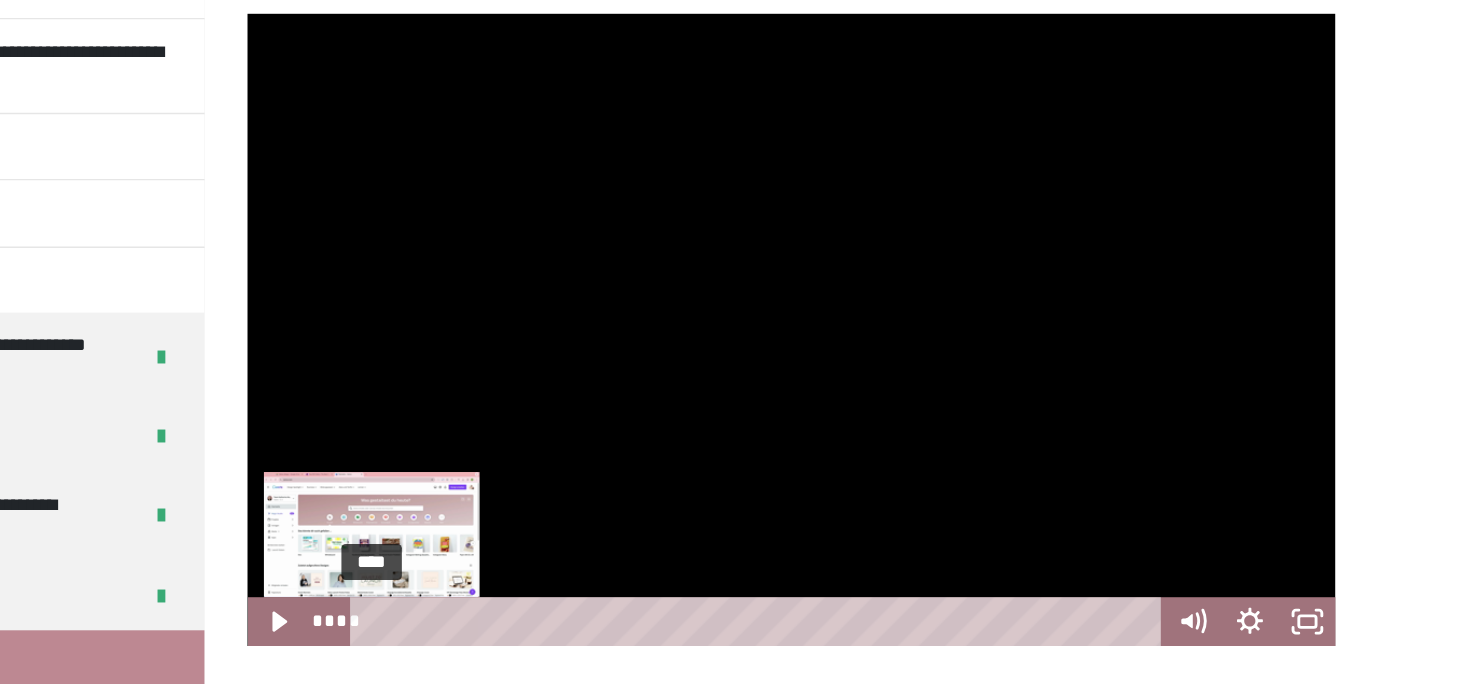 click at bounding box center [633, 524] 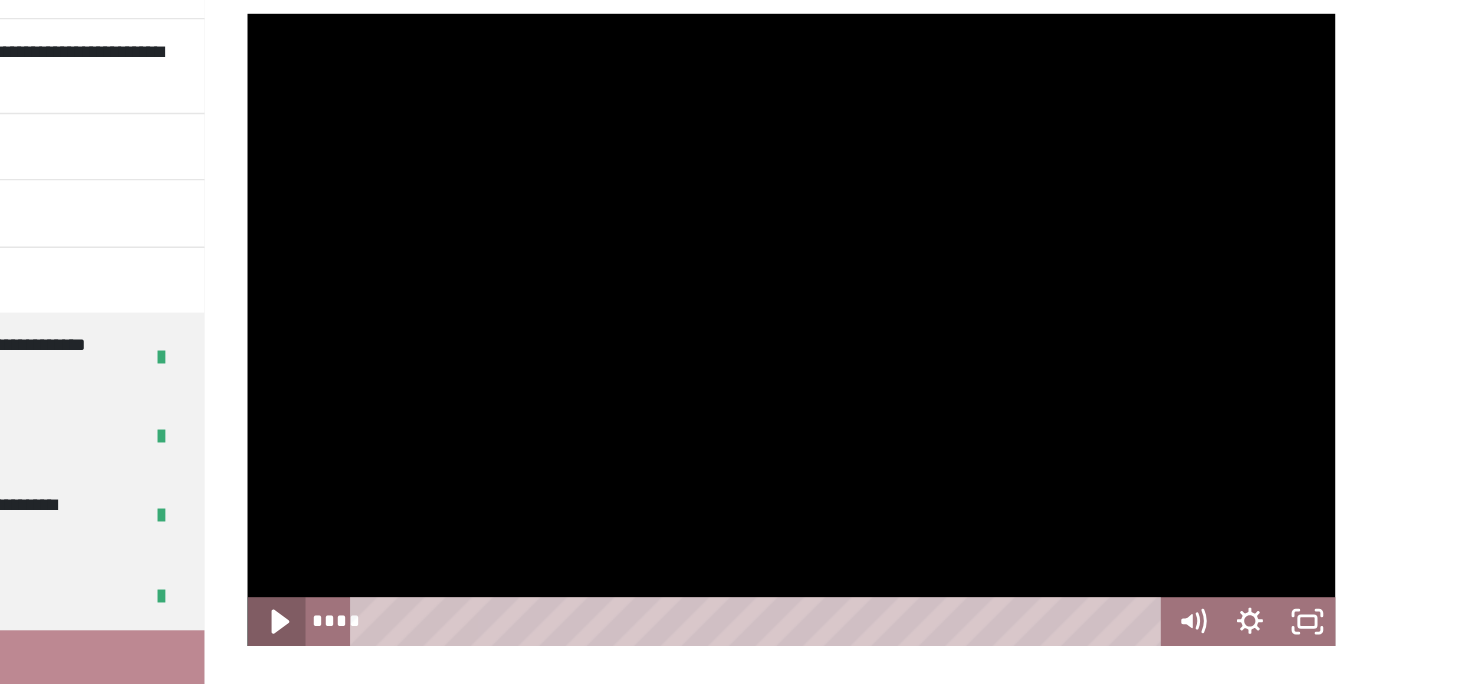 click 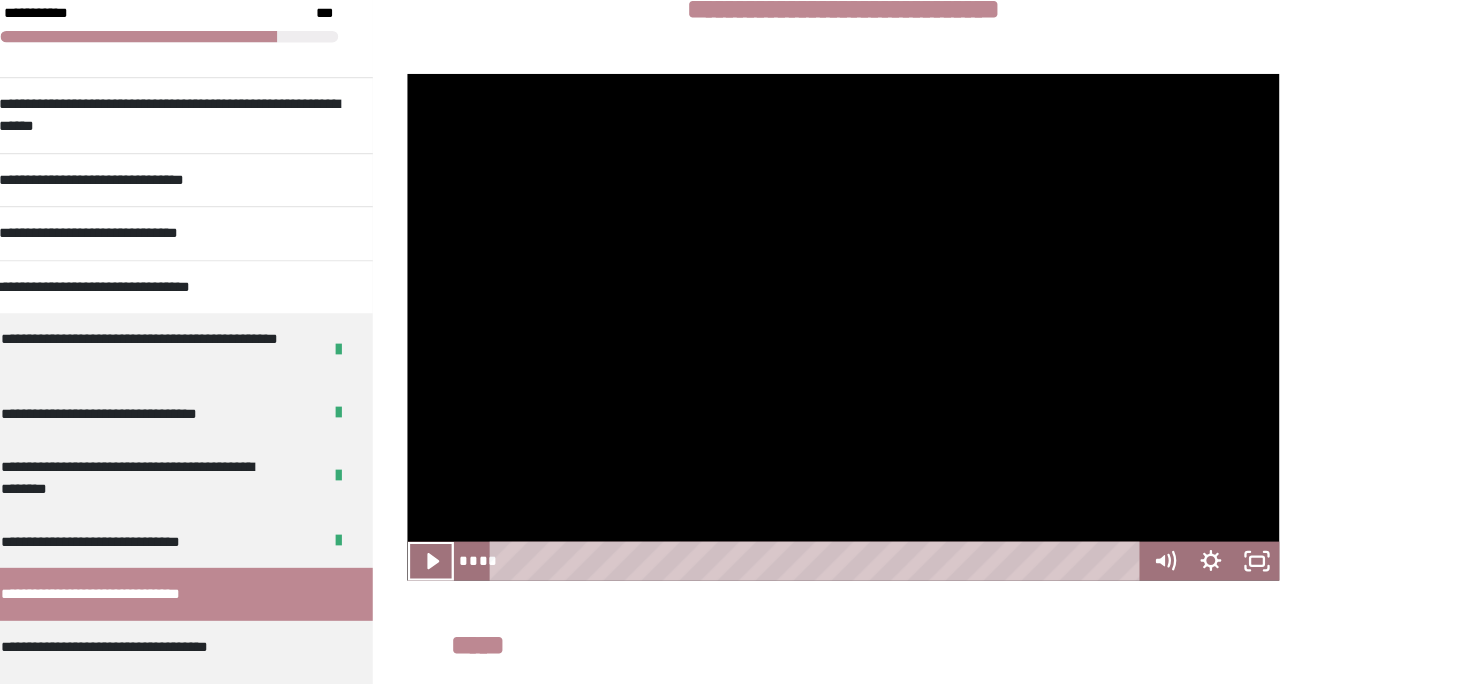 scroll, scrollTop: 1036, scrollLeft: 0, axis: vertical 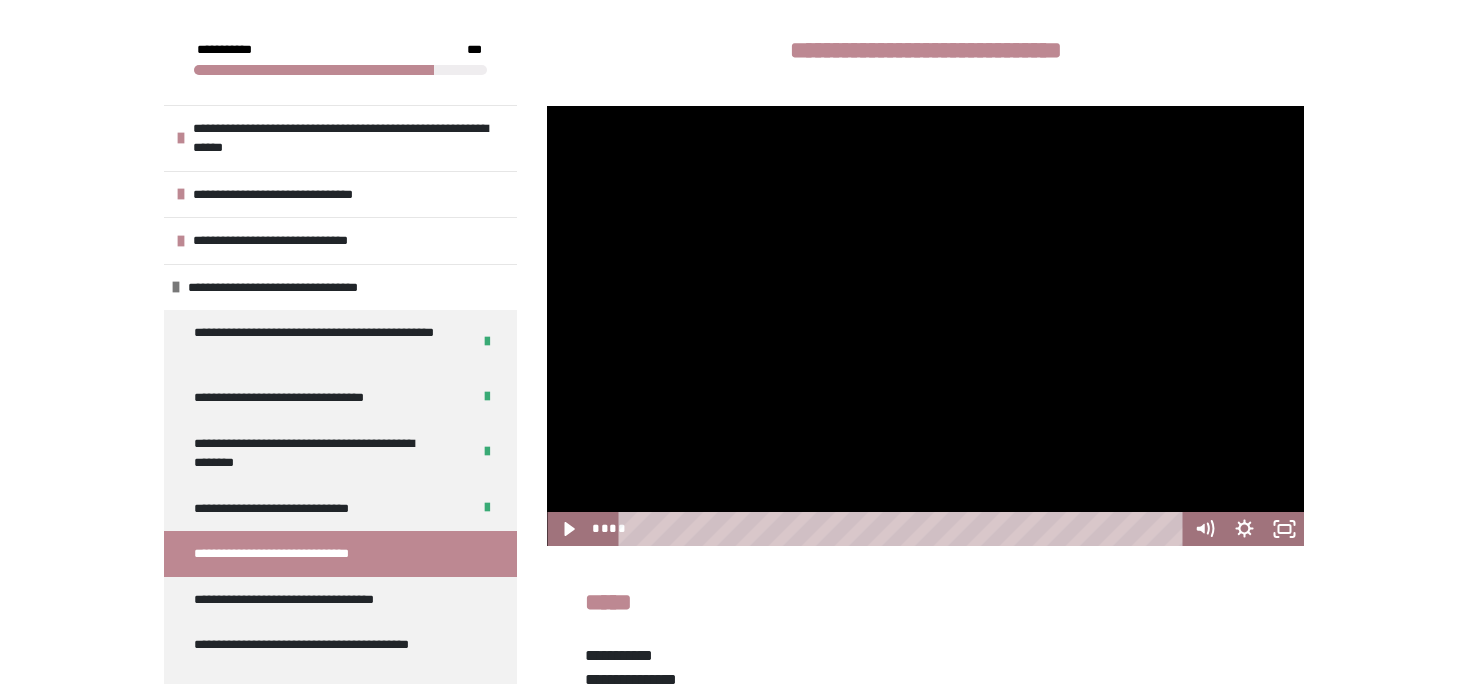 click on "**********" at bounding box center [925, 50] 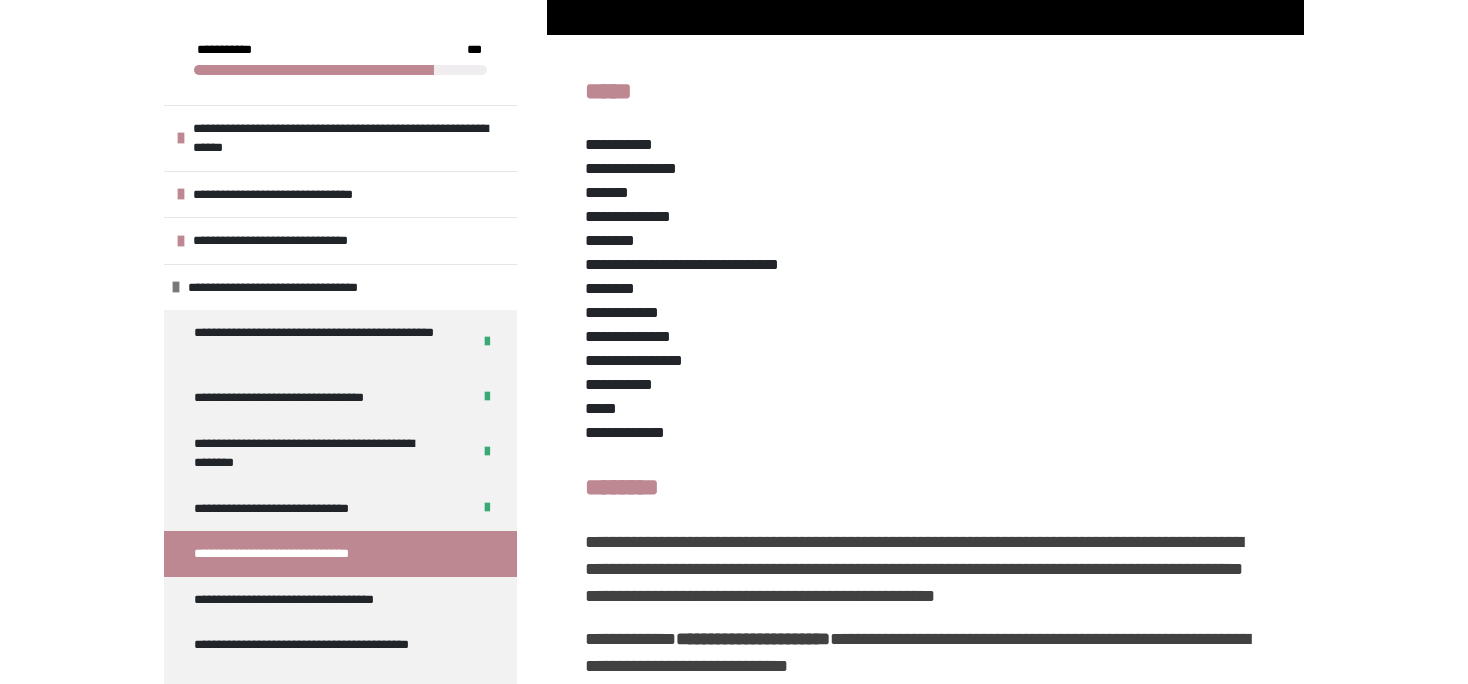 scroll, scrollTop: 1545, scrollLeft: 0, axis: vertical 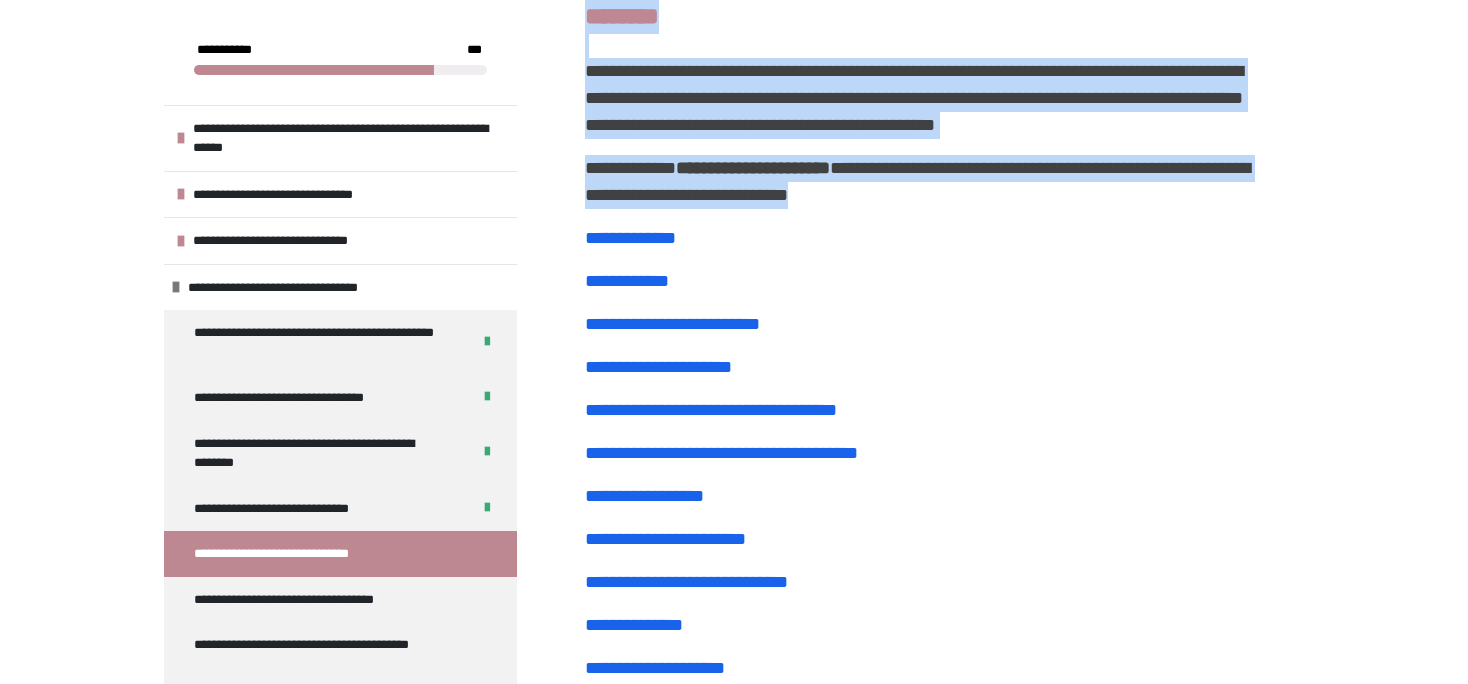 drag, startPoint x: 586, startPoint y: 85, endPoint x: 1055, endPoint y: 236, distance: 492.70883 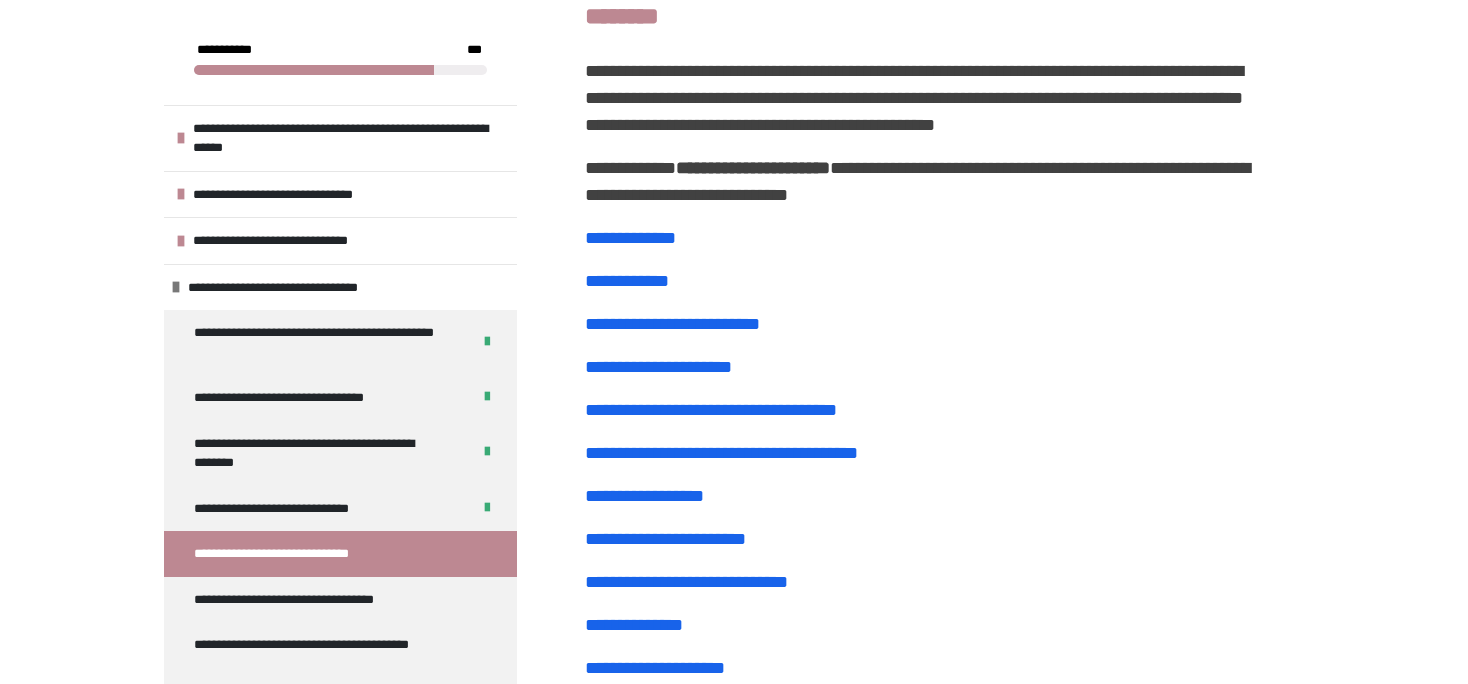 click on "**********" at bounding box center (925, 206) 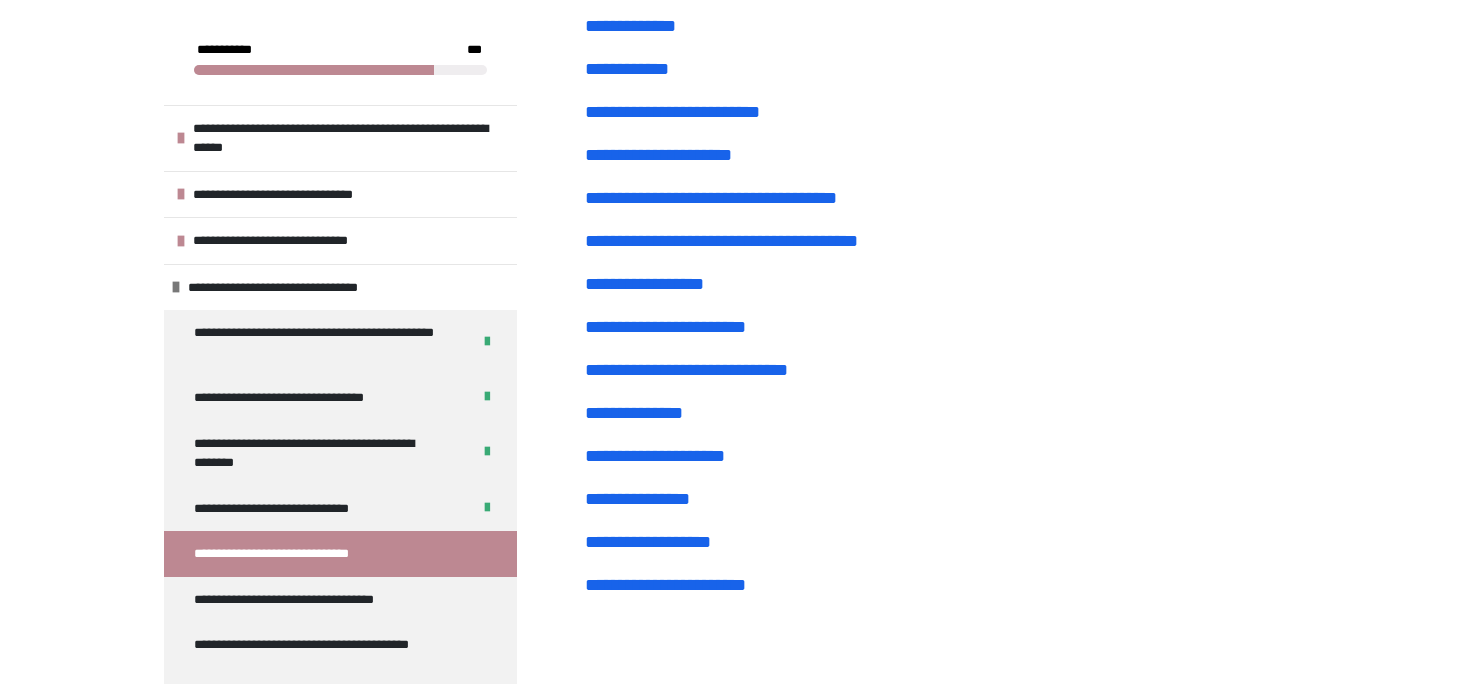 click on "**********" at bounding box center (925, 284) 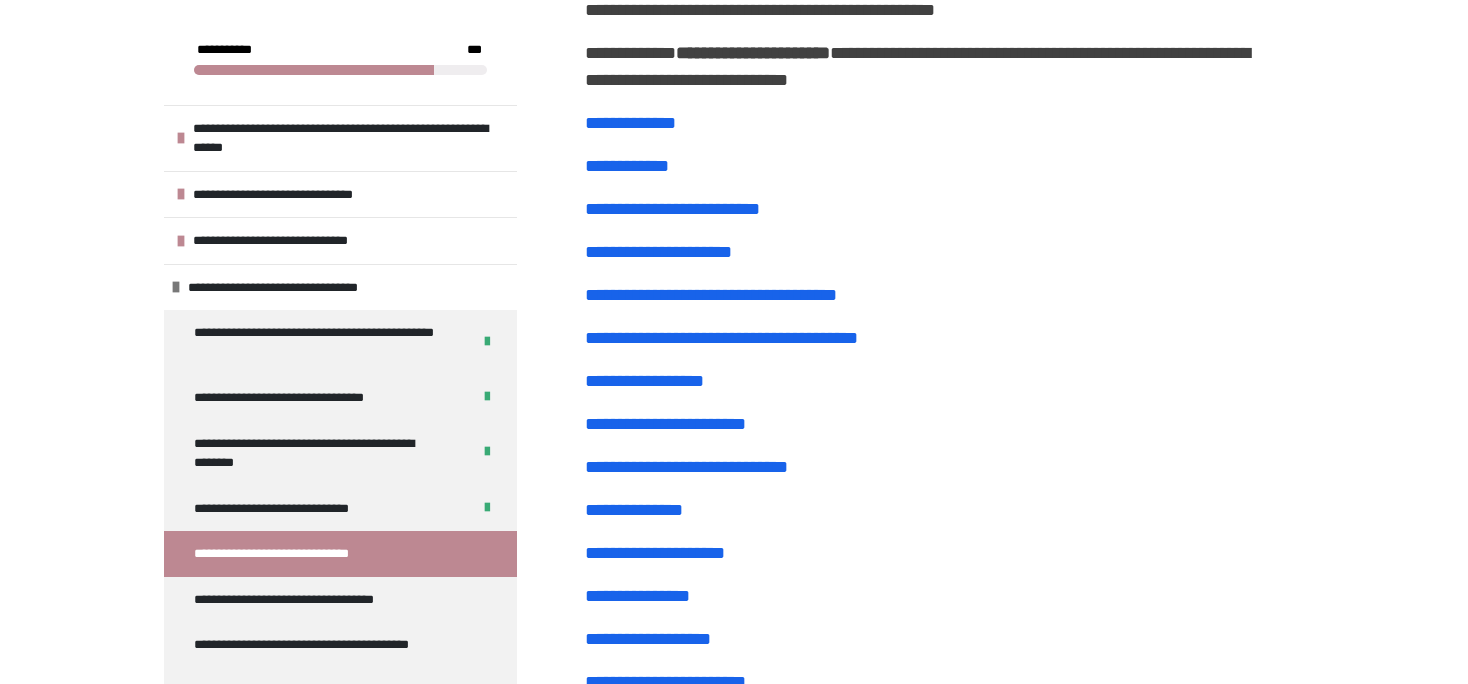 scroll, scrollTop: 2132, scrollLeft: 0, axis: vertical 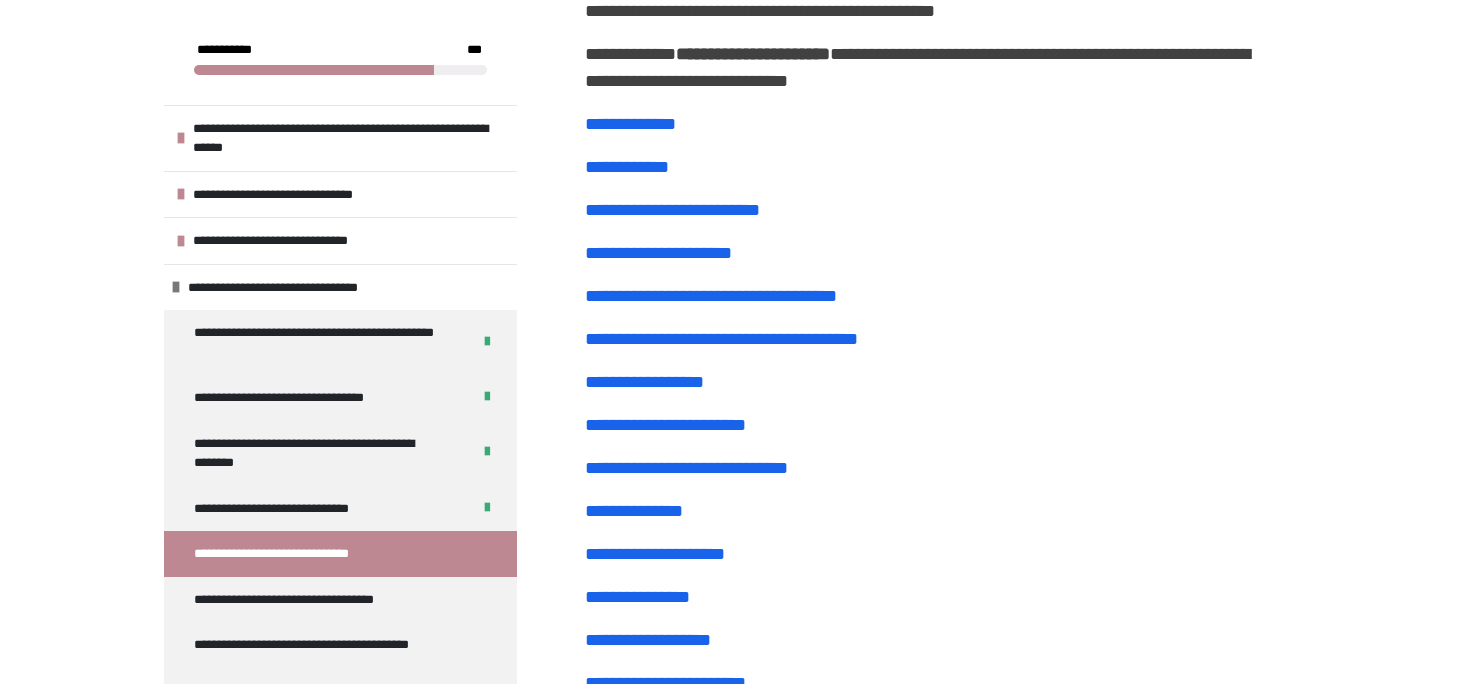 click on "**********" at bounding box center [630, 124] 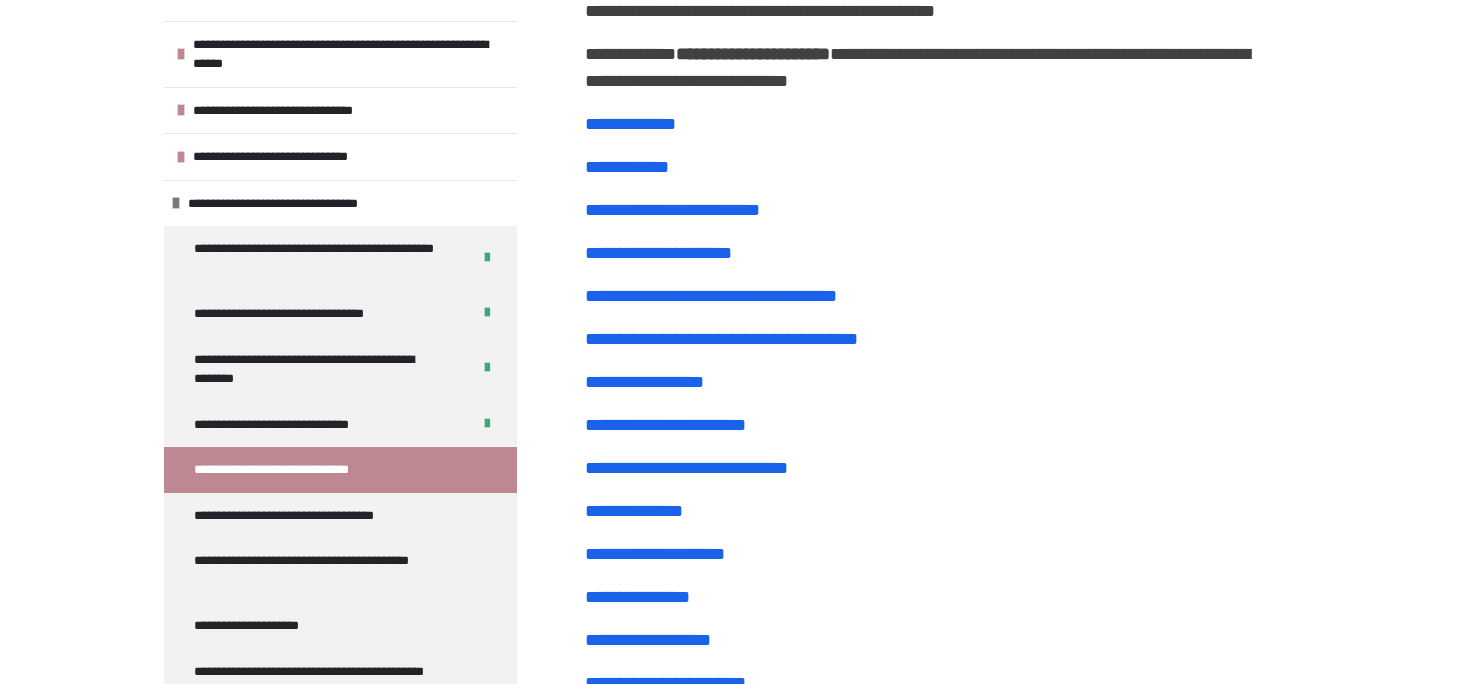 click on "**********" at bounding box center [721, 339] 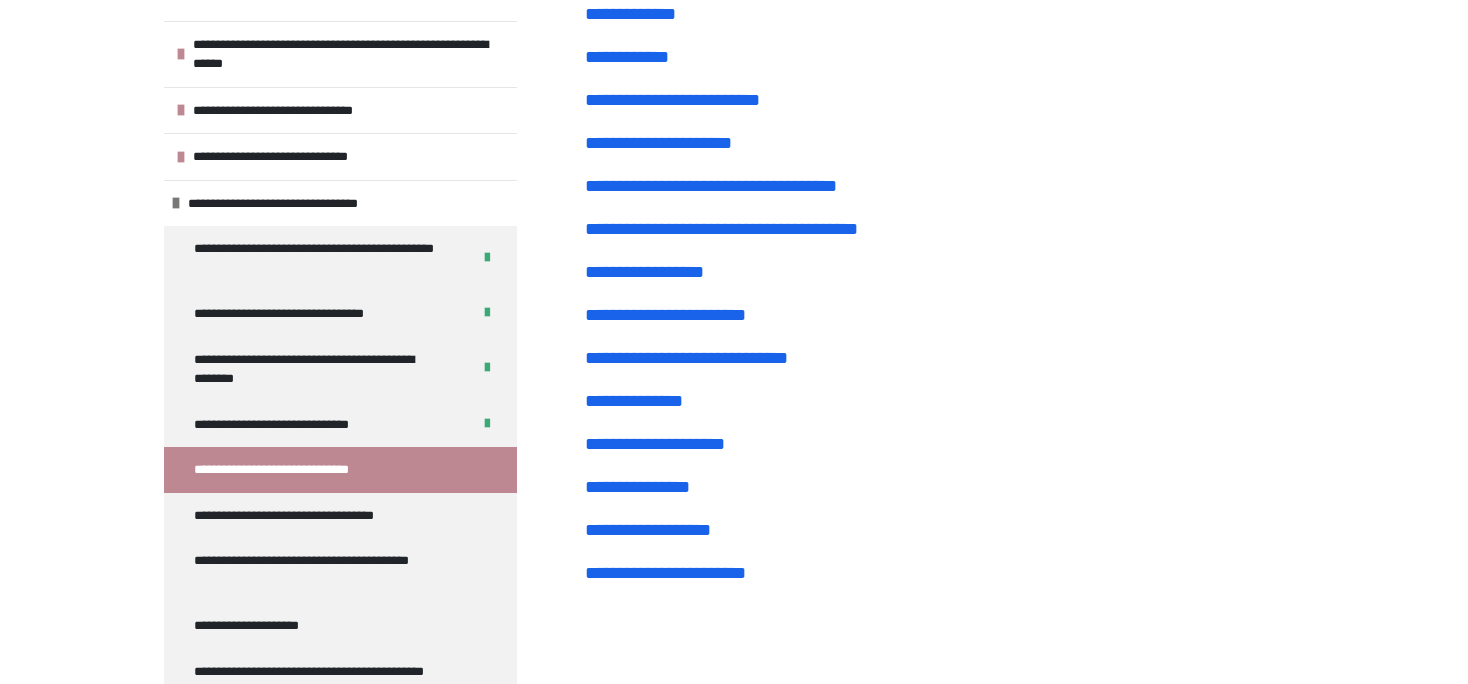 scroll, scrollTop: 2242, scrollLeft: 0, axis: vertical 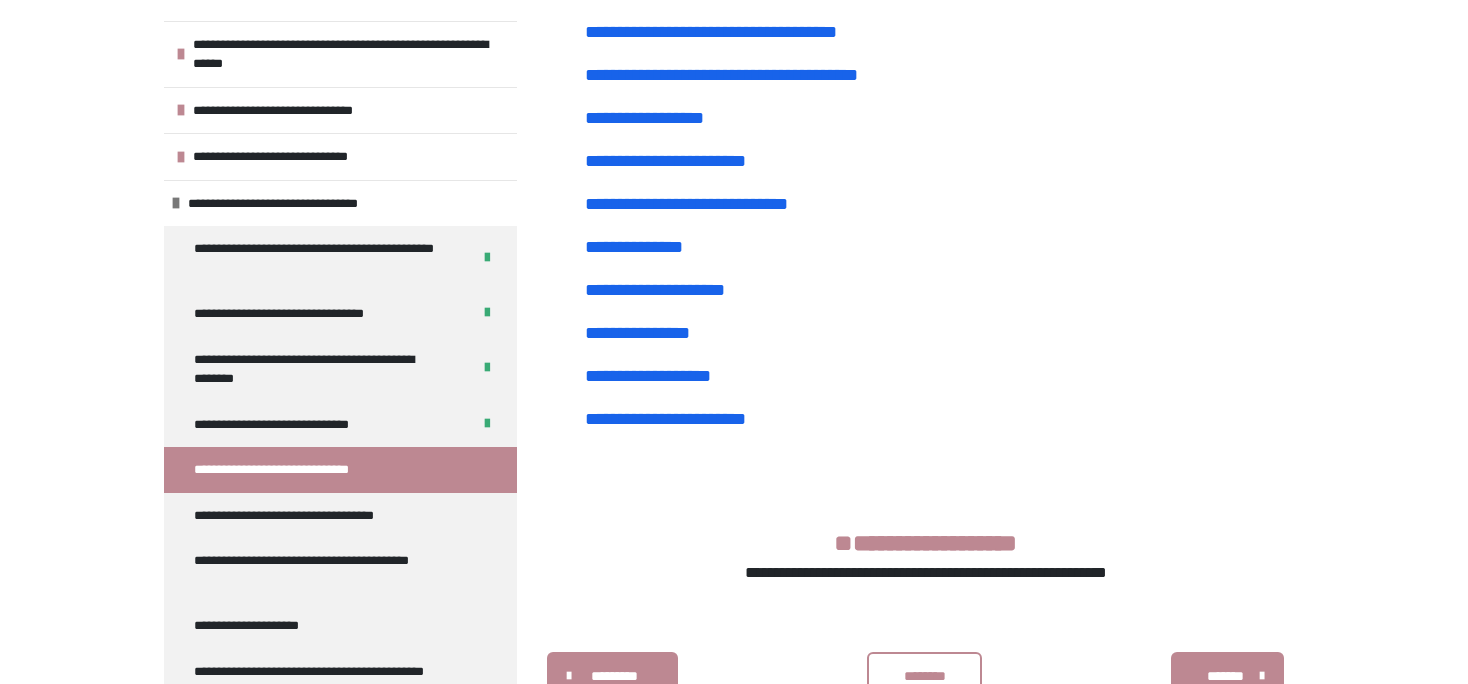 click on "**********" at bounding box center (686, 204) 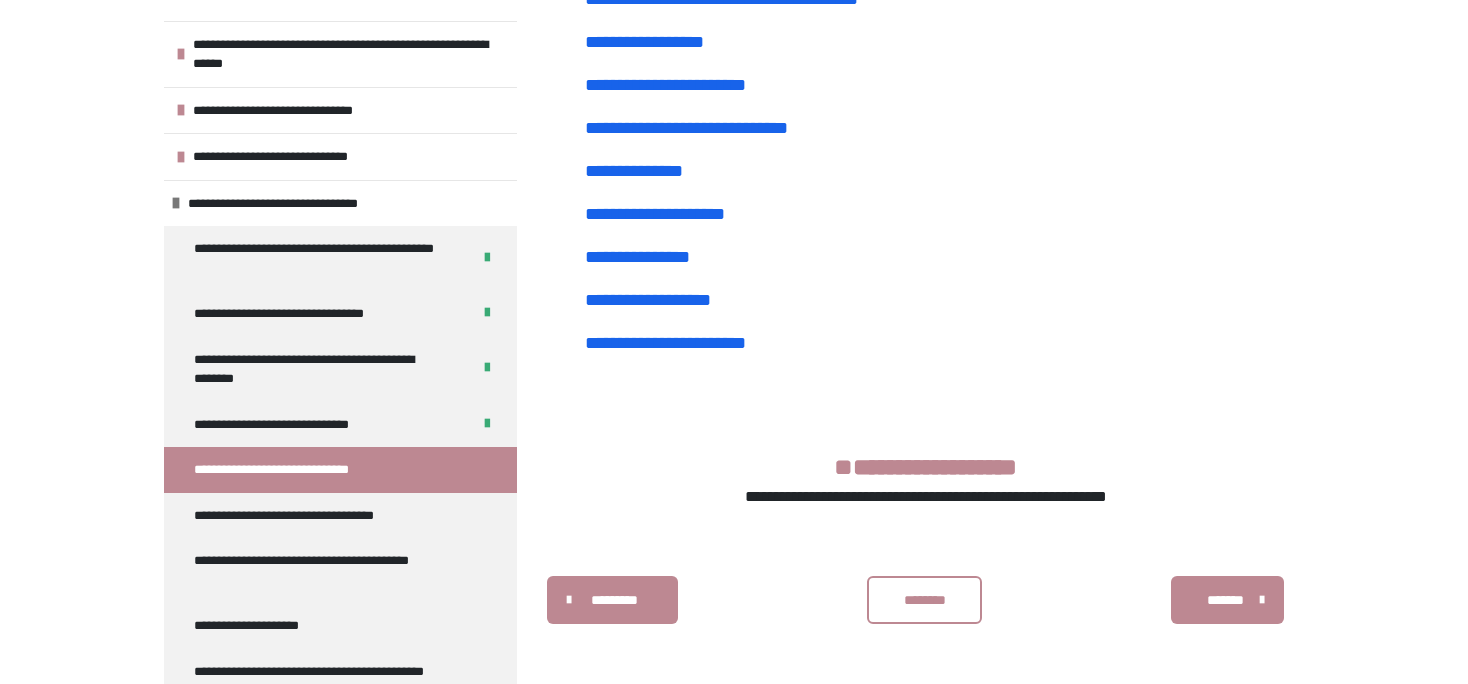 scroll, scrollTop: 2503, scrollLeft: 0, axis: vertical 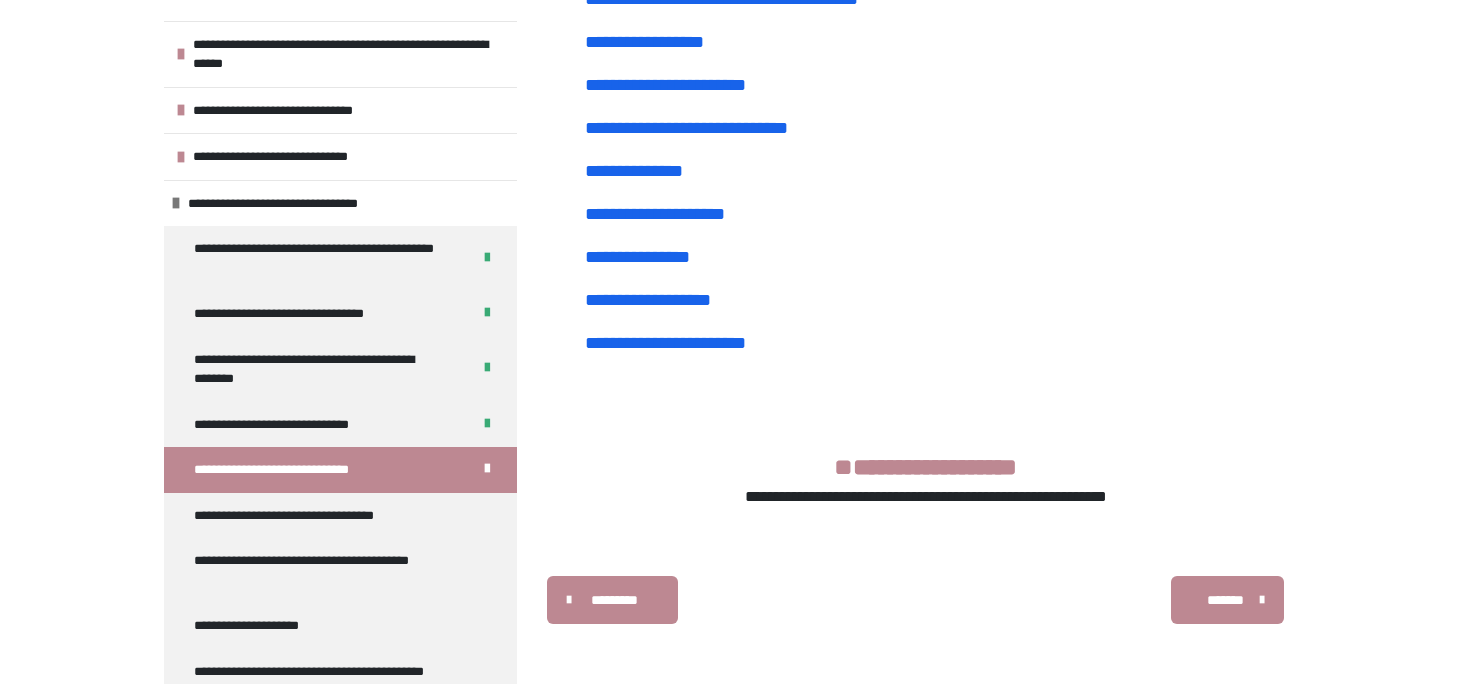 click on "*******" at bounding box center [1225, 600] 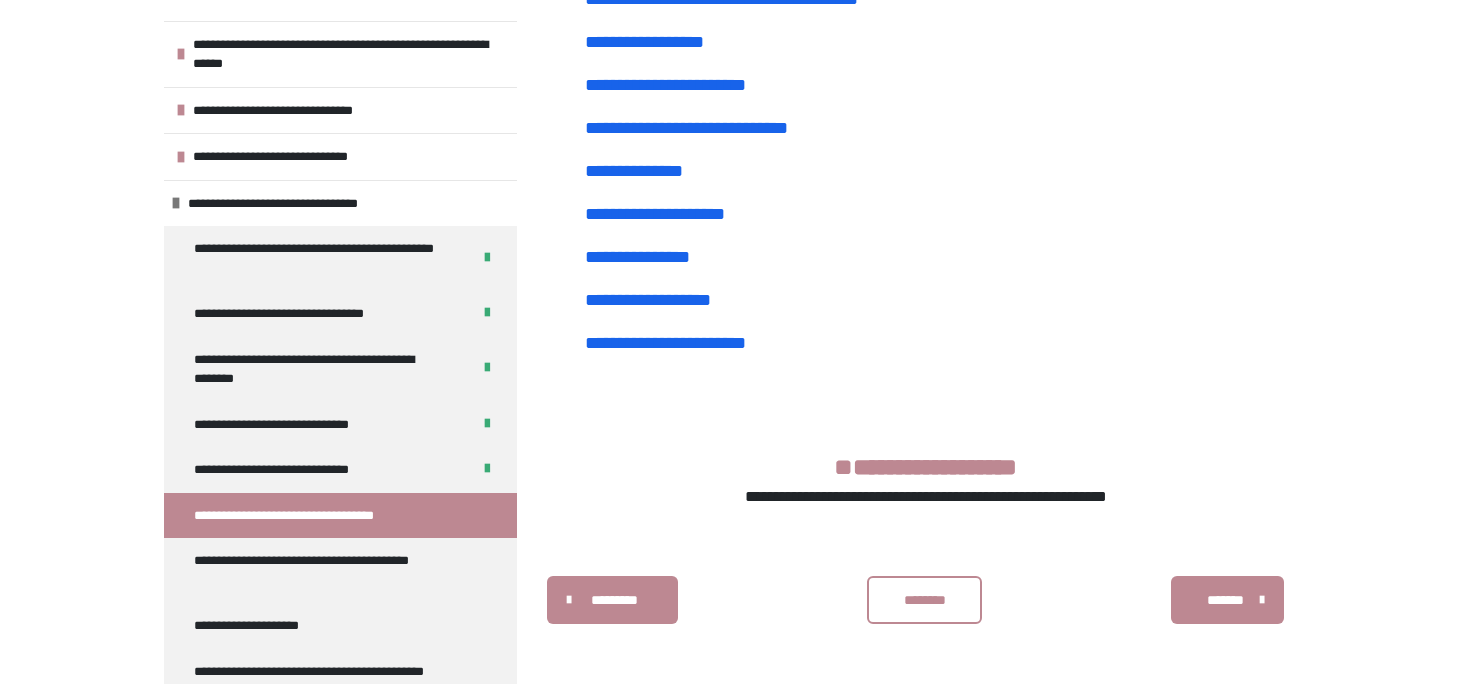 scroll, scrollTop: 340, scrollLeft: 0, axis: vertical 